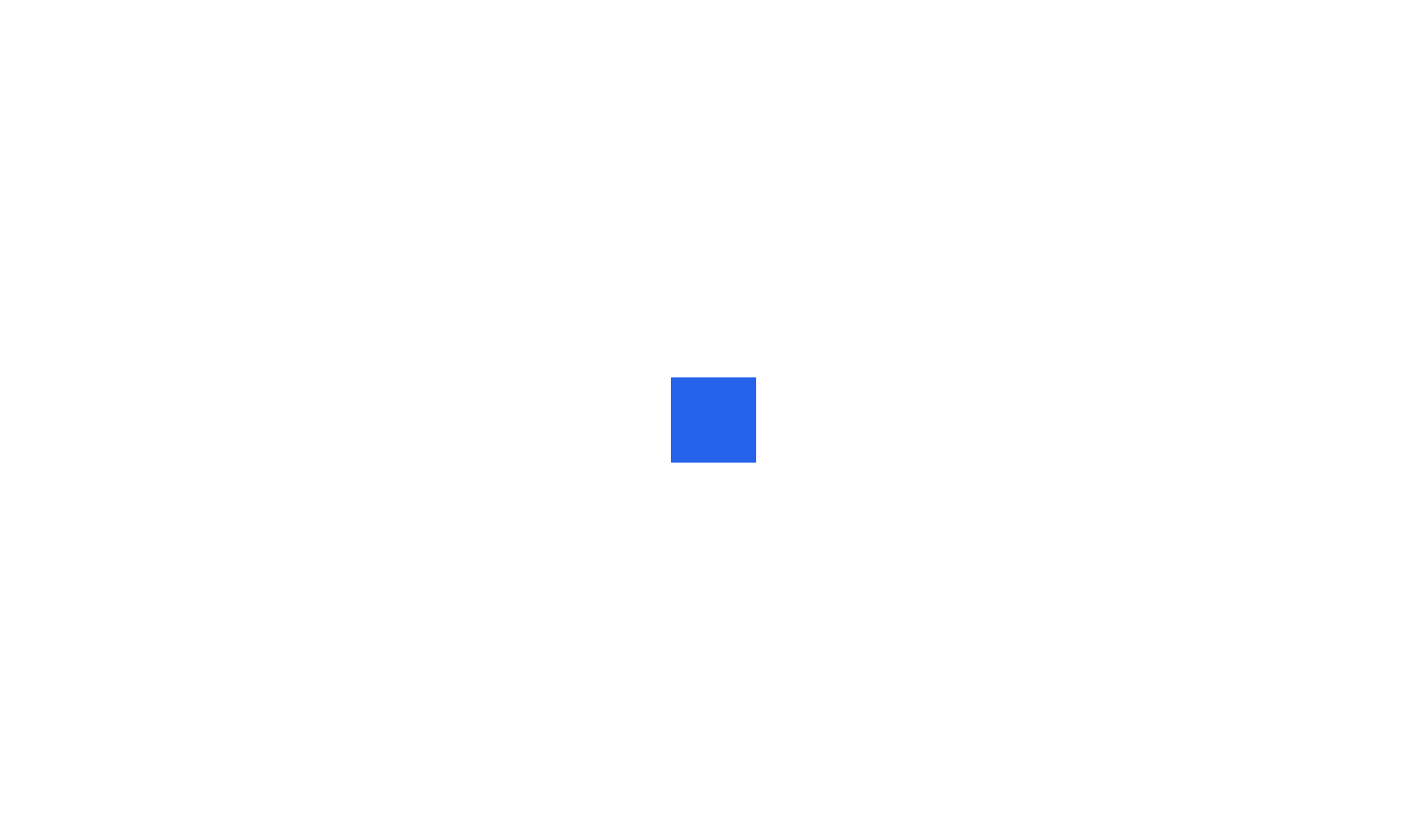 scroll, scrollTop: 0, scrollLeft: 0, axis: both 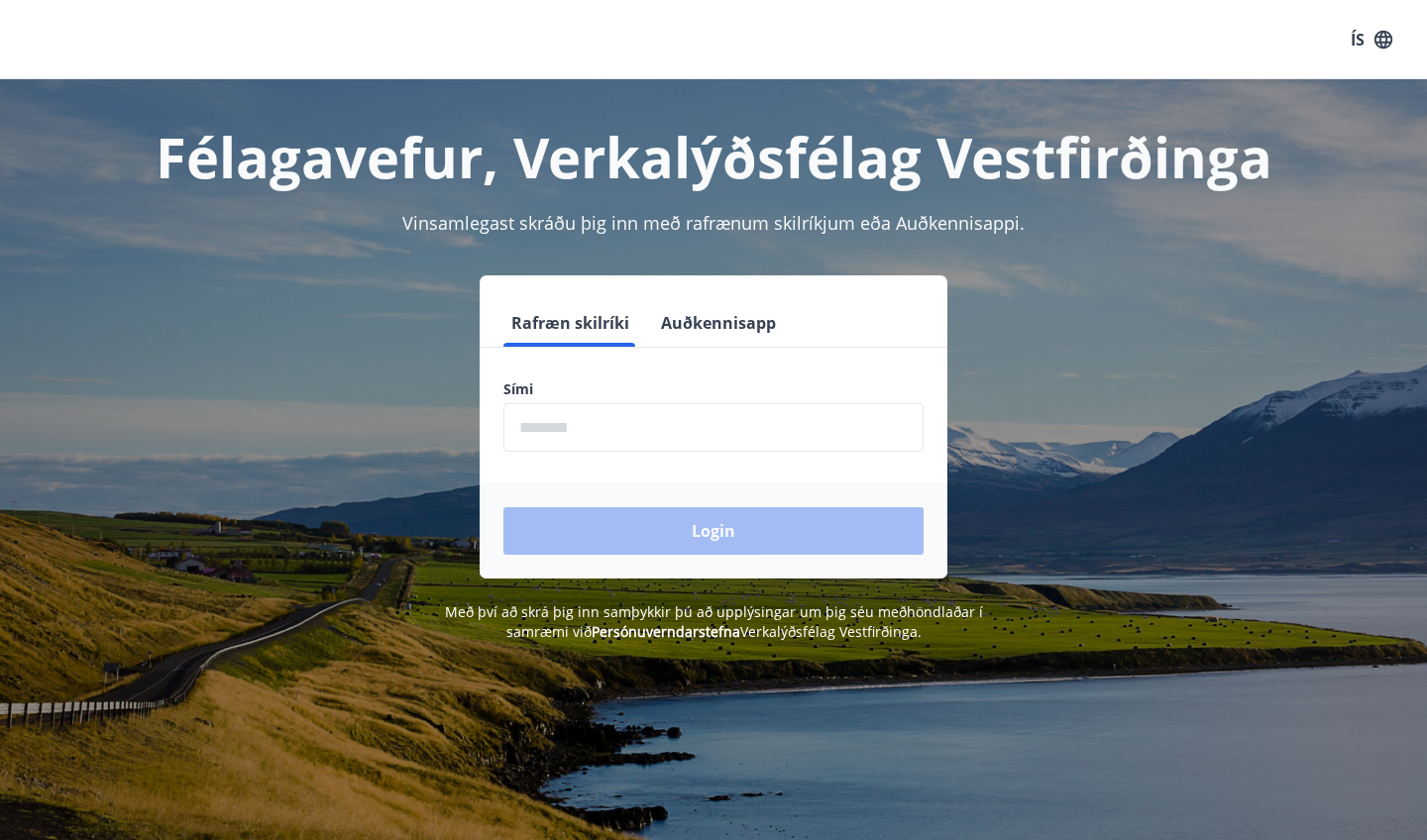 click on "Auðkennisapp" at bounding box center [718, 323] 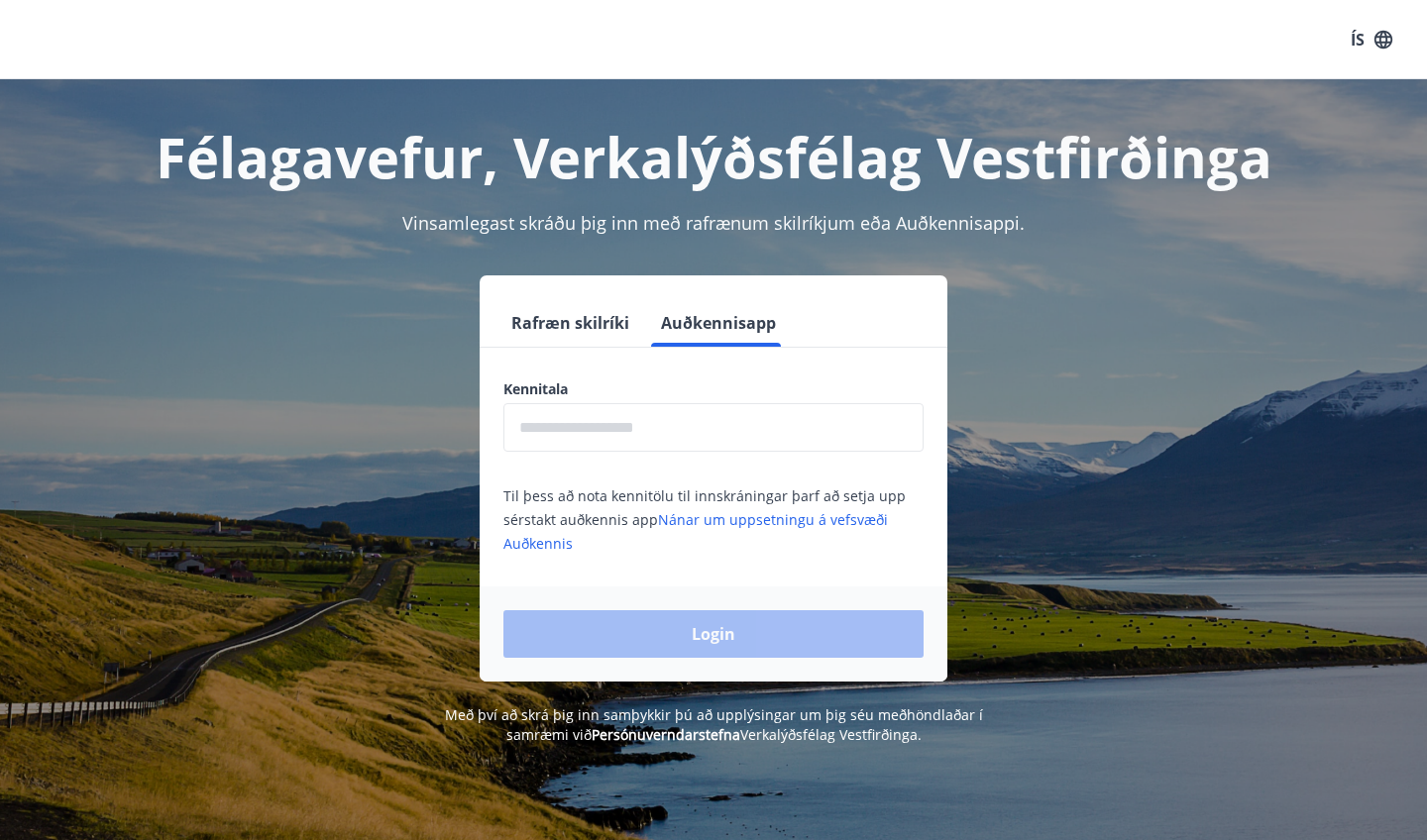 click at bounding box center [714, 427] 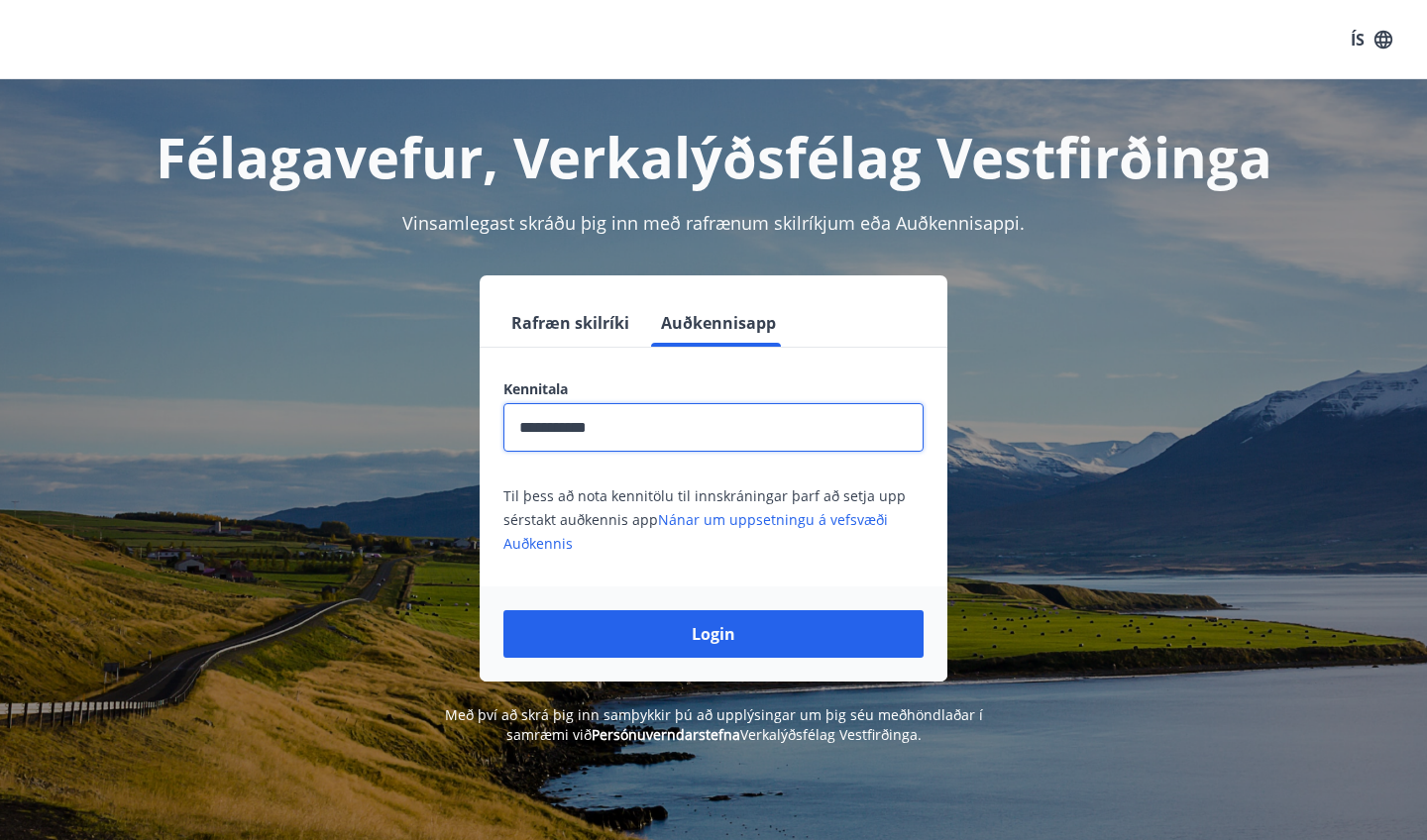 type on "**********" 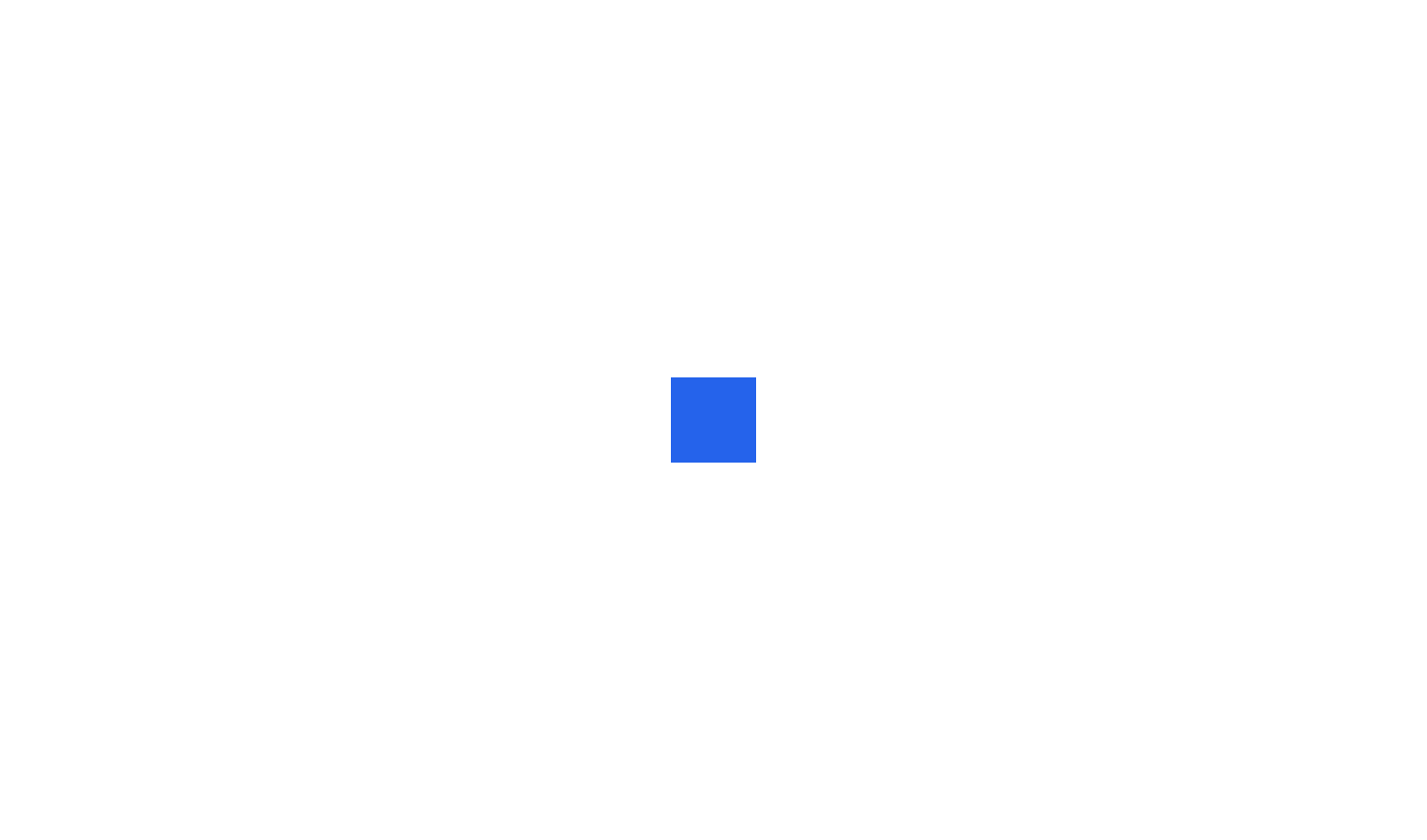 scroll, scrollTop: 0, scrollLeft: 0, axis: both 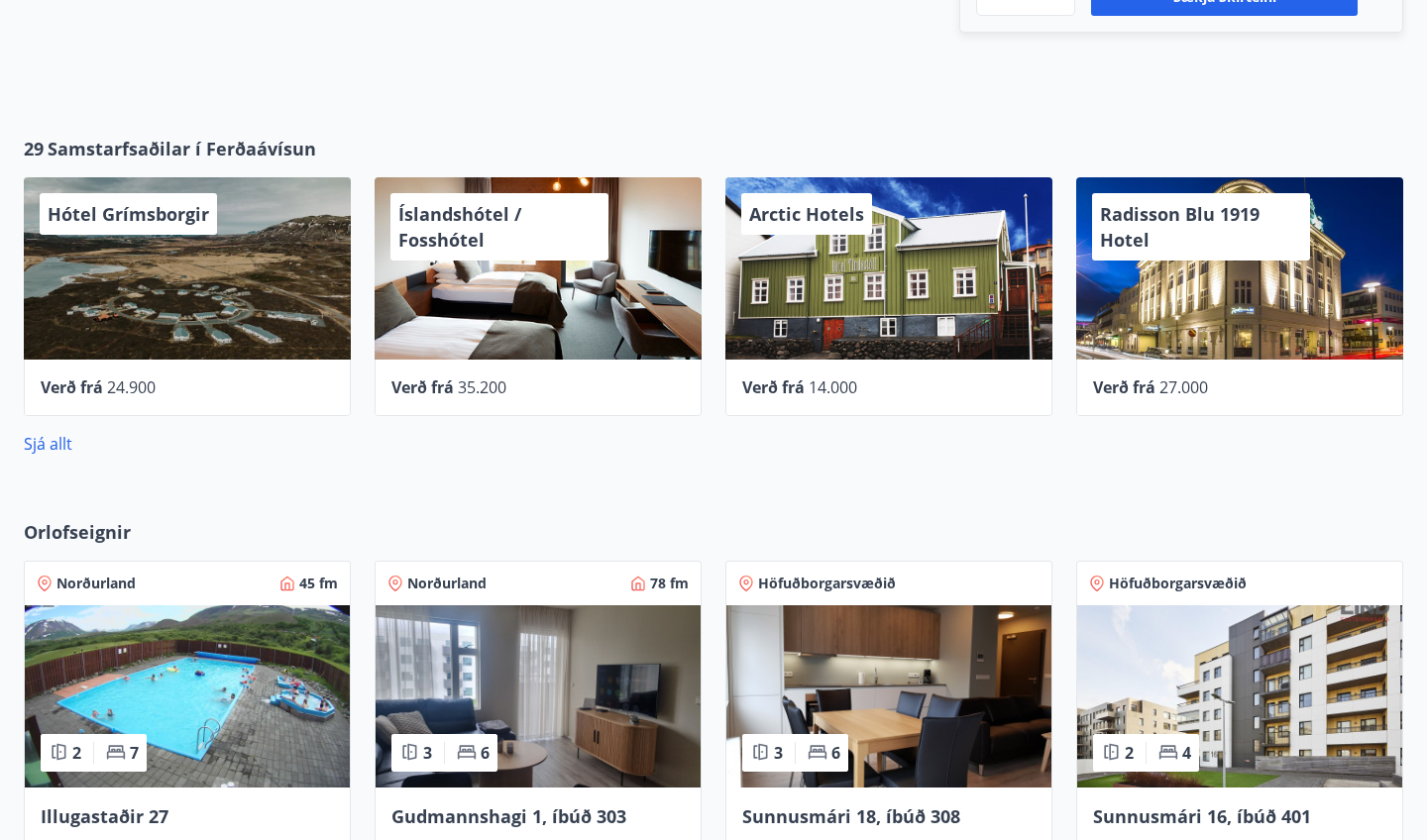 click on "Hótel Grímsborgir" at bounding box center [187, 268] 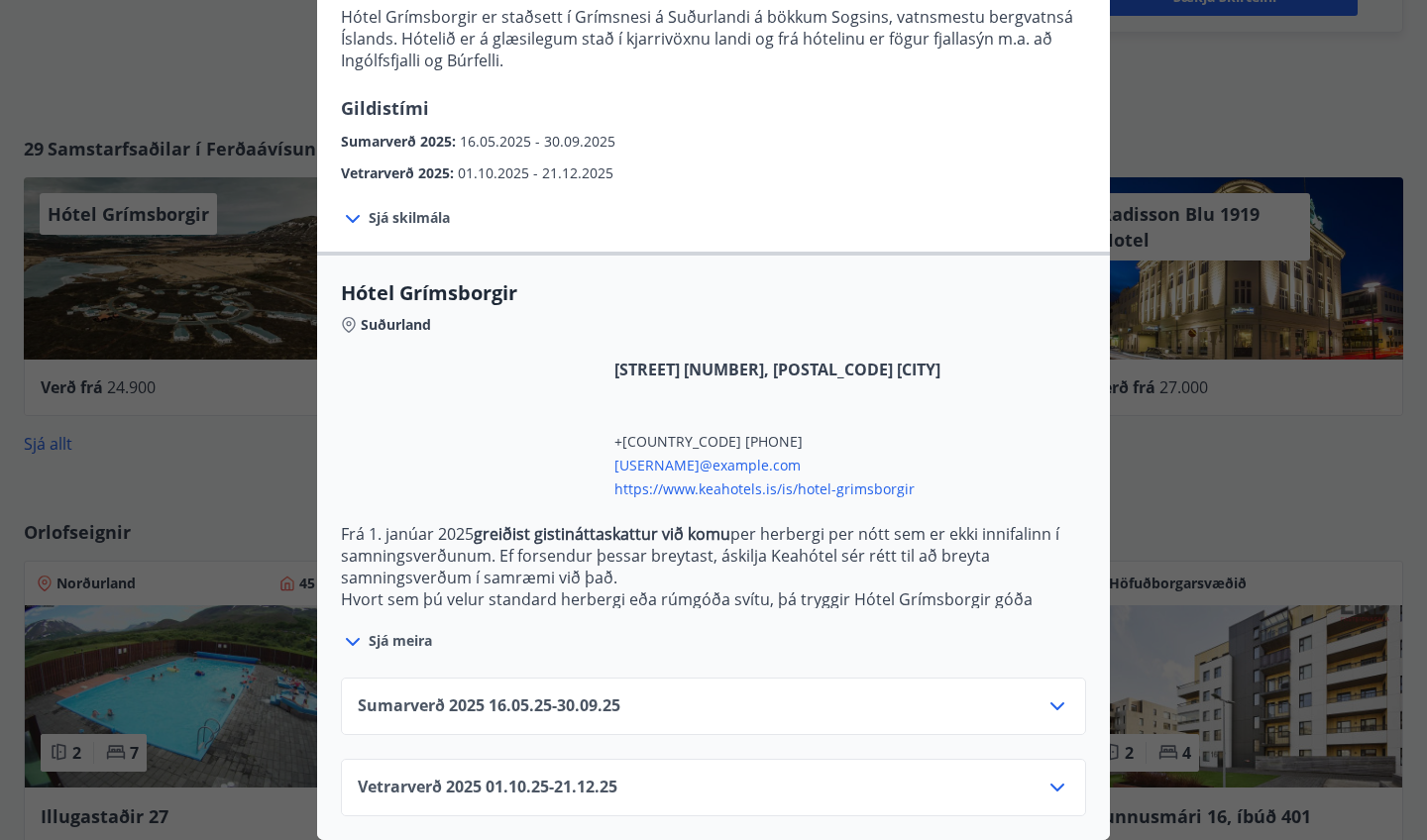 scroll, scrollTop: 275, scrollLeft: 0, axis: vertical 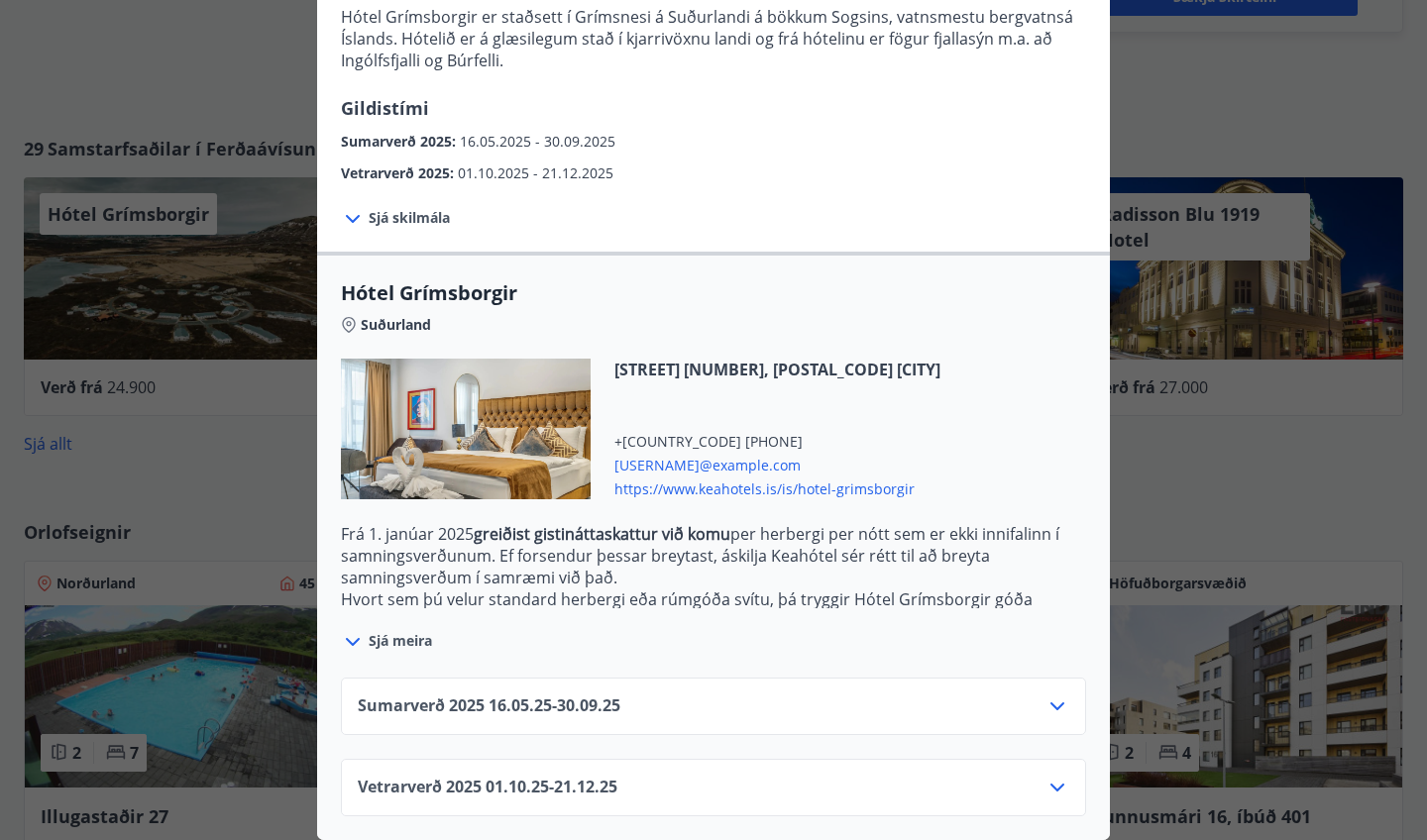 click on "Sumarverð 2025   16.05.25  -  30.09.25" at bounding box center [714, 714] 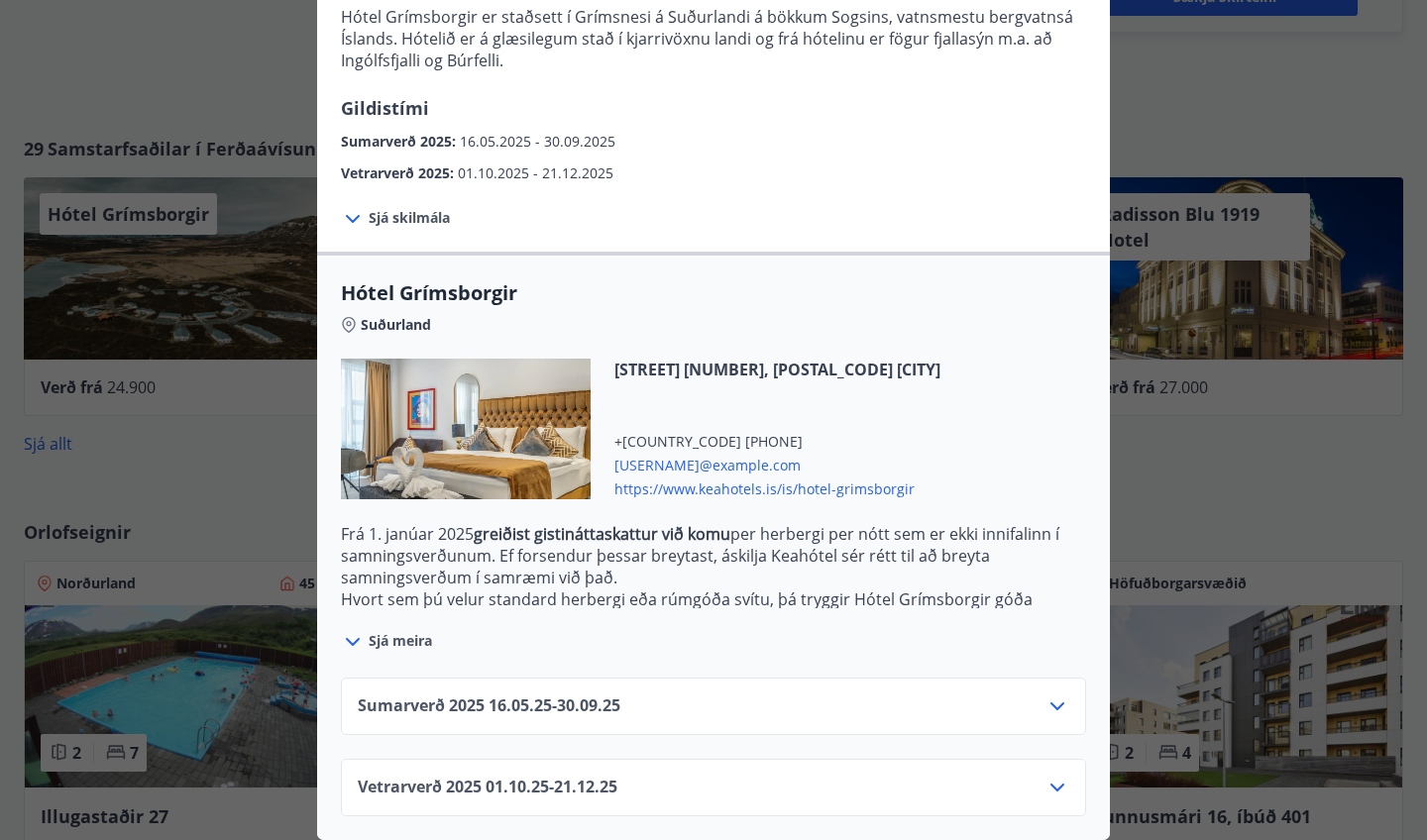 click 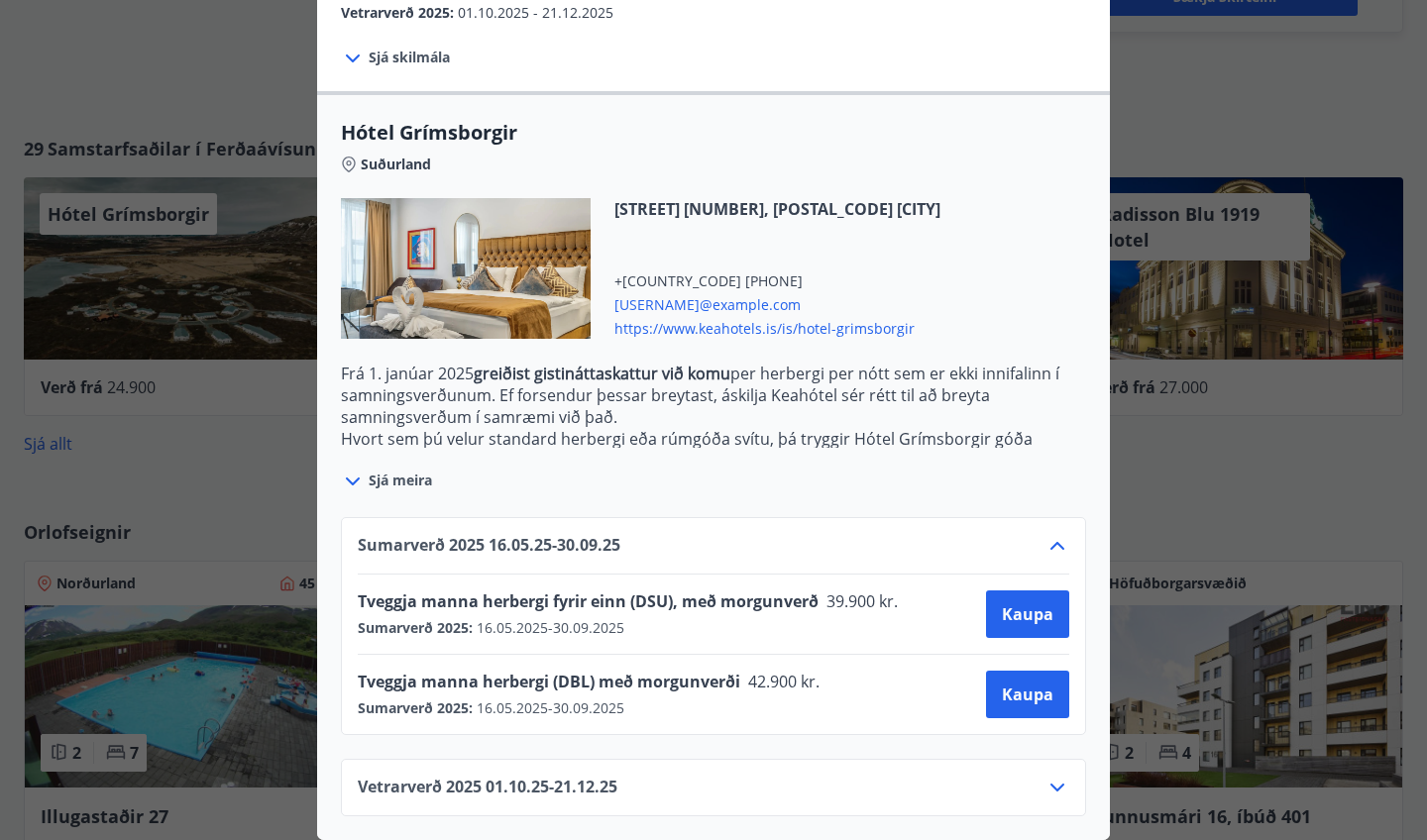 scroll, scrollTop: 436, scrollLeft: 0, axis: vertical 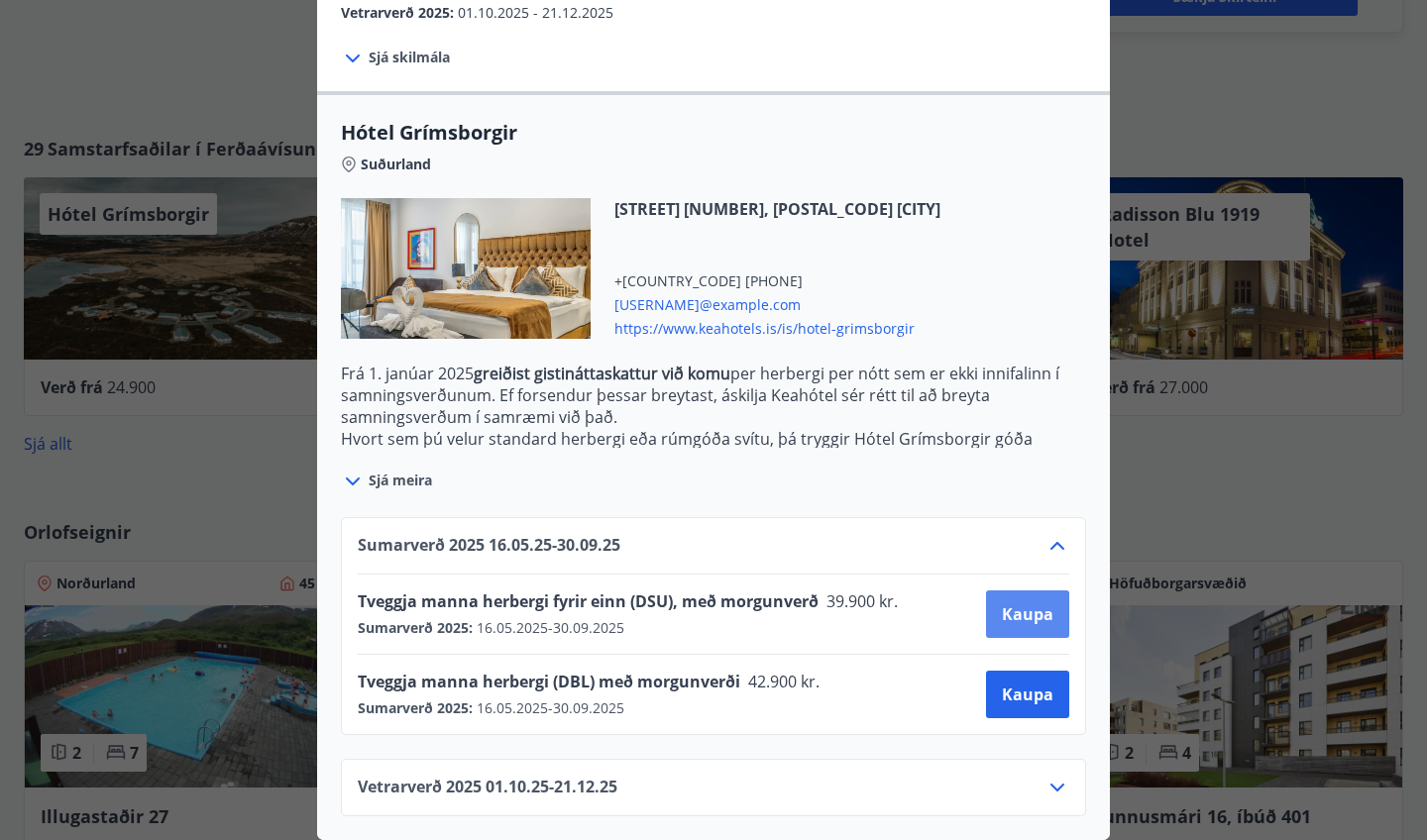 click on "Kaupa" at bounding box center [1028, 614] 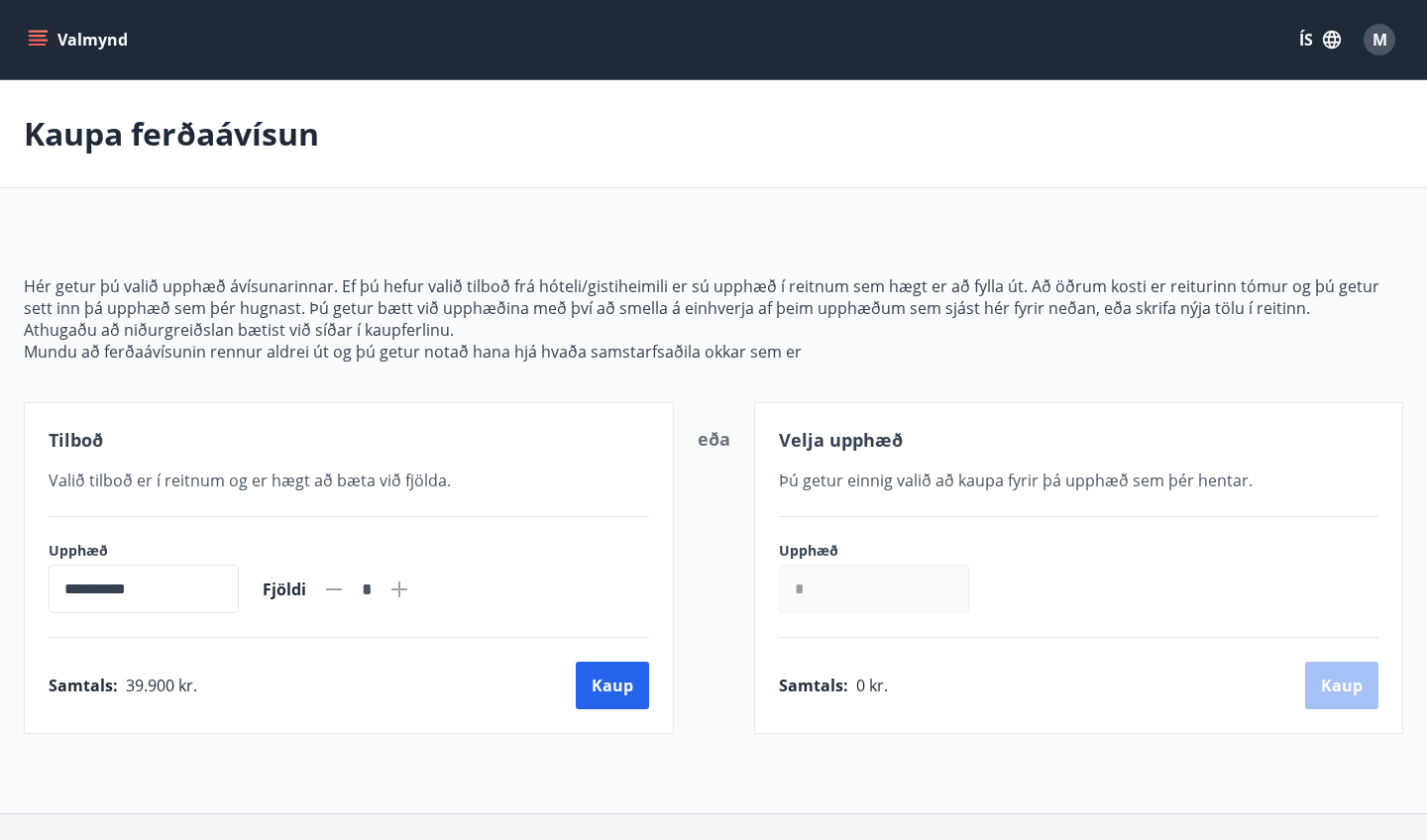 scroll, scrollTop: 0, scrollLeft: 0, axis: both 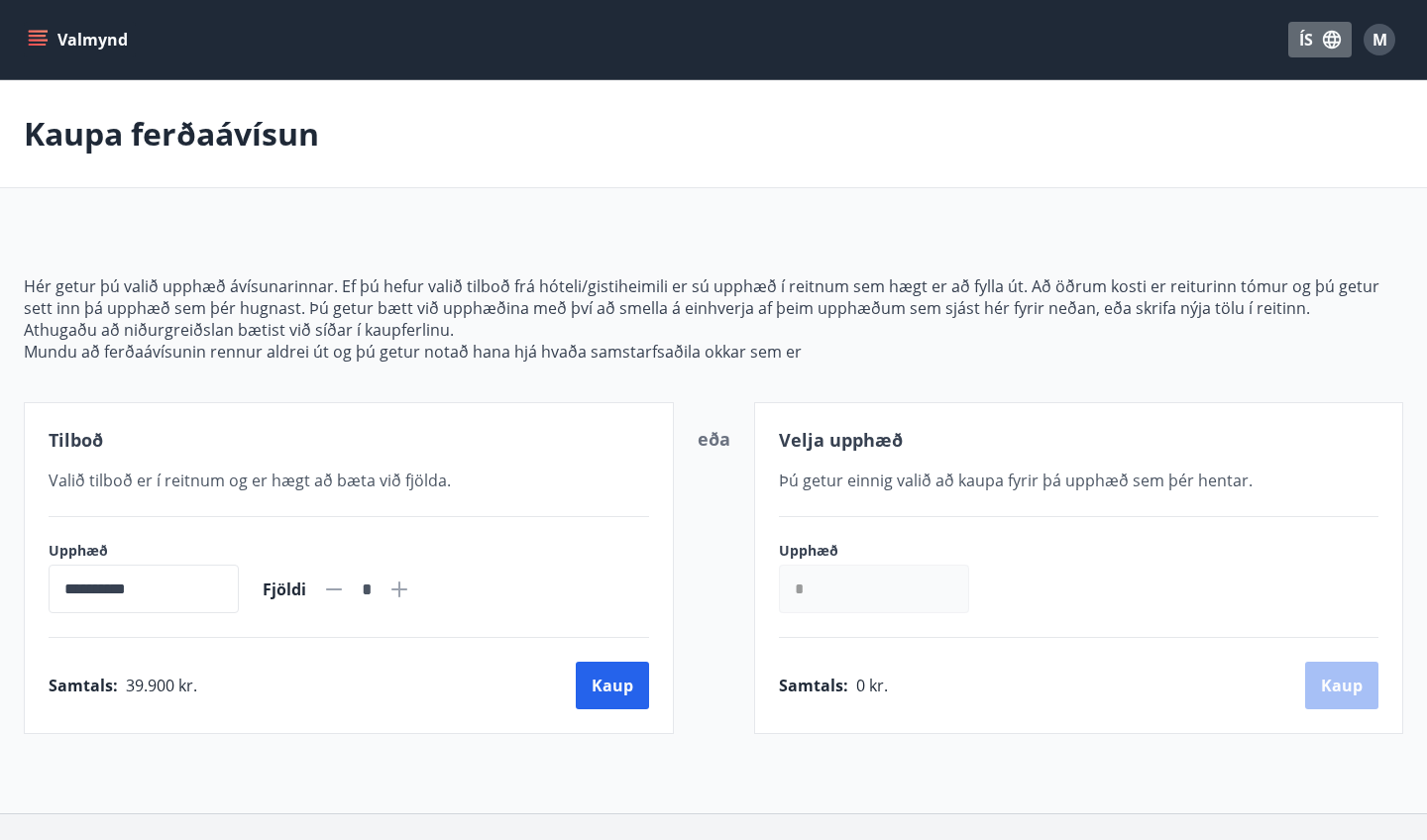 click on "ÍS" at bounding box center (1320, 40) 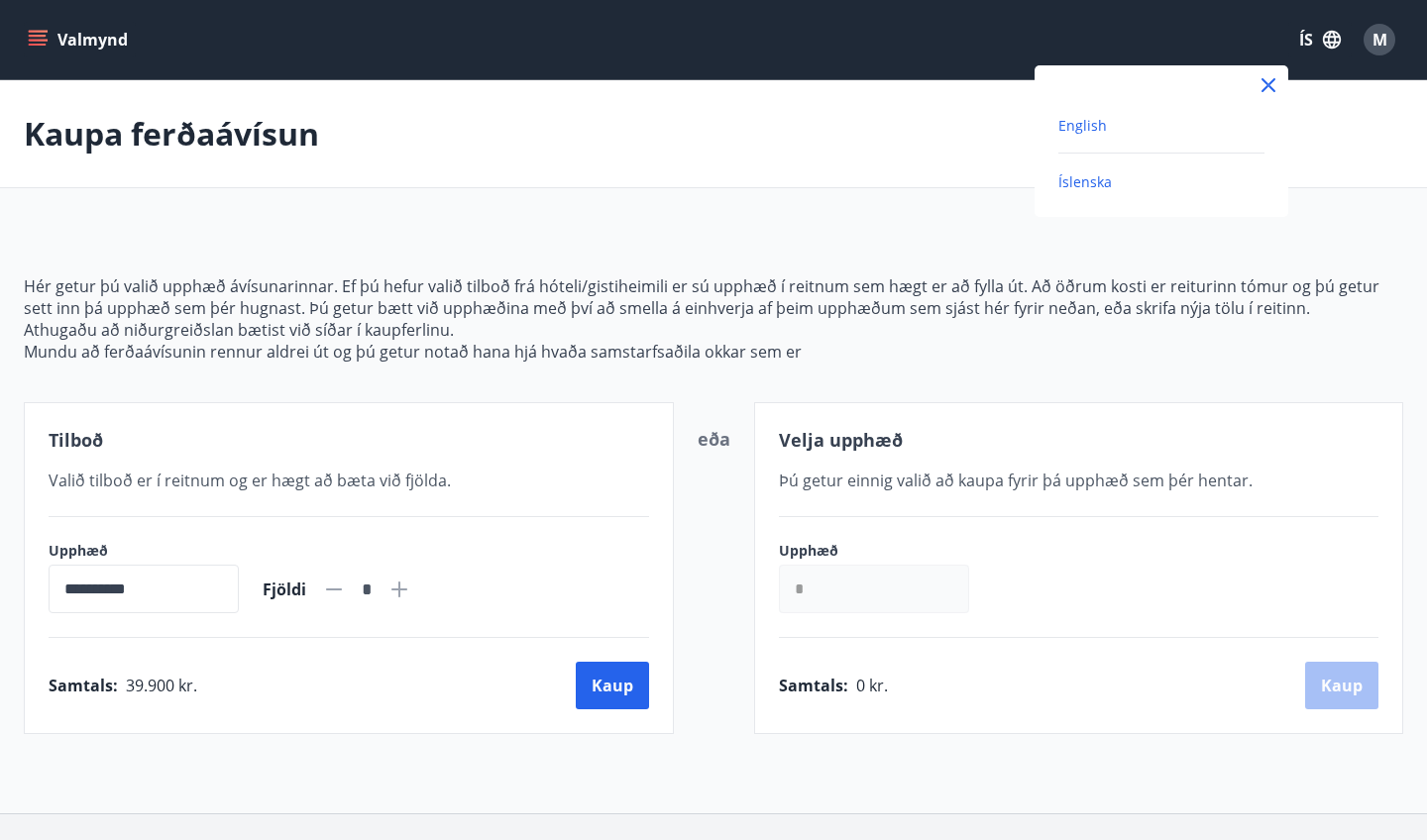click on "English" at bounding box center [1082, 125] 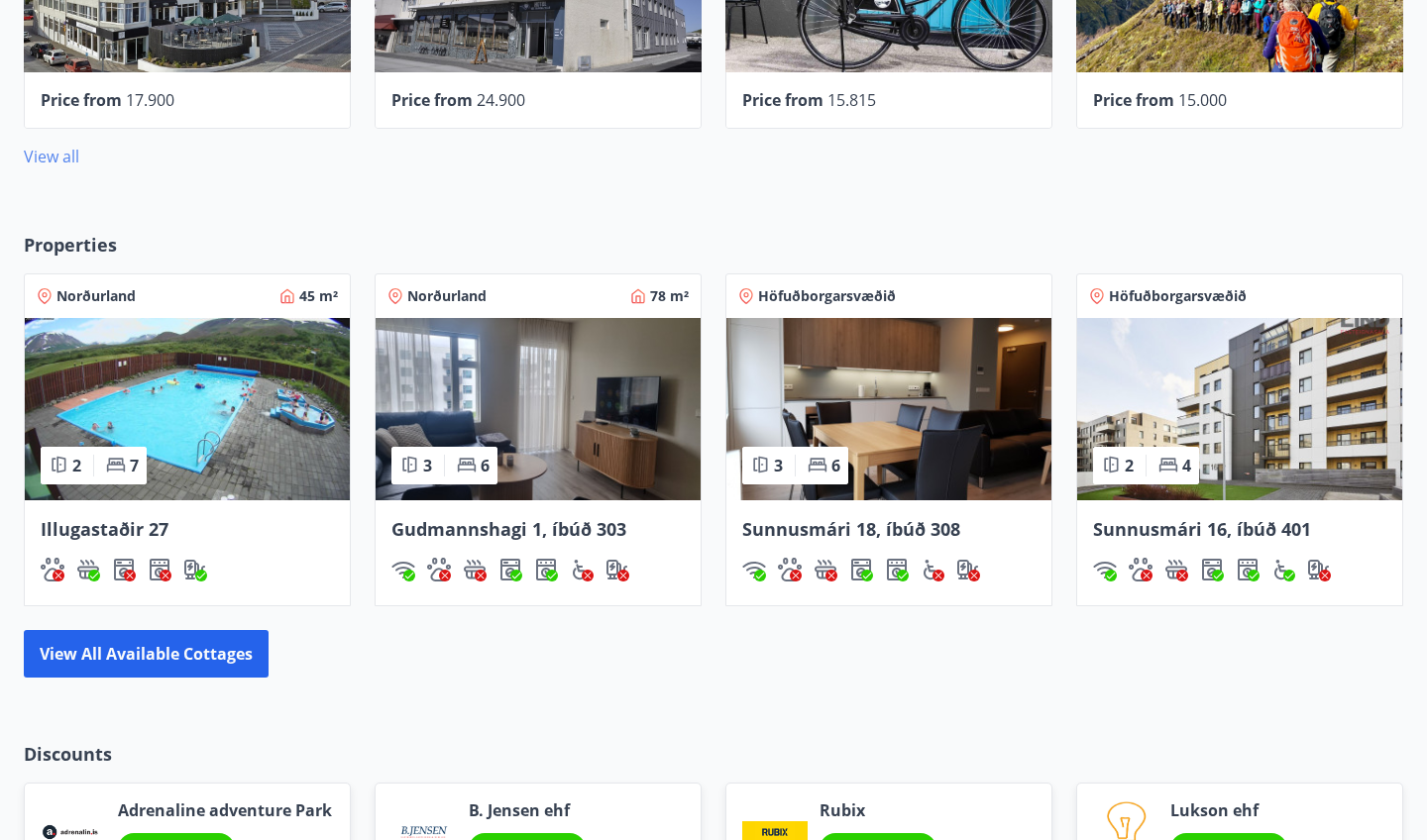 scroll, scrollTop: 1096, scrollLeft: 0, axis: vertical 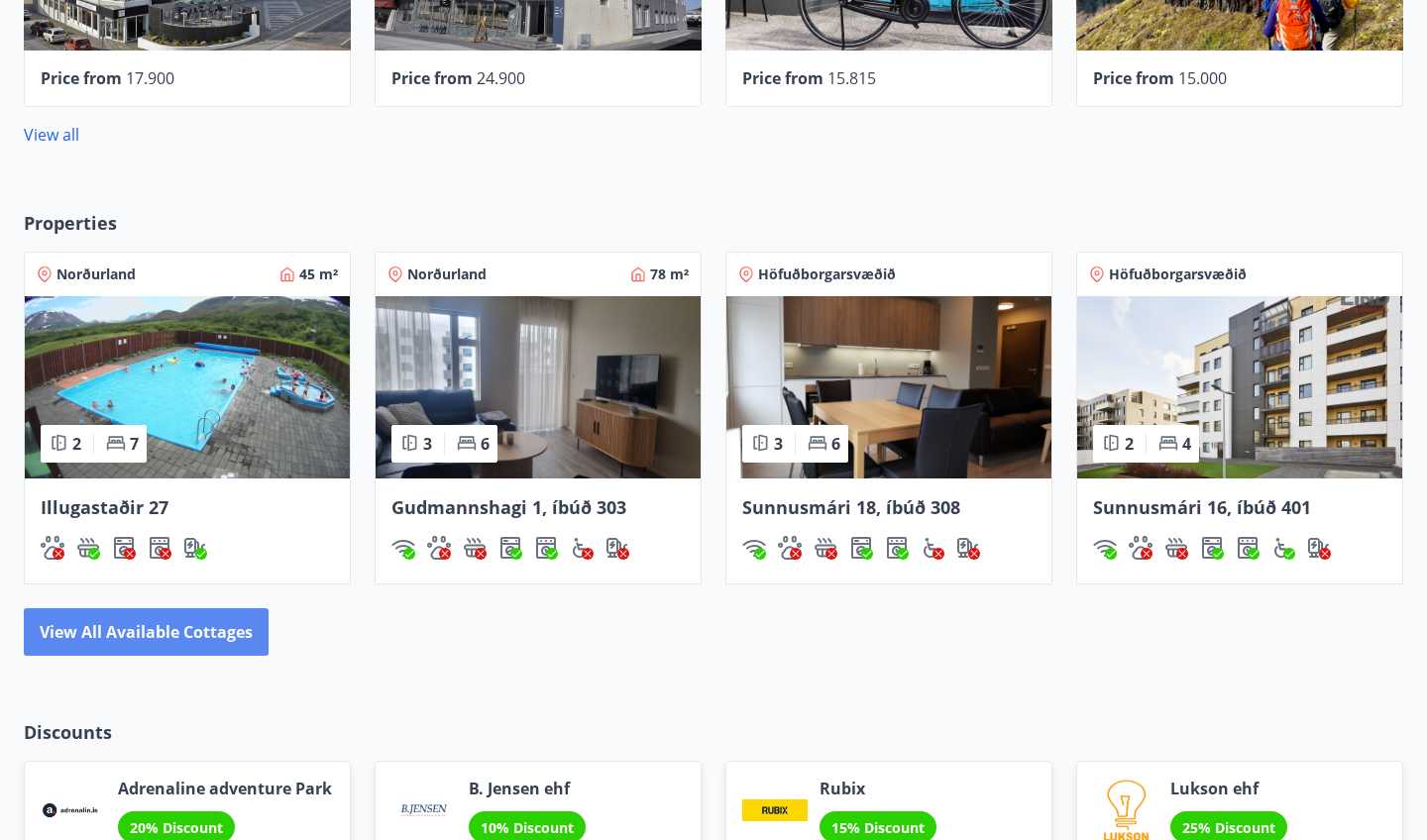 click on "View all available cottages" at bounding box center [146, 632] 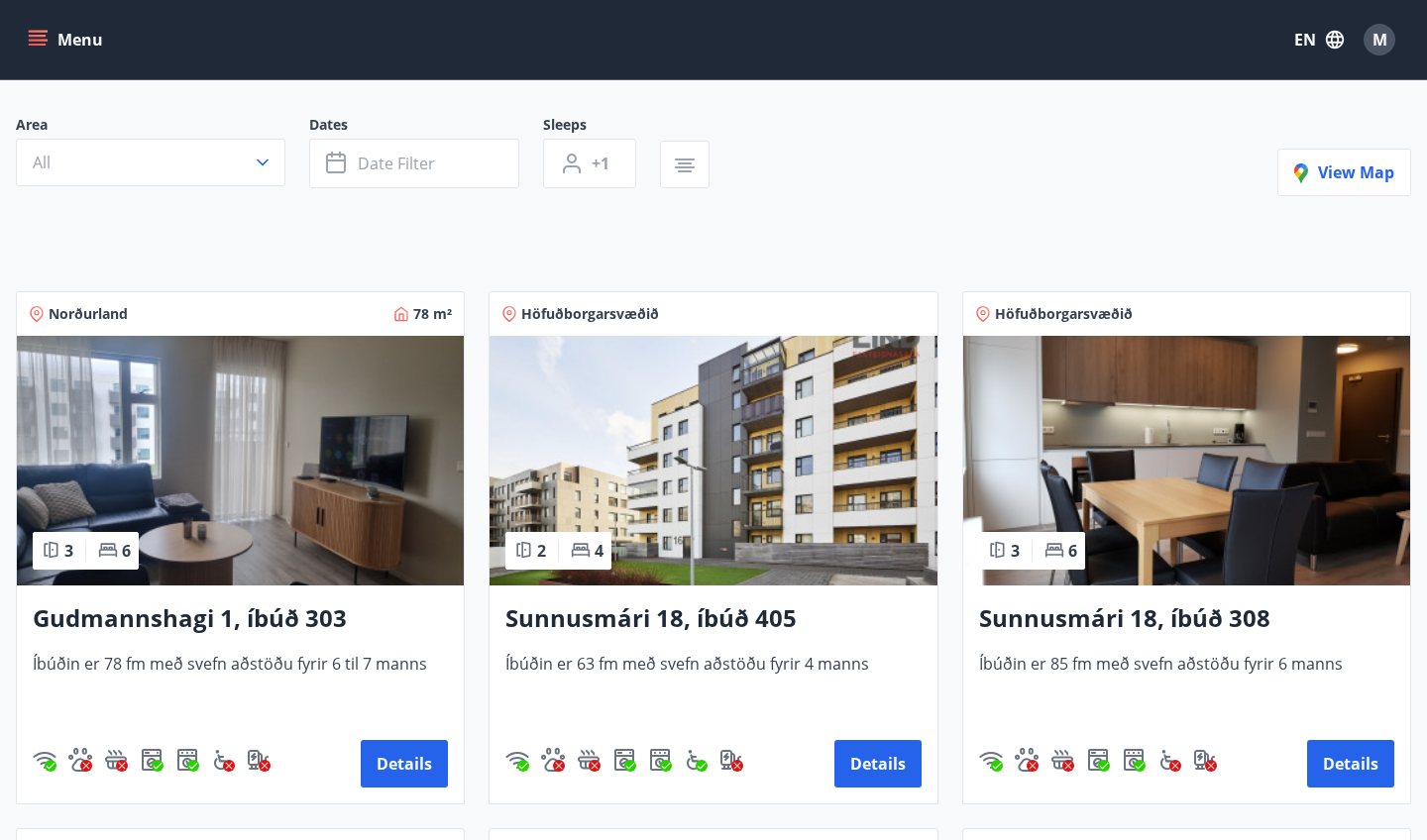 scroll, scrollTop: 108, scrollLeft: 0, axis: vertical 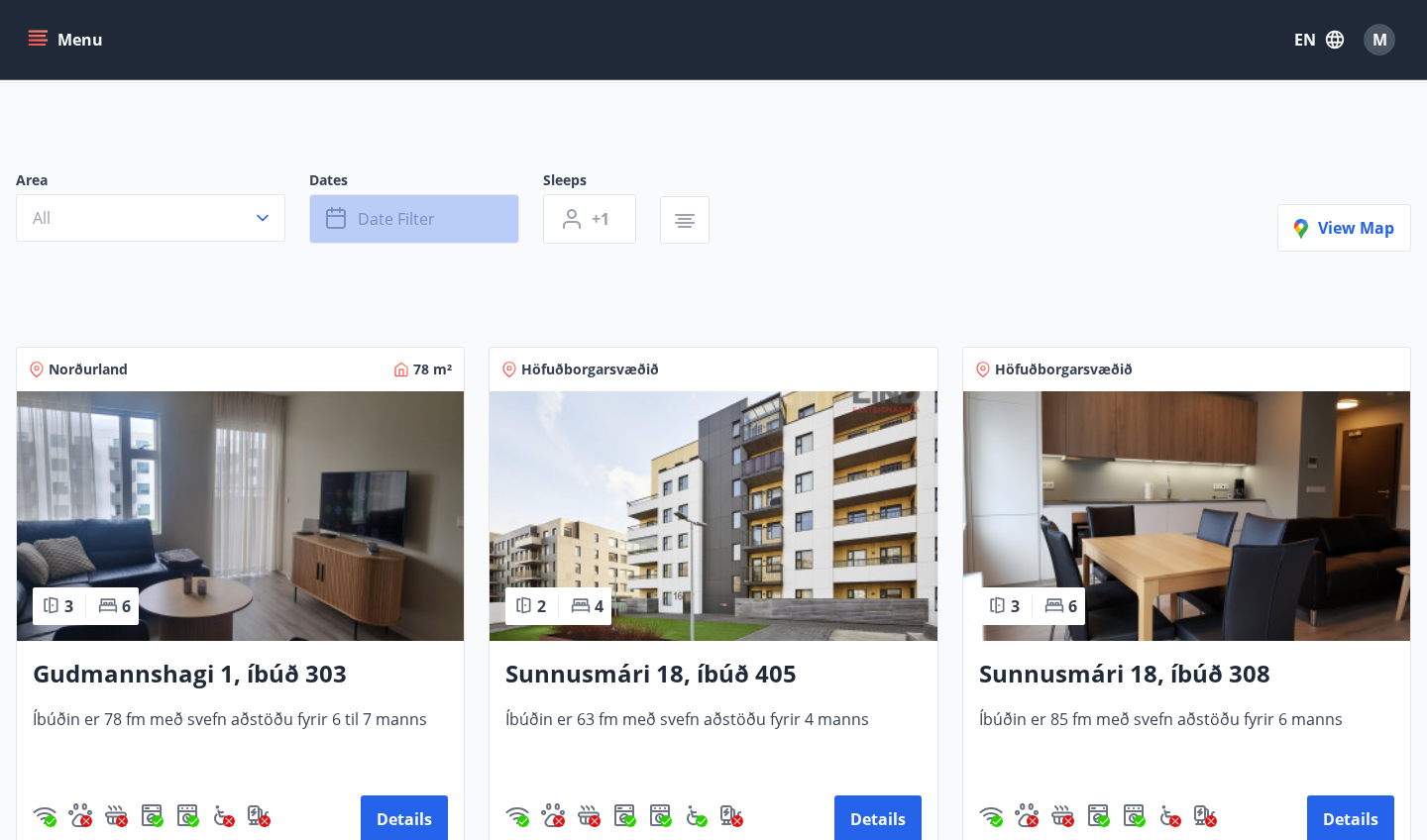 click on "Date filter" at bounding box center (396, 219) 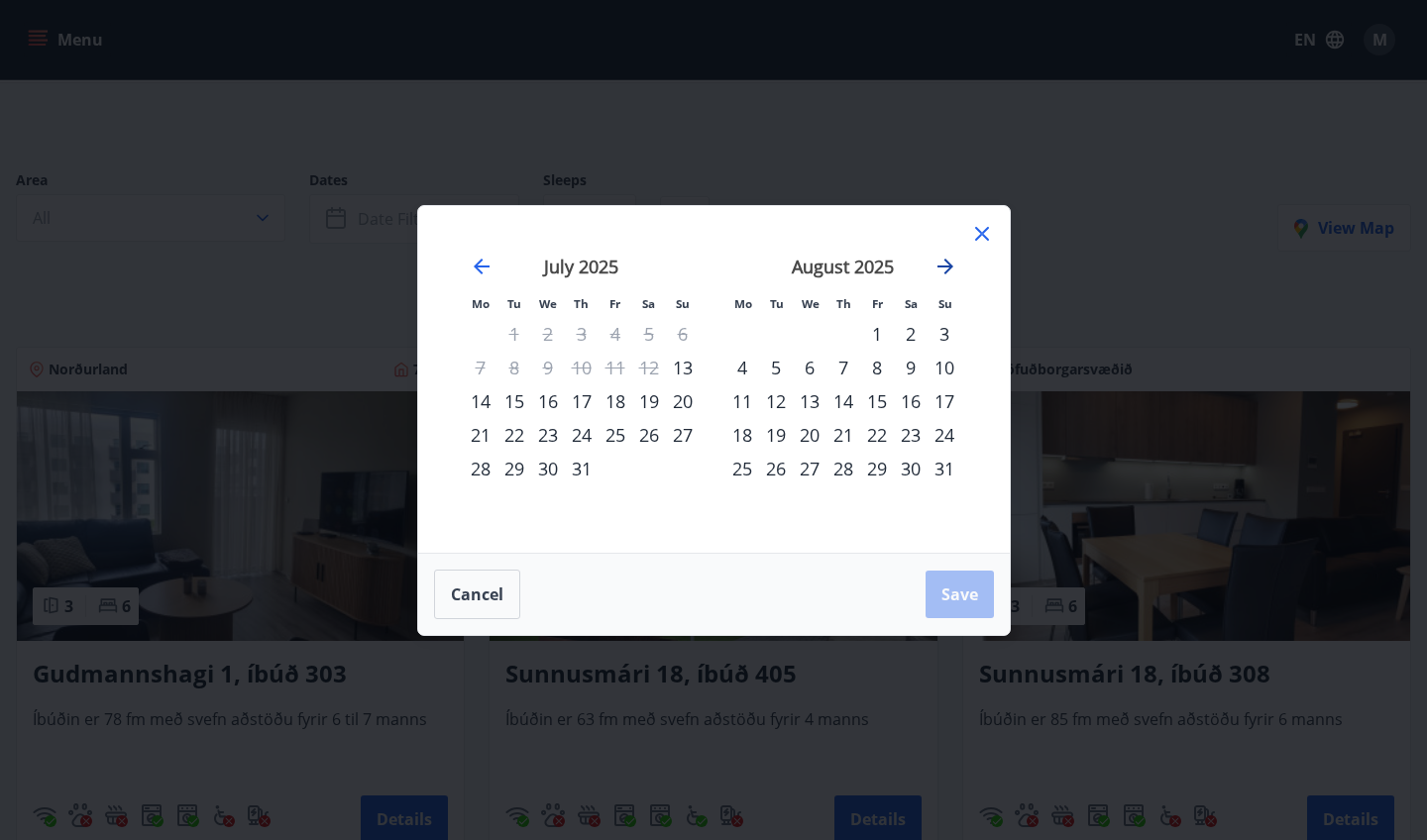 click 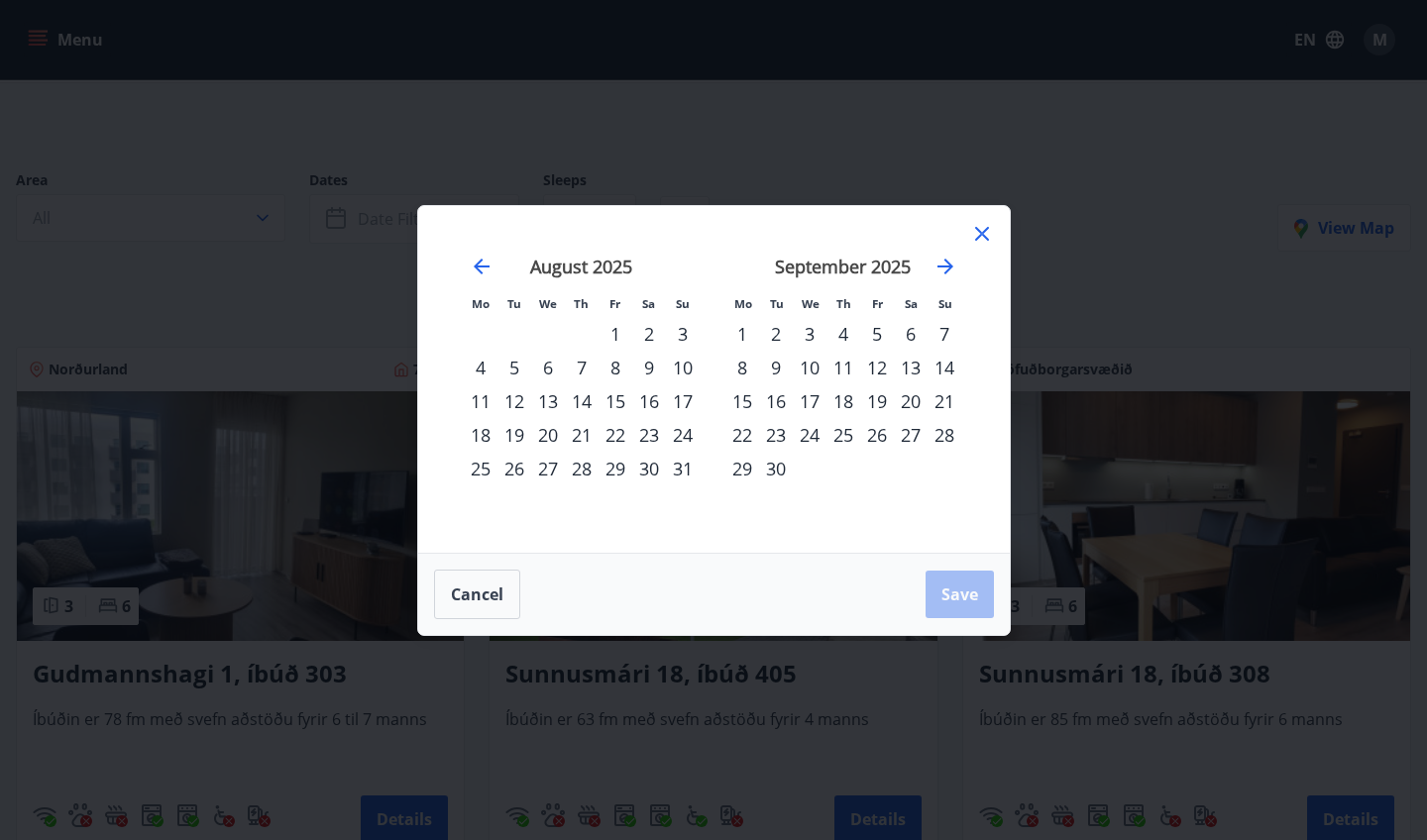 click on "26" at bounding box center [877, 435] 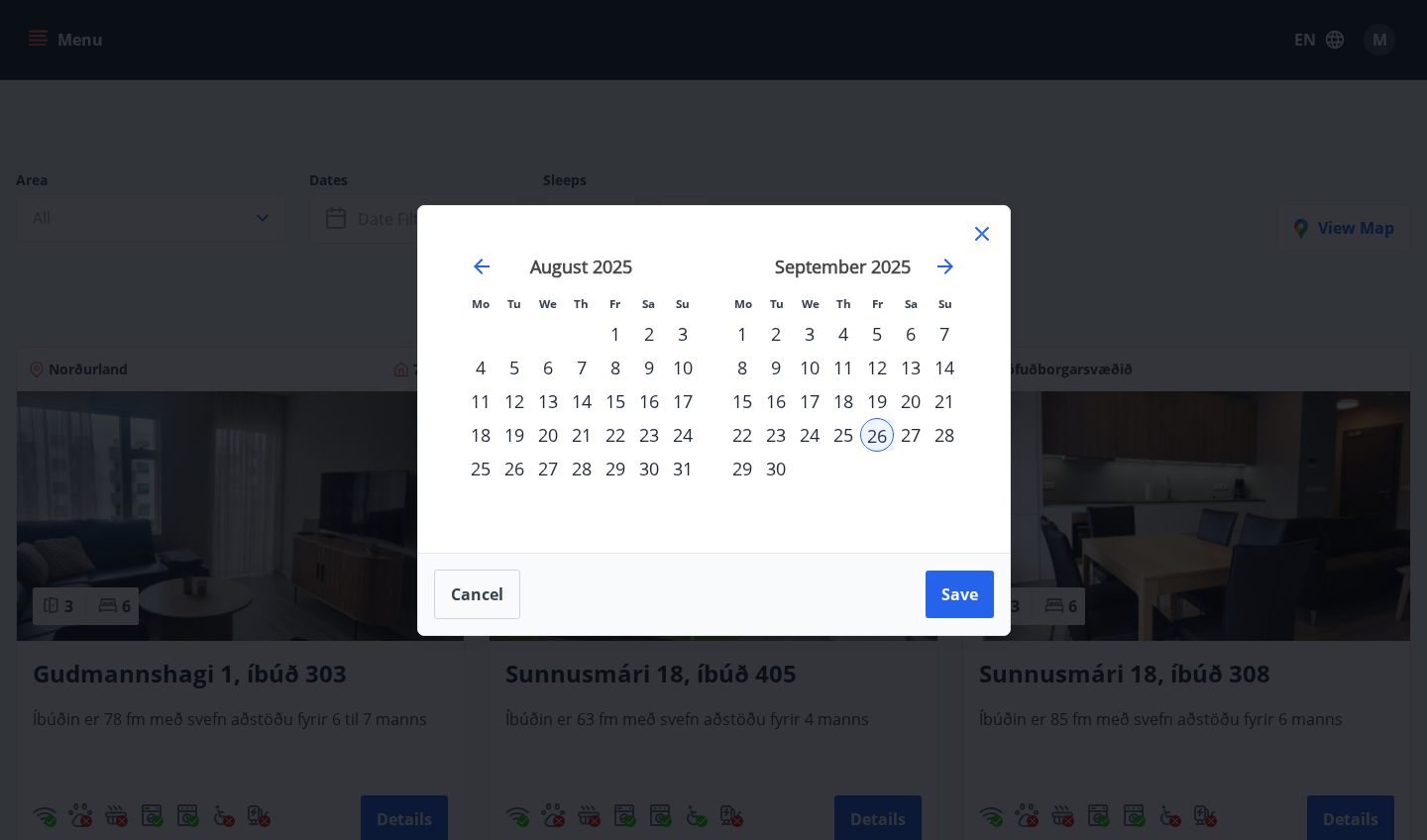 click on "28" at bounding box center [944, 435] 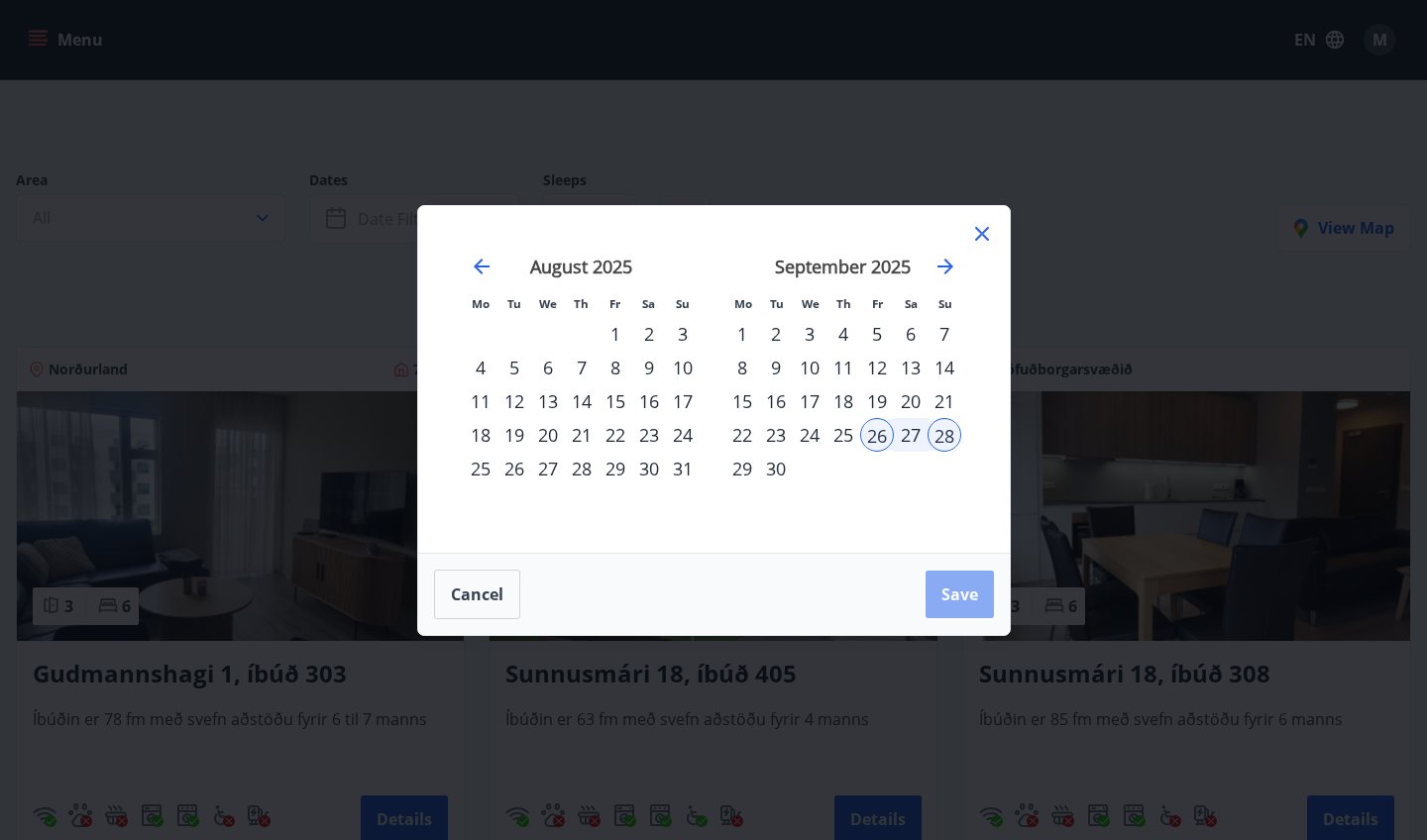 click on "Save" at bounding box center [959, 594] 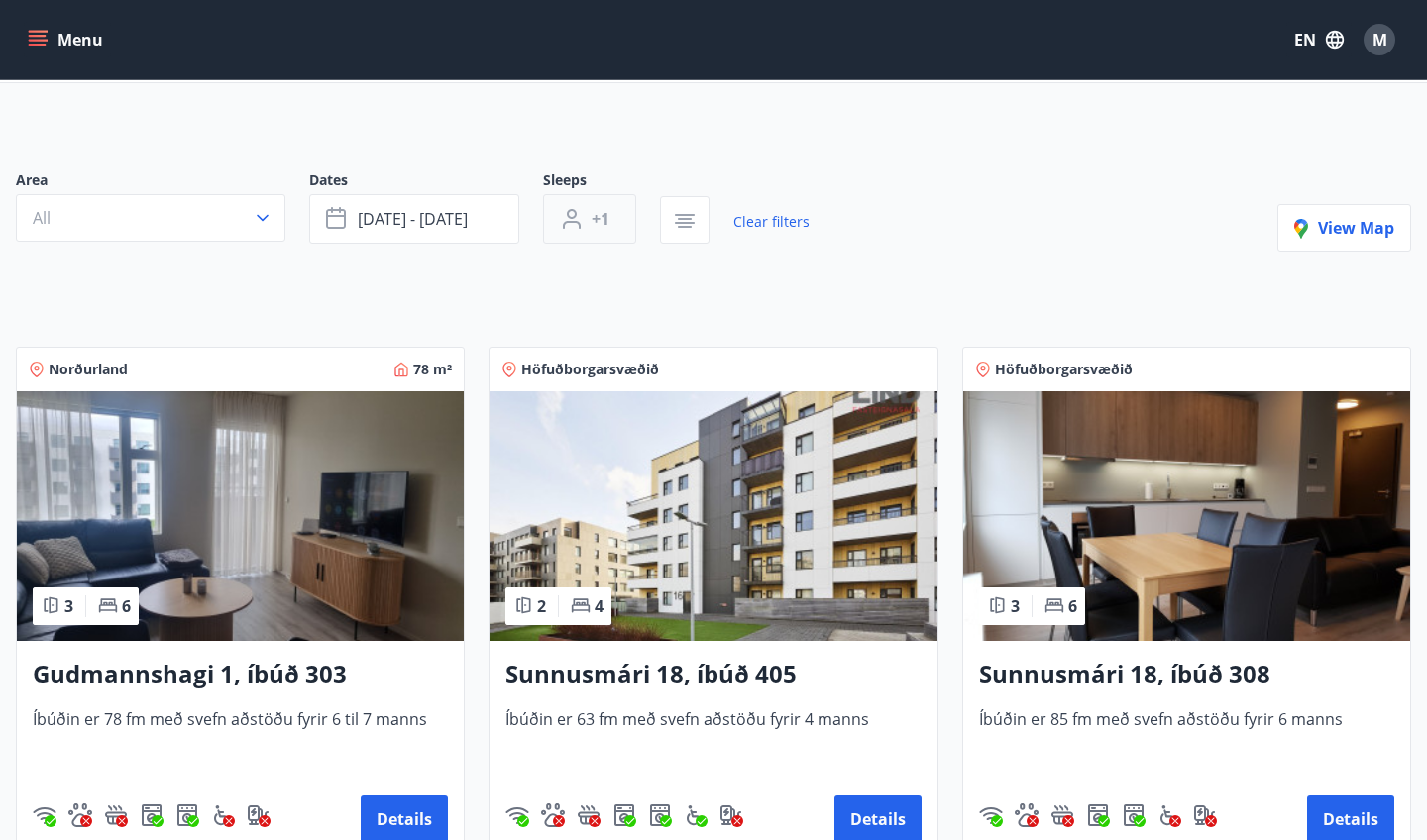 click on "+1" at bounding box center [590, 219] 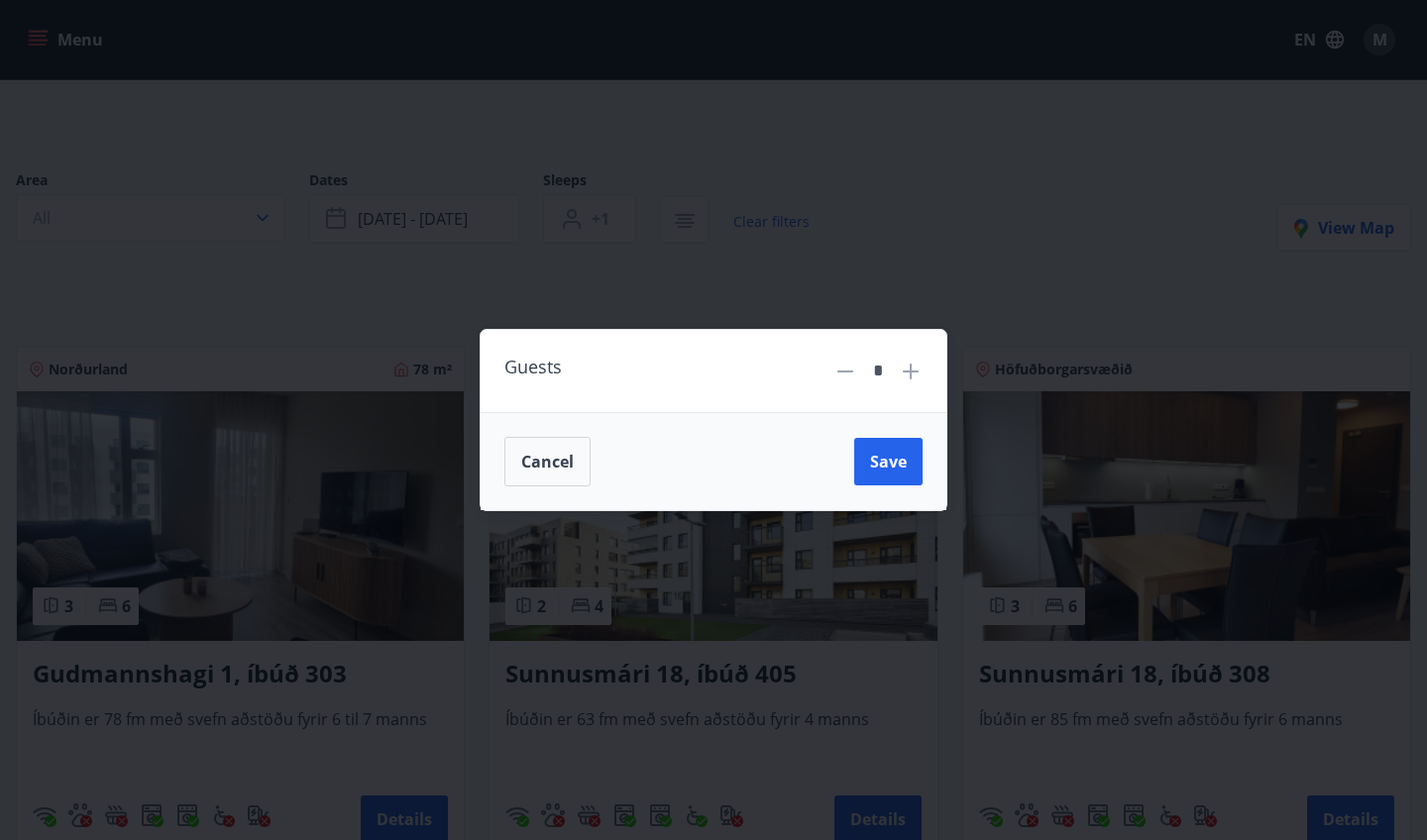 click 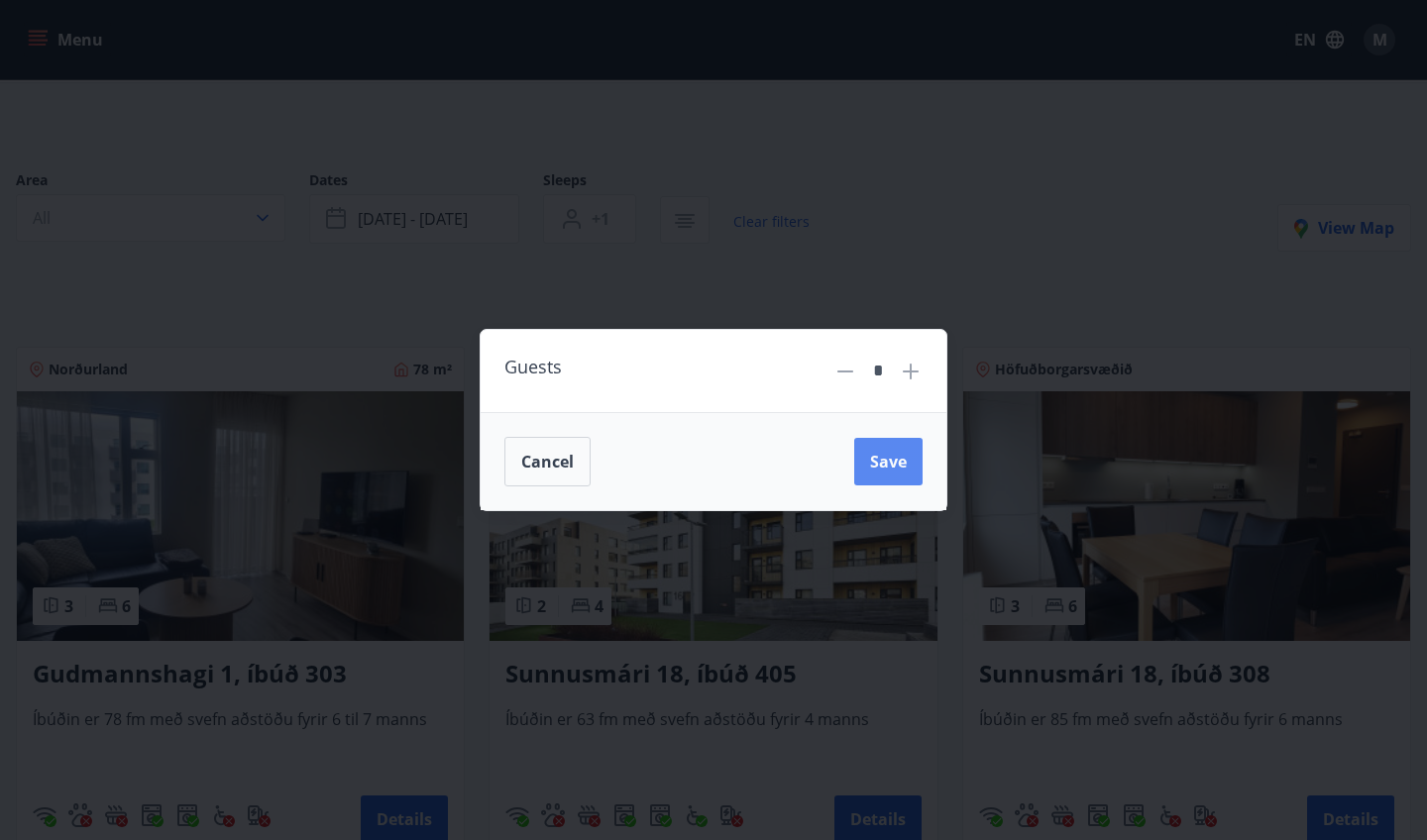 click on "Save" at bounding box center (888, 462) 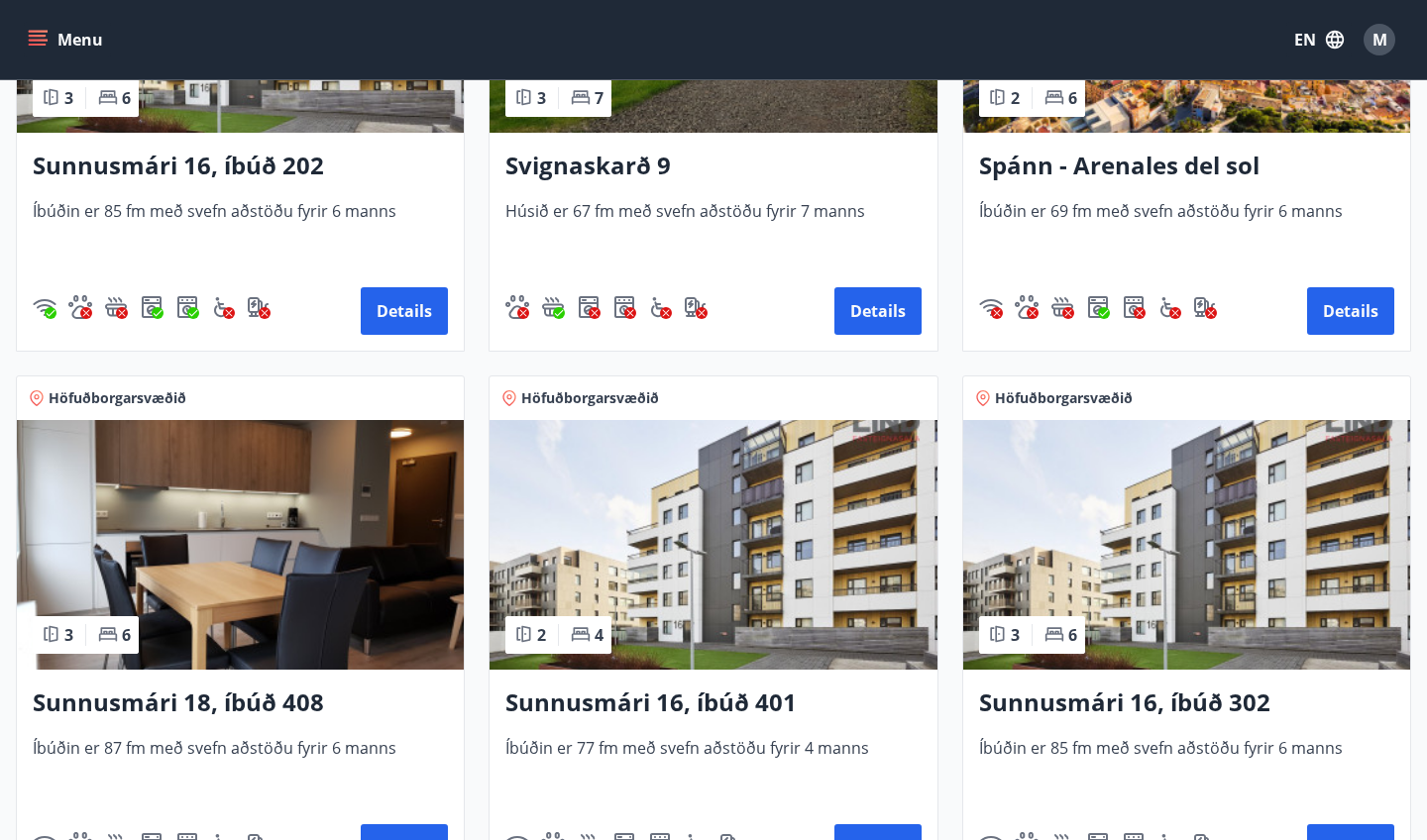 scroll, scrollTop: 1173, scrollLeft: 0, axis: vertical 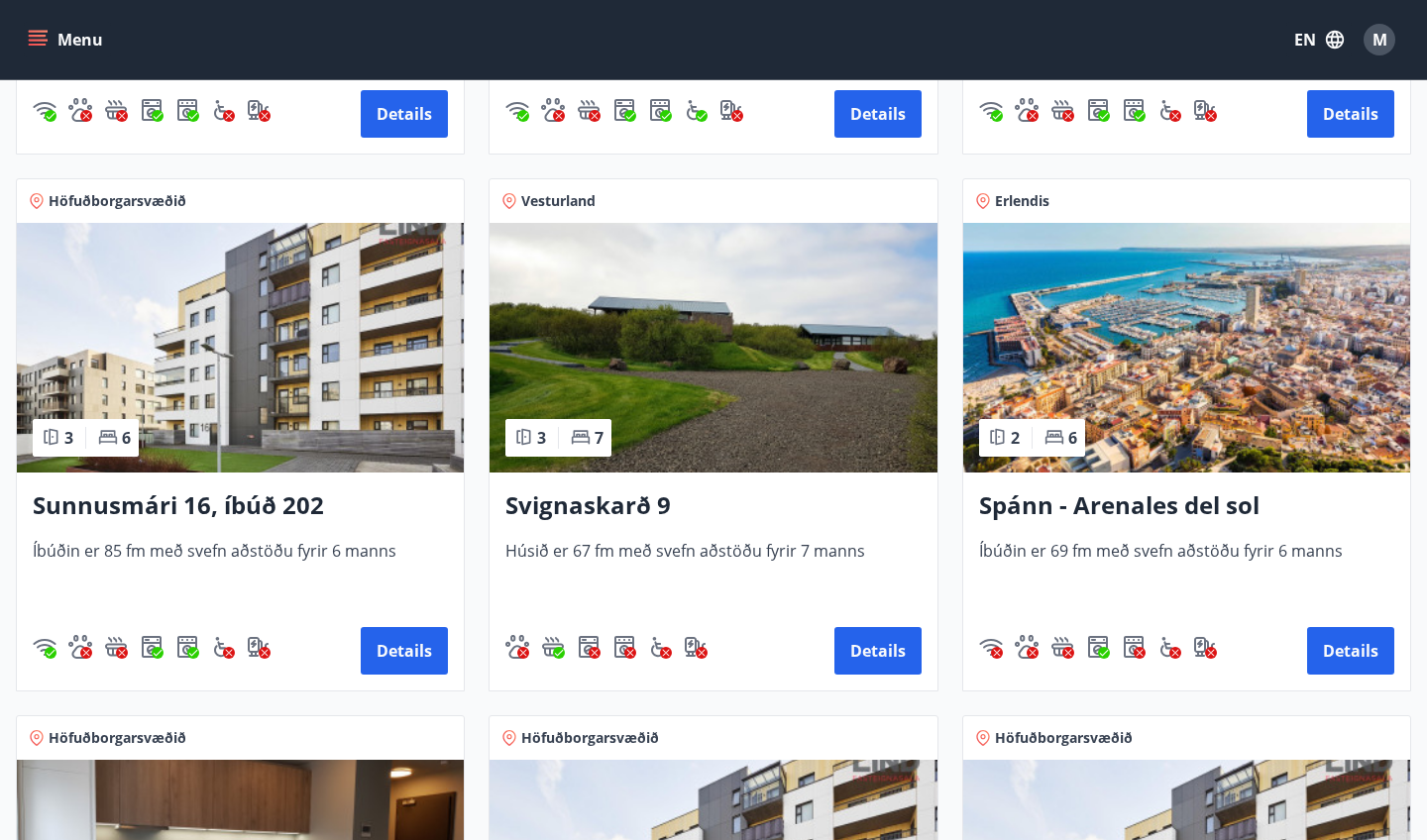 click at bounding box center [713, 348] 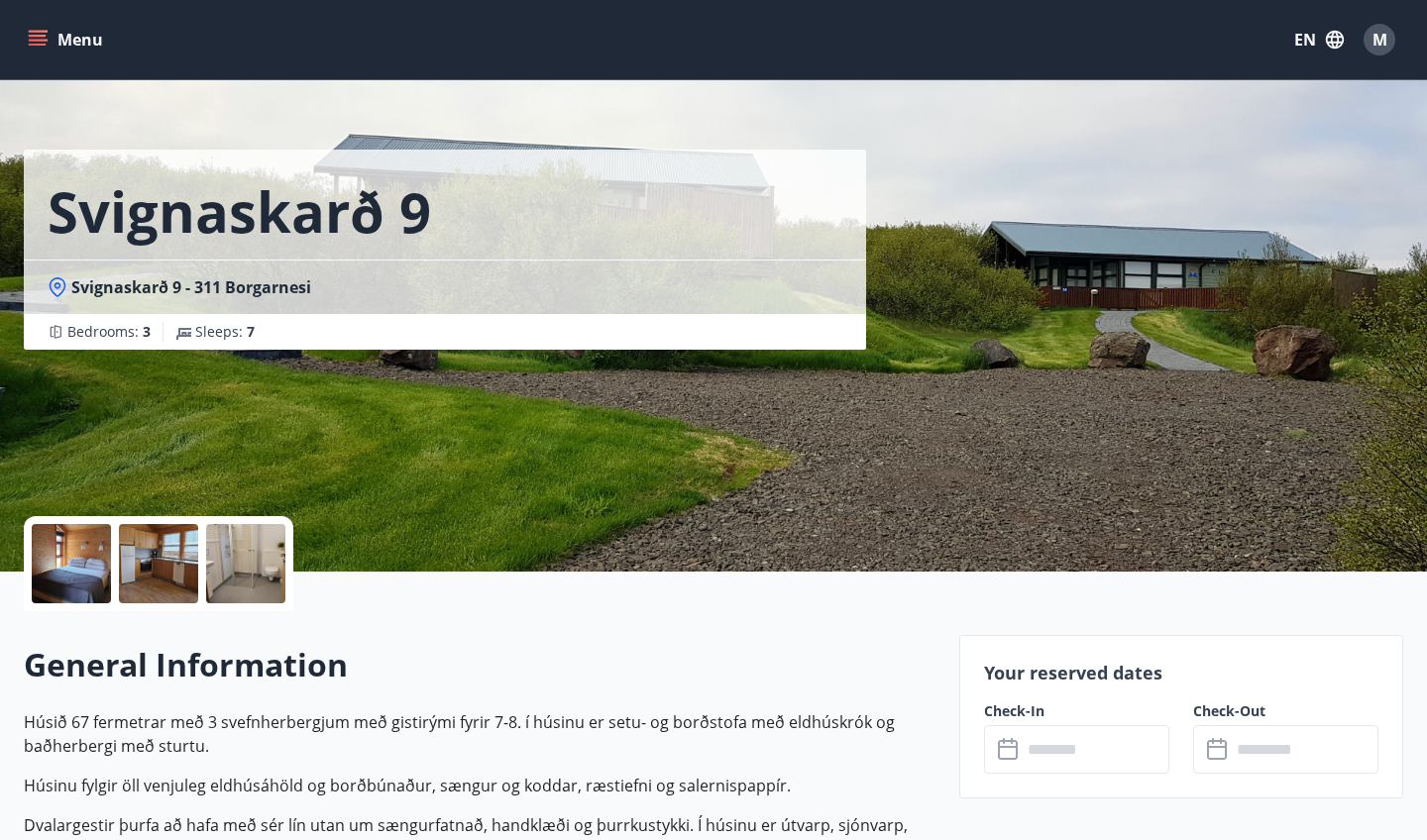 scroll, scrollTop: 49, scrollLeft: 0, axis: vertical 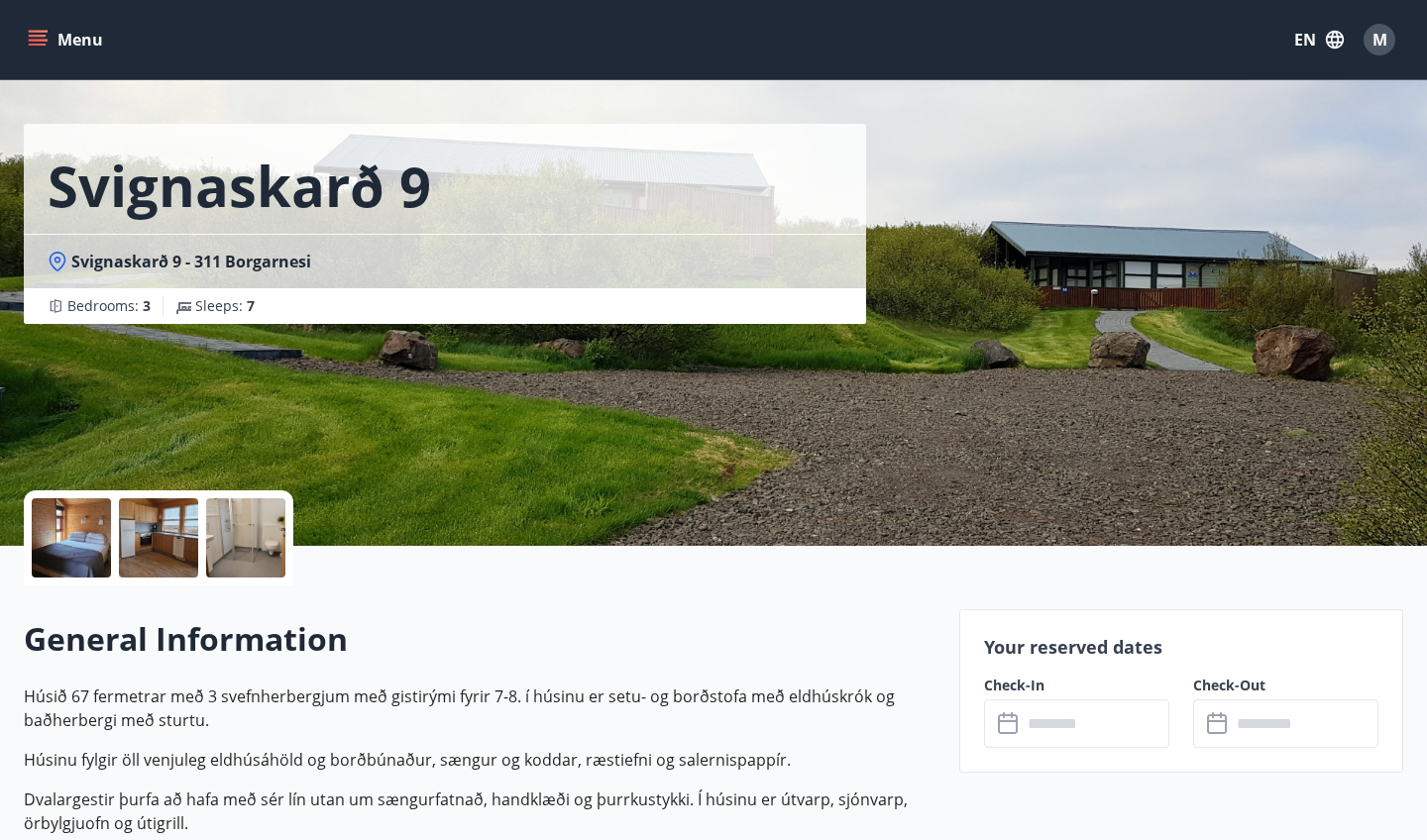 click at bounding box center (71, 538) 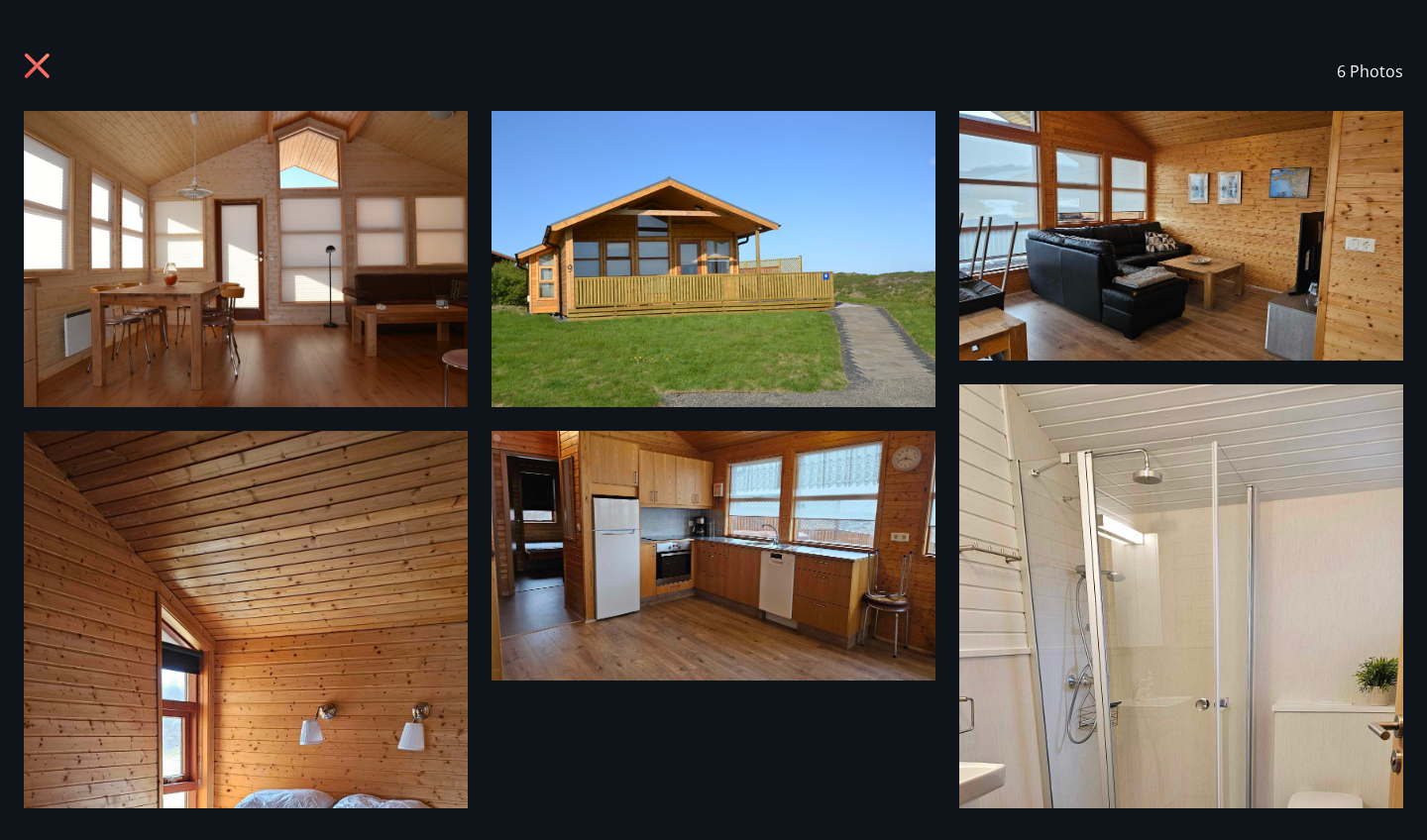 scroll, scrollTop: 0, scrollLeft: 0, axis: both 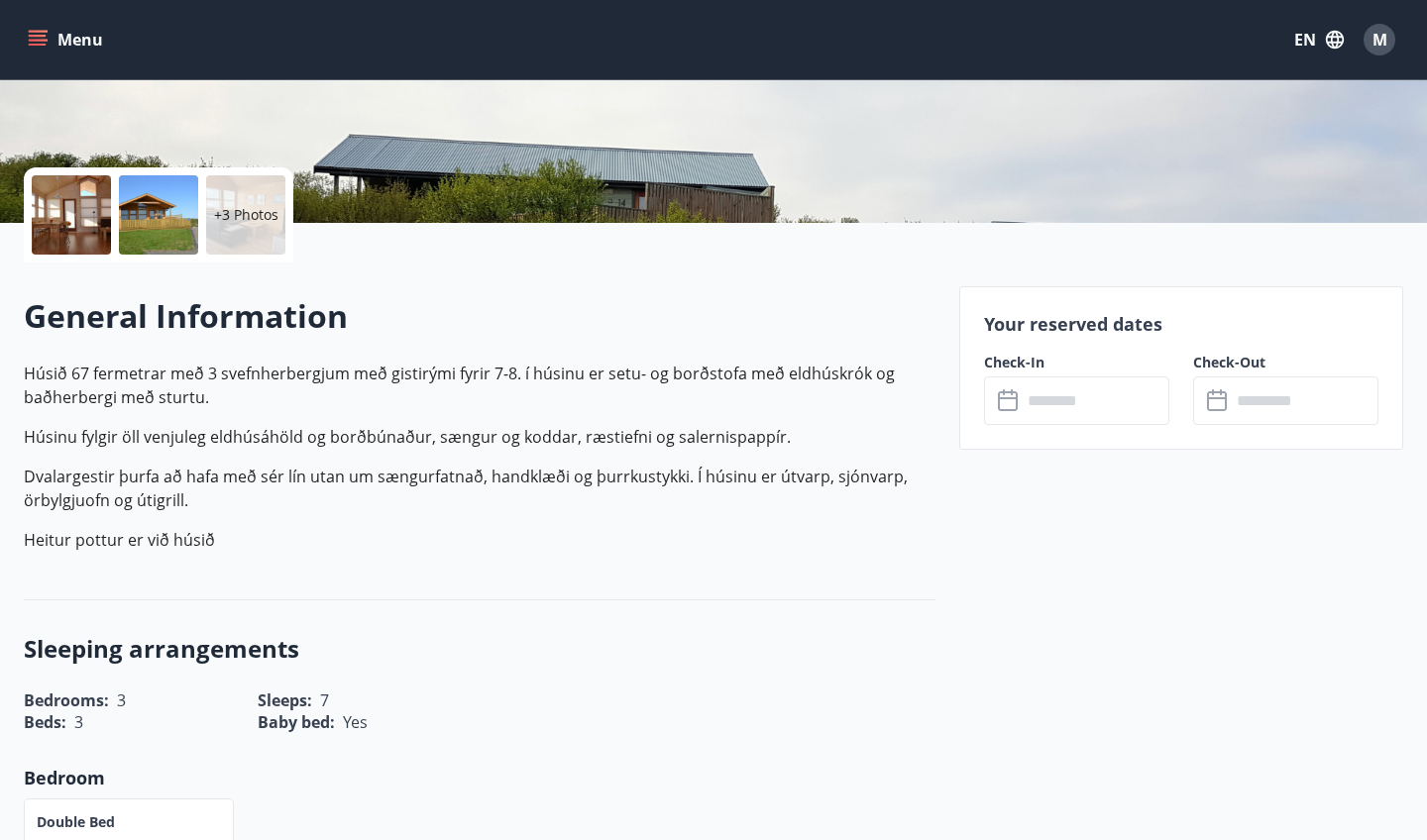 click at bounding box center (1095, 400) 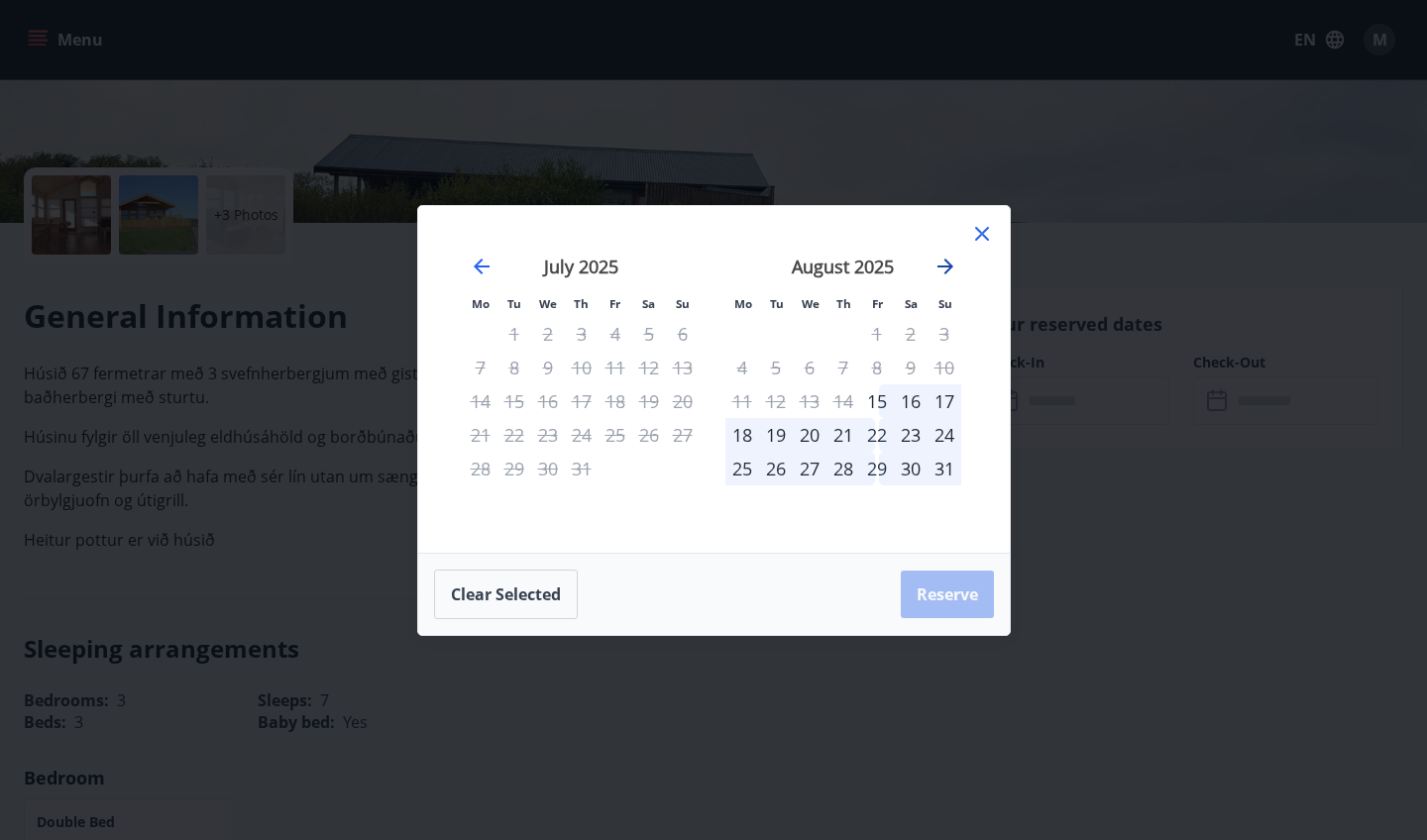 click 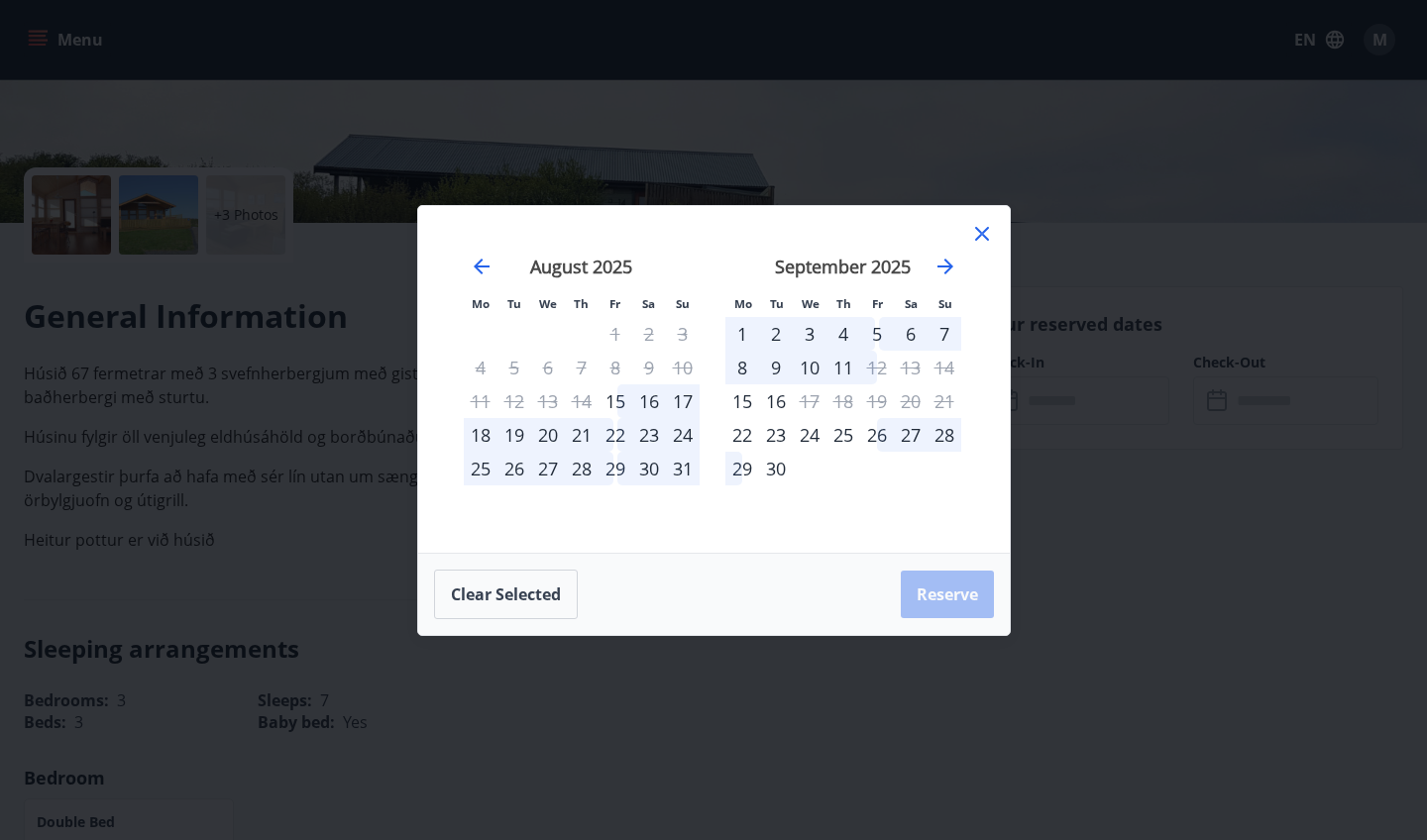 click on "26" at bounding box center (877, 435) 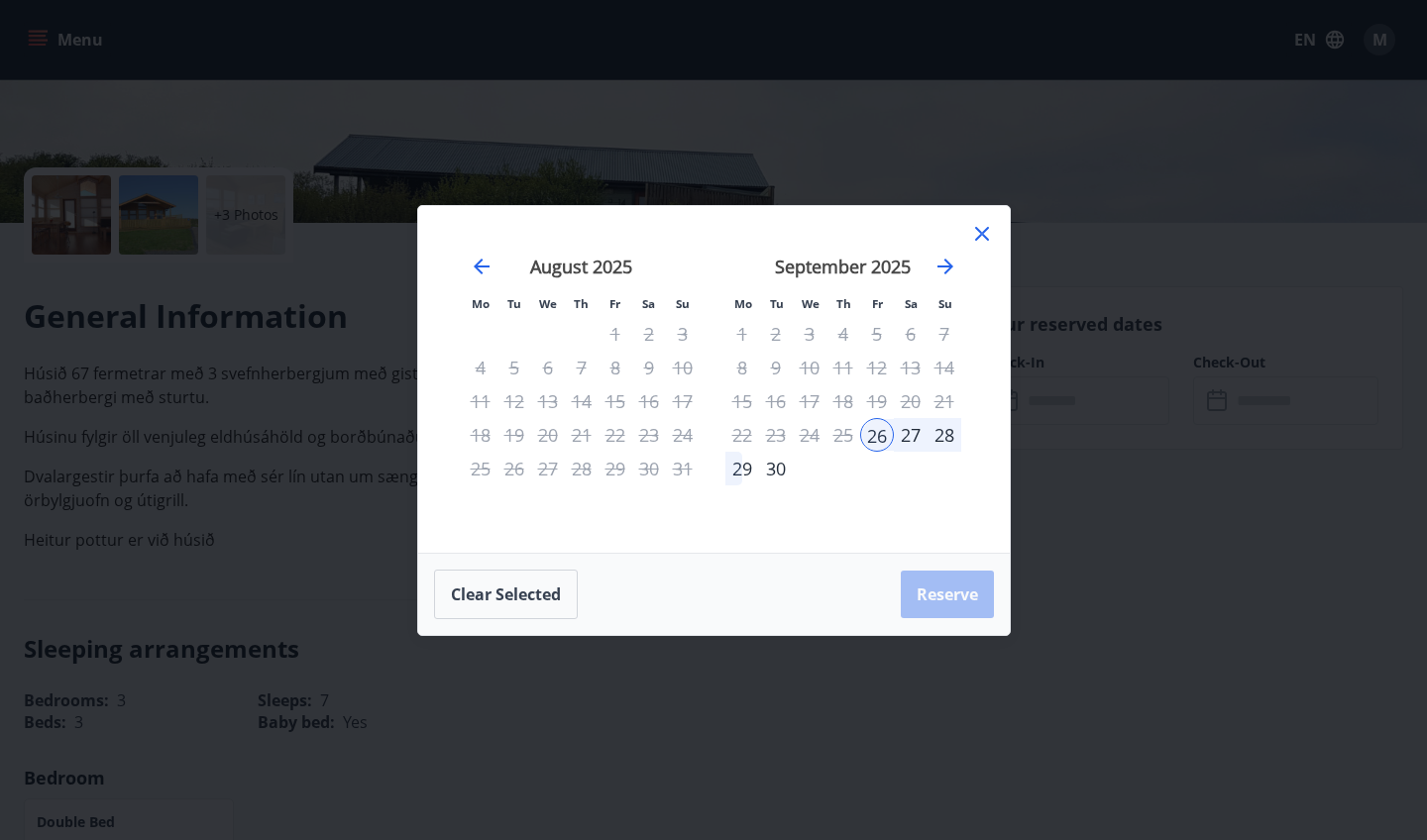 click on "29" at bounding box center [742, 469] 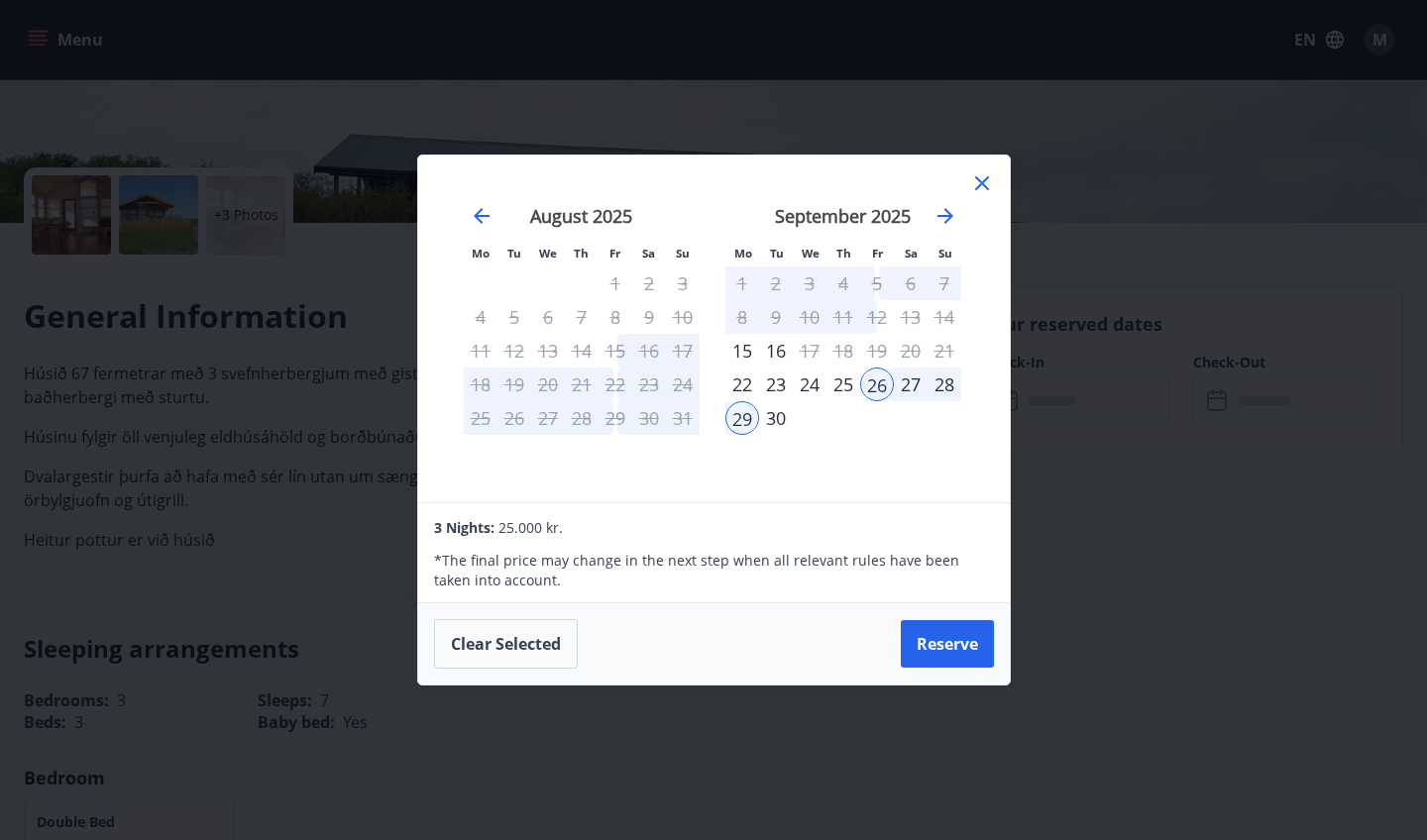 click on "Mo Tu We Th Fr Sa Su Mo Tu We Th Fr Sa Su [MONTH] 2025 1 2 3 4 5 6 7 8 9 10 11 12 13 14 15 16 17 18 19 20 21 22 23 24 25 26 27 28 29 30 31 [MONTH] 2025 1 2 3 4 5 6 7 8 9 10 11 12 13 14 15 16 17 18 19 20 21 22 23 24 25 26 27 28 29 30 31 [MONTH] 2025 1 2 3 4 5 6 7 8 9 10 11 12 13 14 15 16 17 18 19 20 21 22 23 24 25 26 27 28 29 30 [MONTH] 2025 1 2 3 4 5 6 7 8 9 10 11 12 13 14 15 16 17 18 19 20 21 22 23 24 25 26 27 28 29 30 31 3 Nights: [PRICE] kr. * The final price may change in the next step when all relevant rules have been taken into account. Clear selected Reserve" at bounding box center (714, 420) 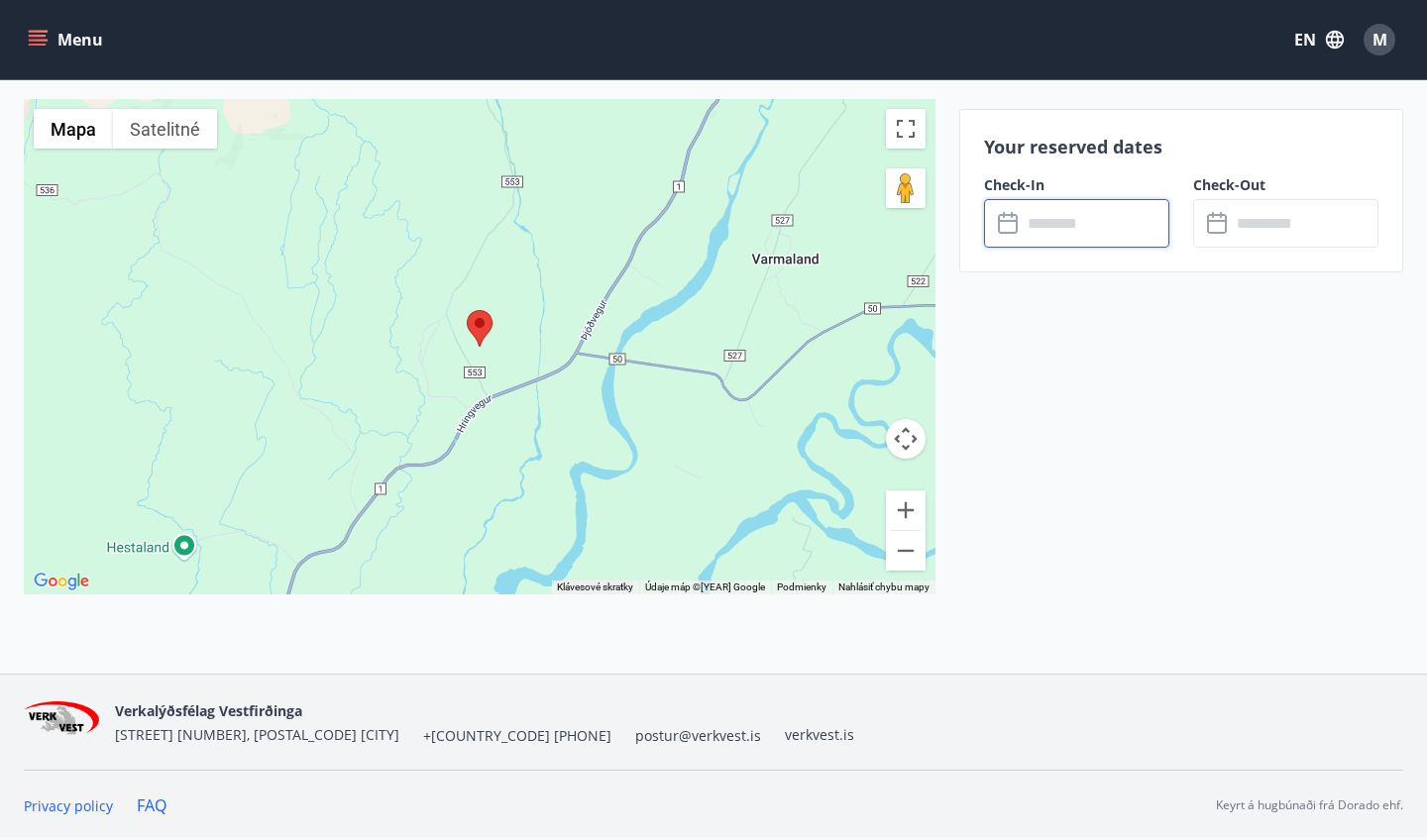 scroll, scrollTop: 2798, scrollLeft: 0, axis: vertical 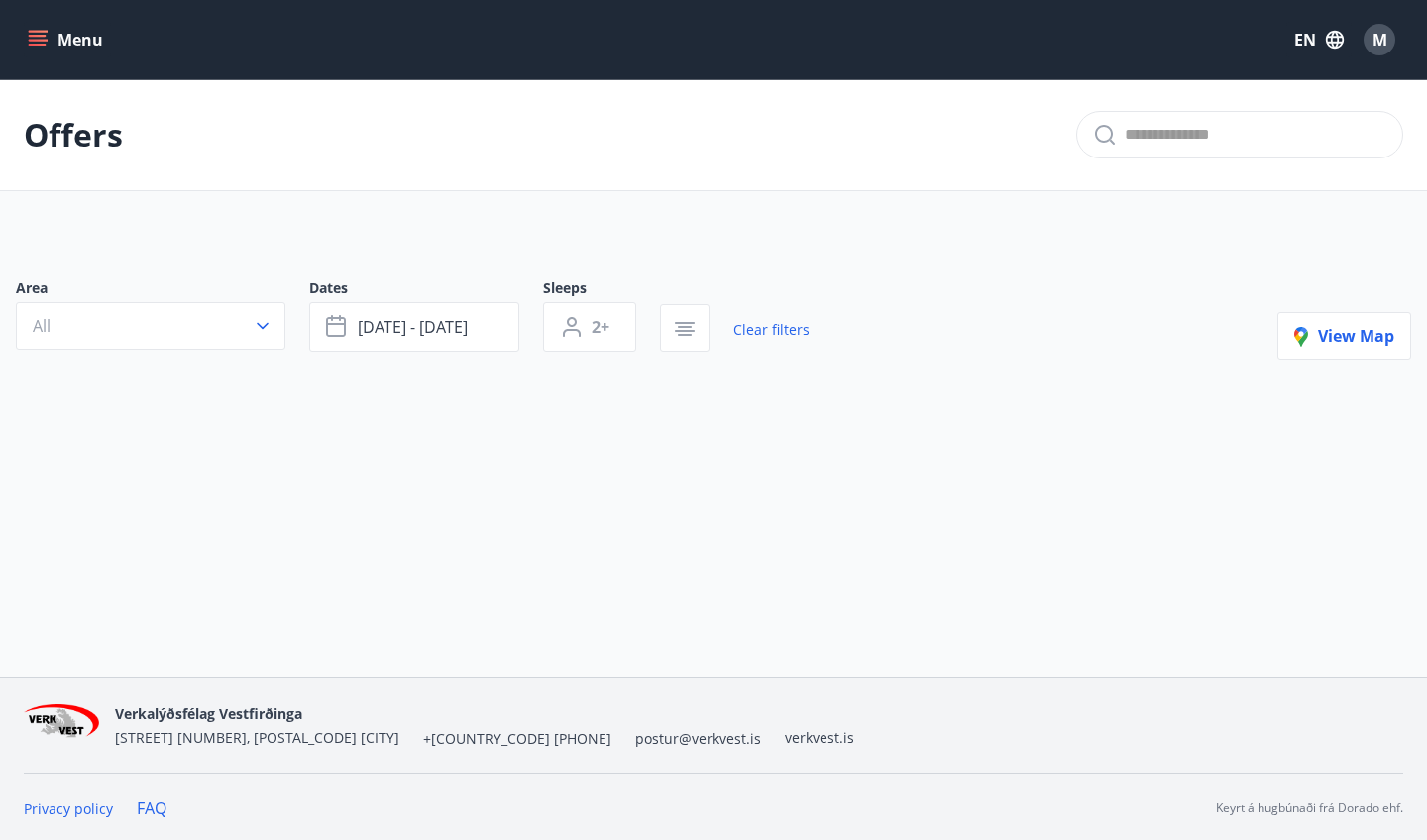 type on "*" 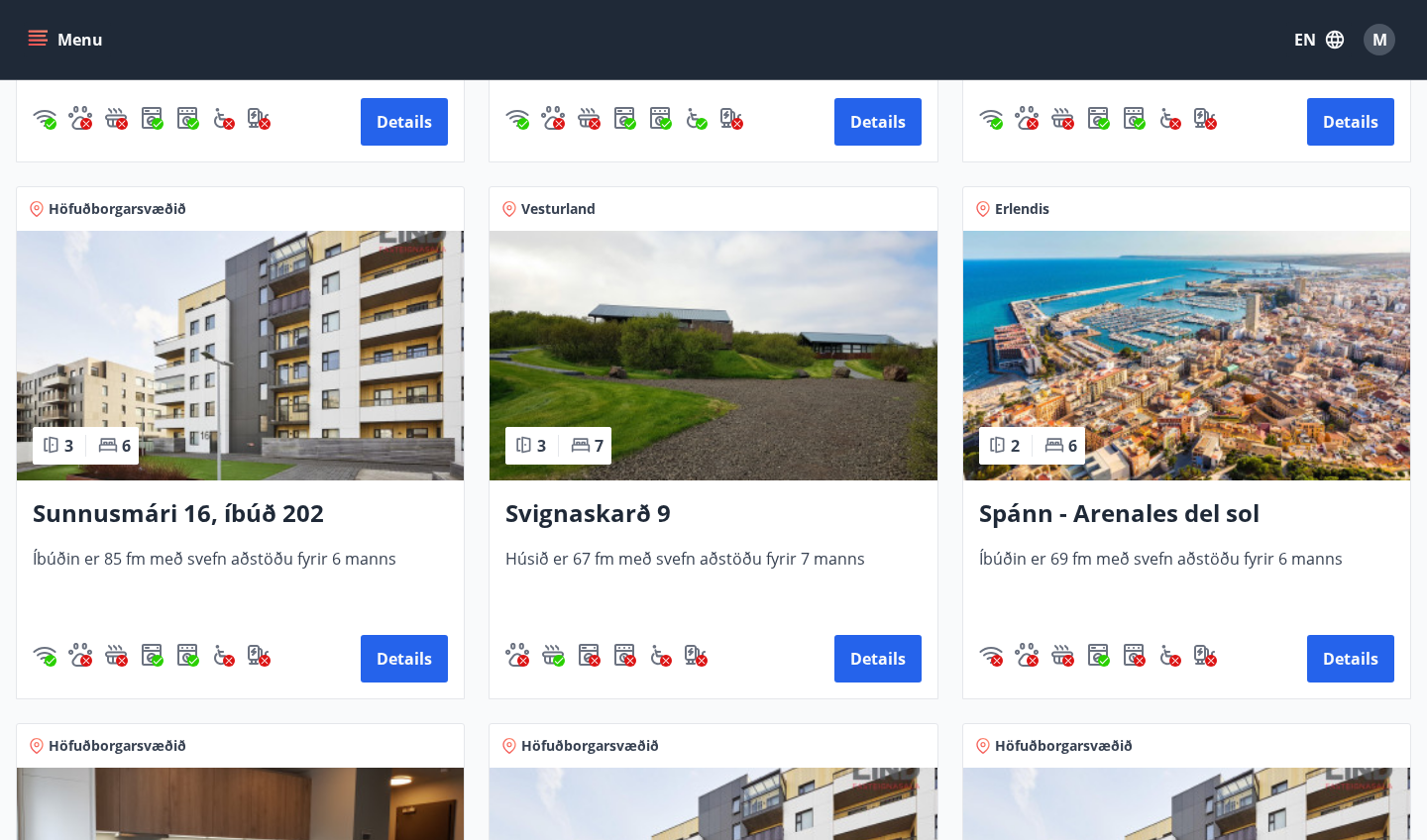 scroll, scrollTop: 811, scrollLeft: 0, axis: vertical 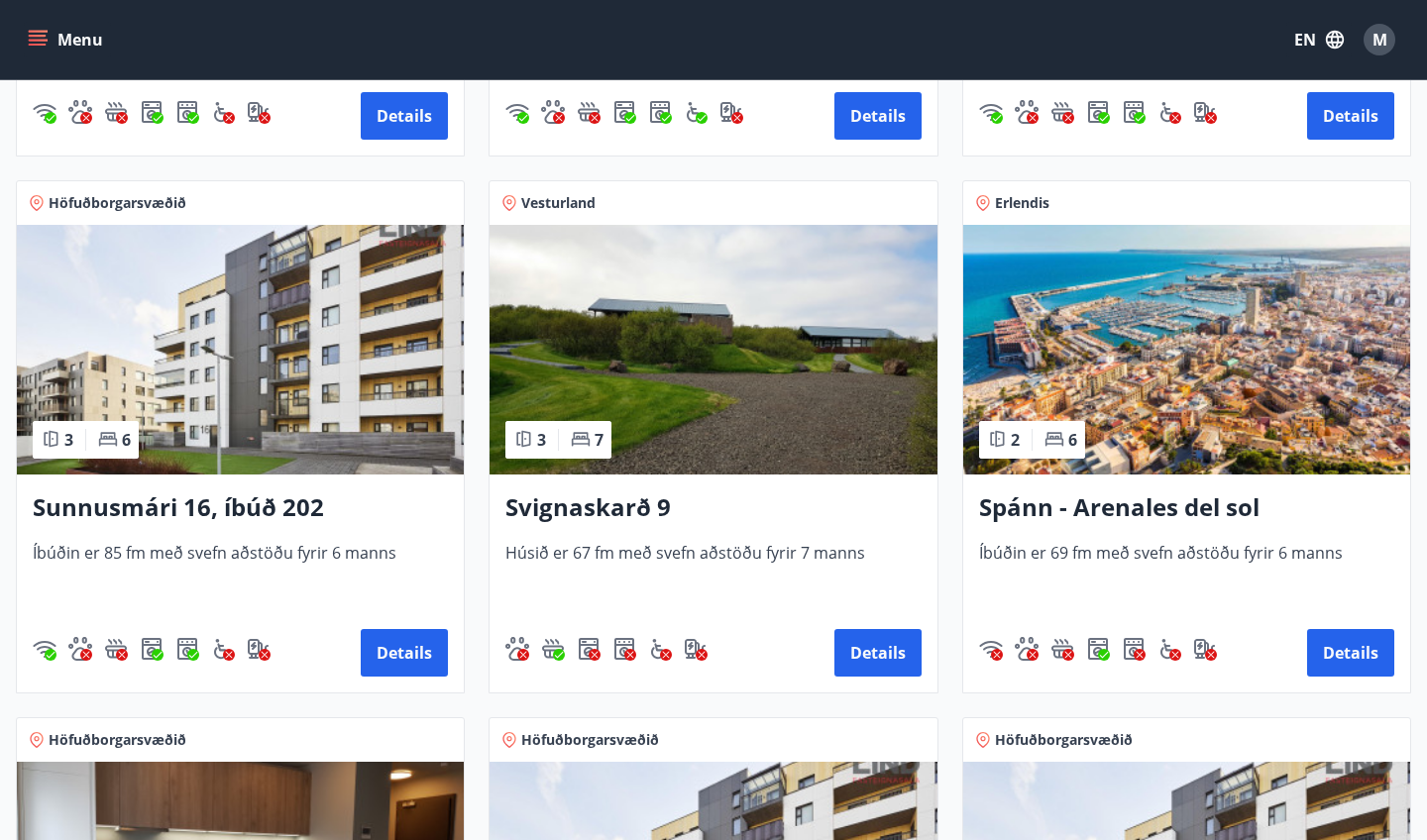 click on "Spánn - Arenales del sol" at bounding box center [1186, 508] 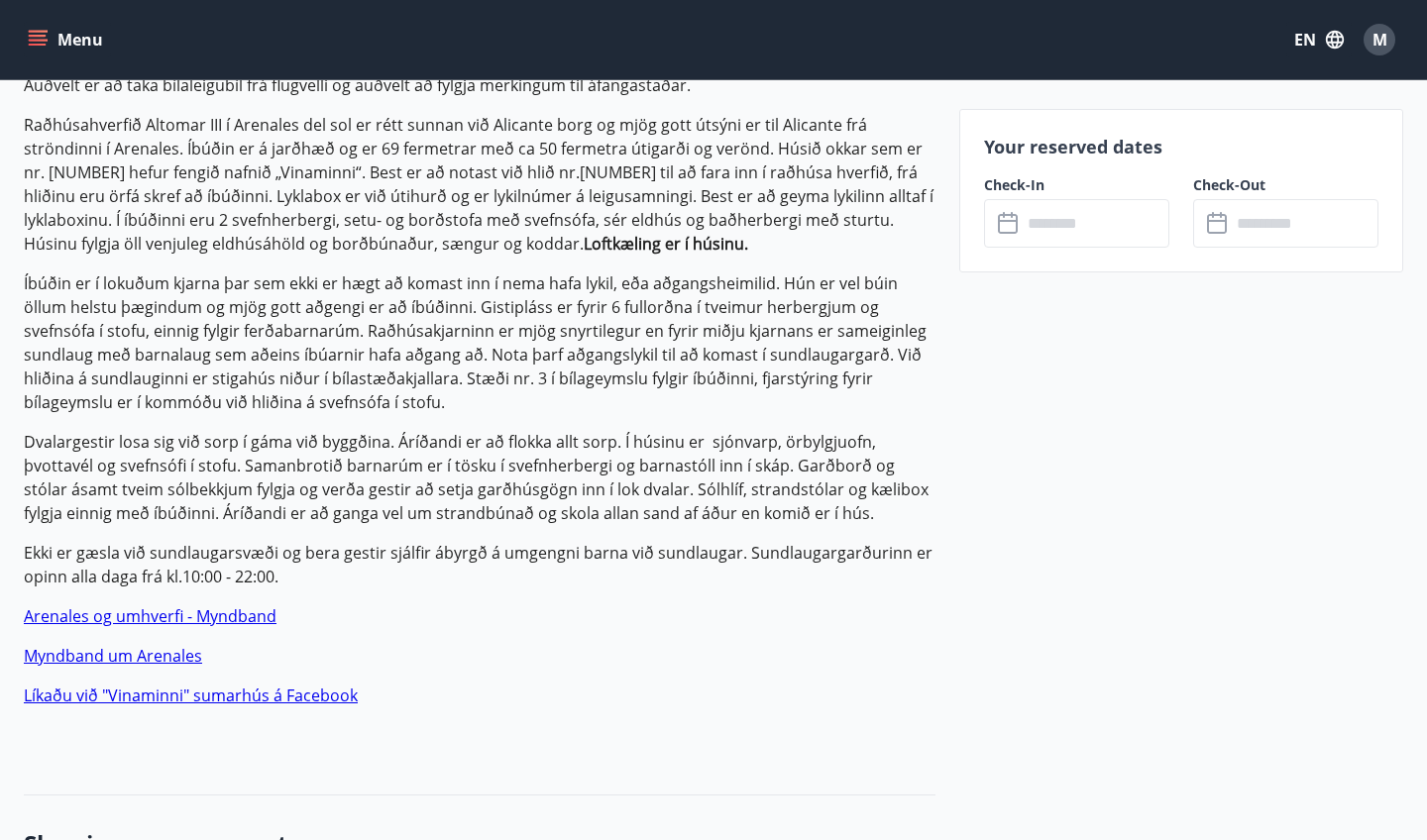 scroll, scrollTop: 817, scrollLeft: 0, axis: vertical 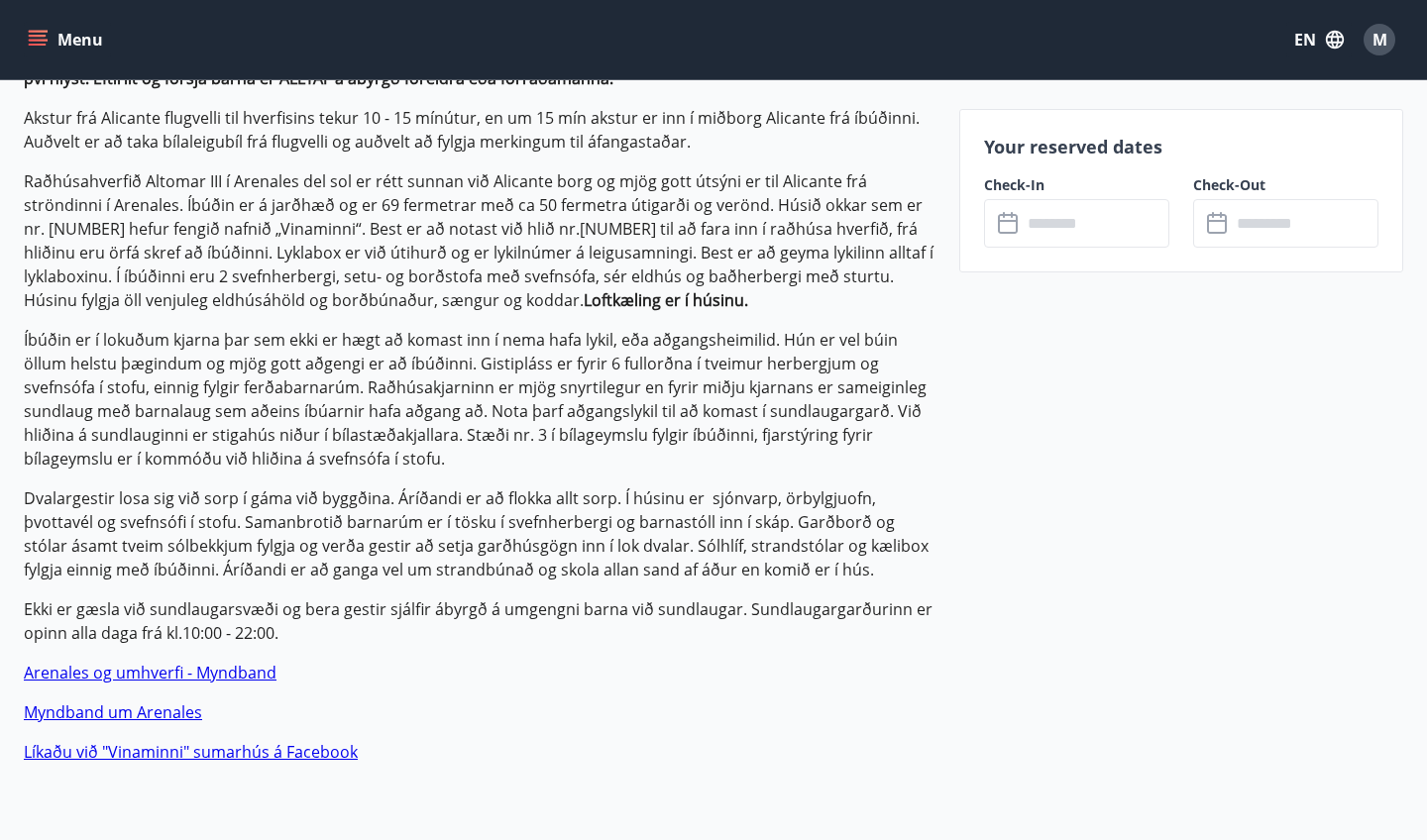 click at bounding box center [1095, 223] 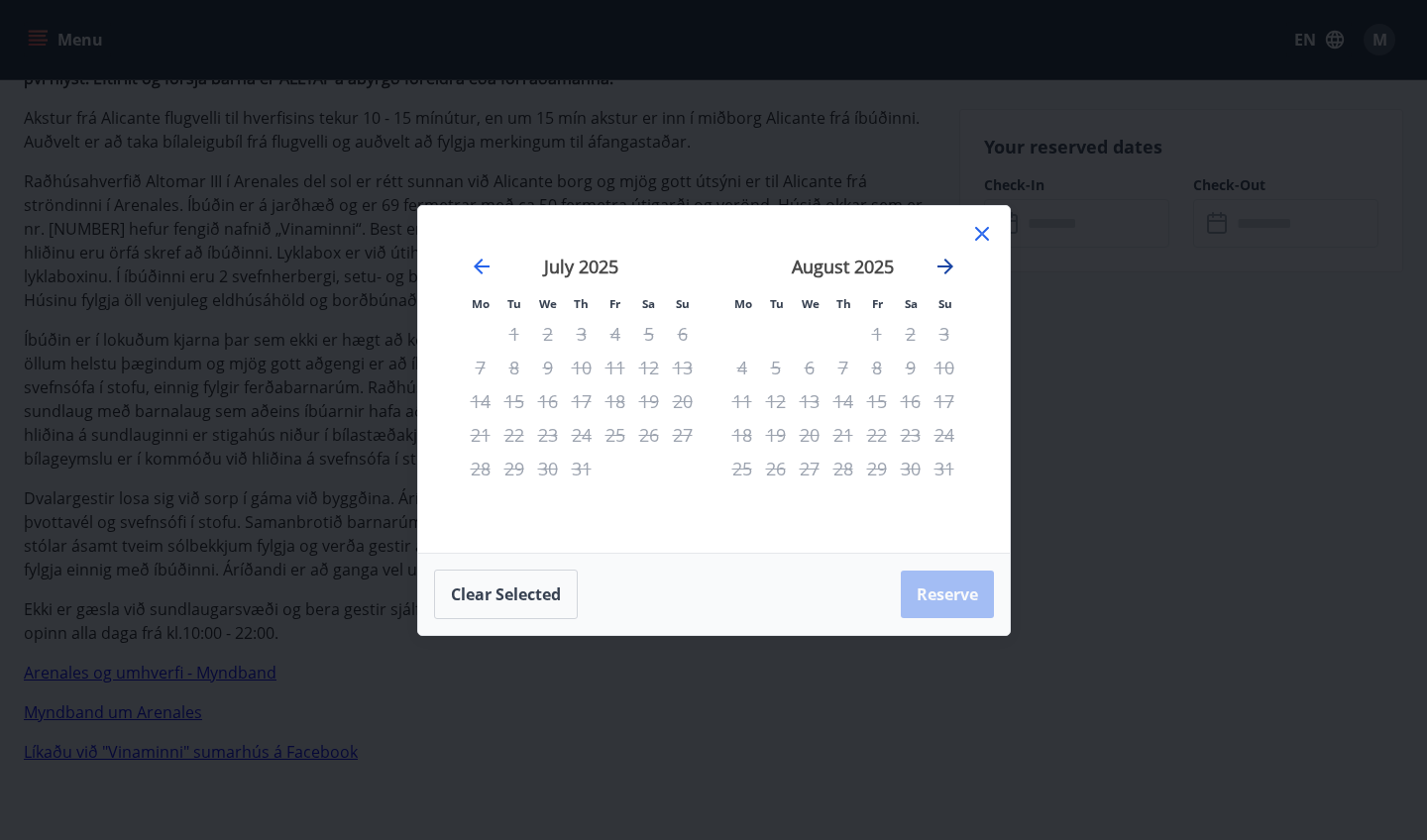 click 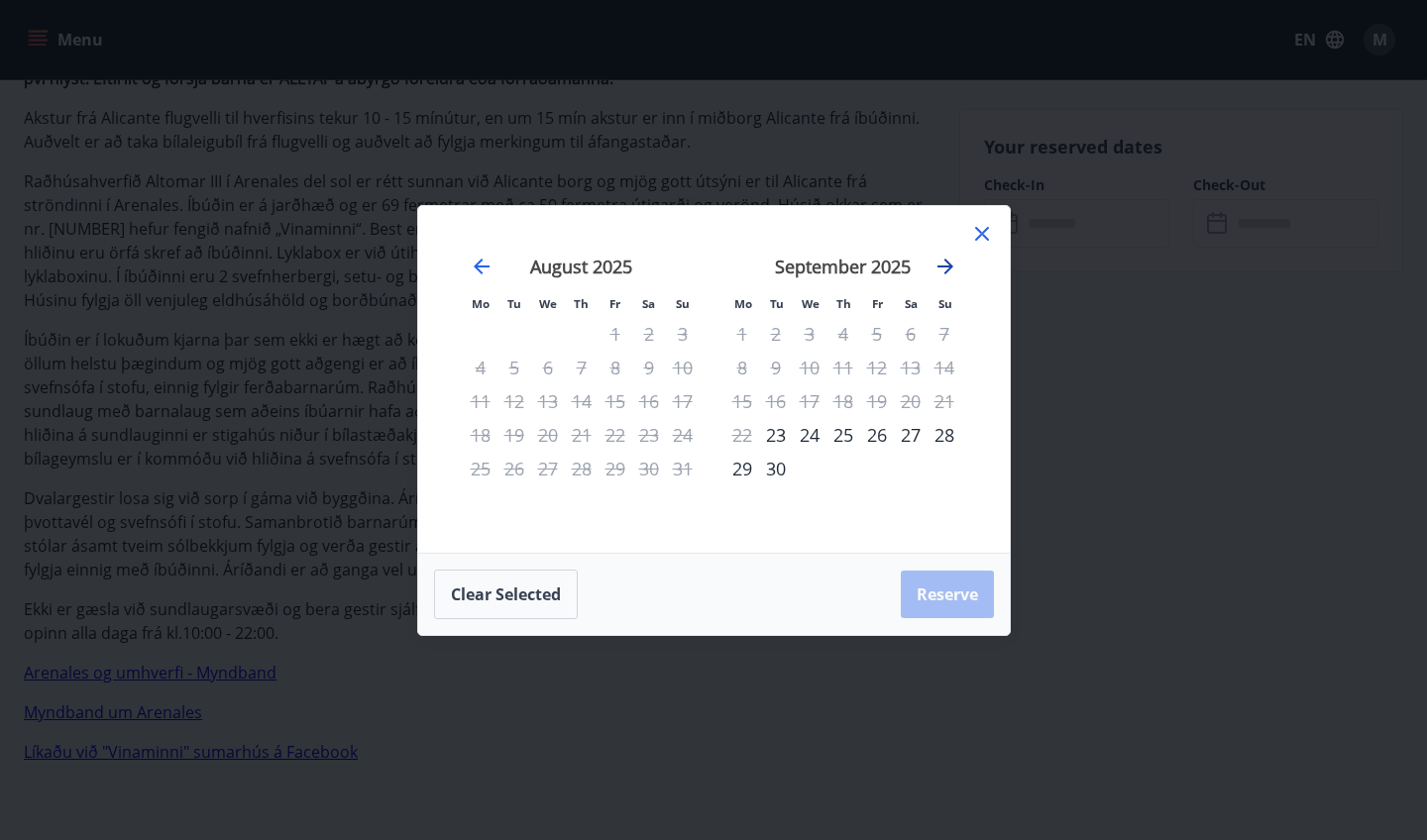 click 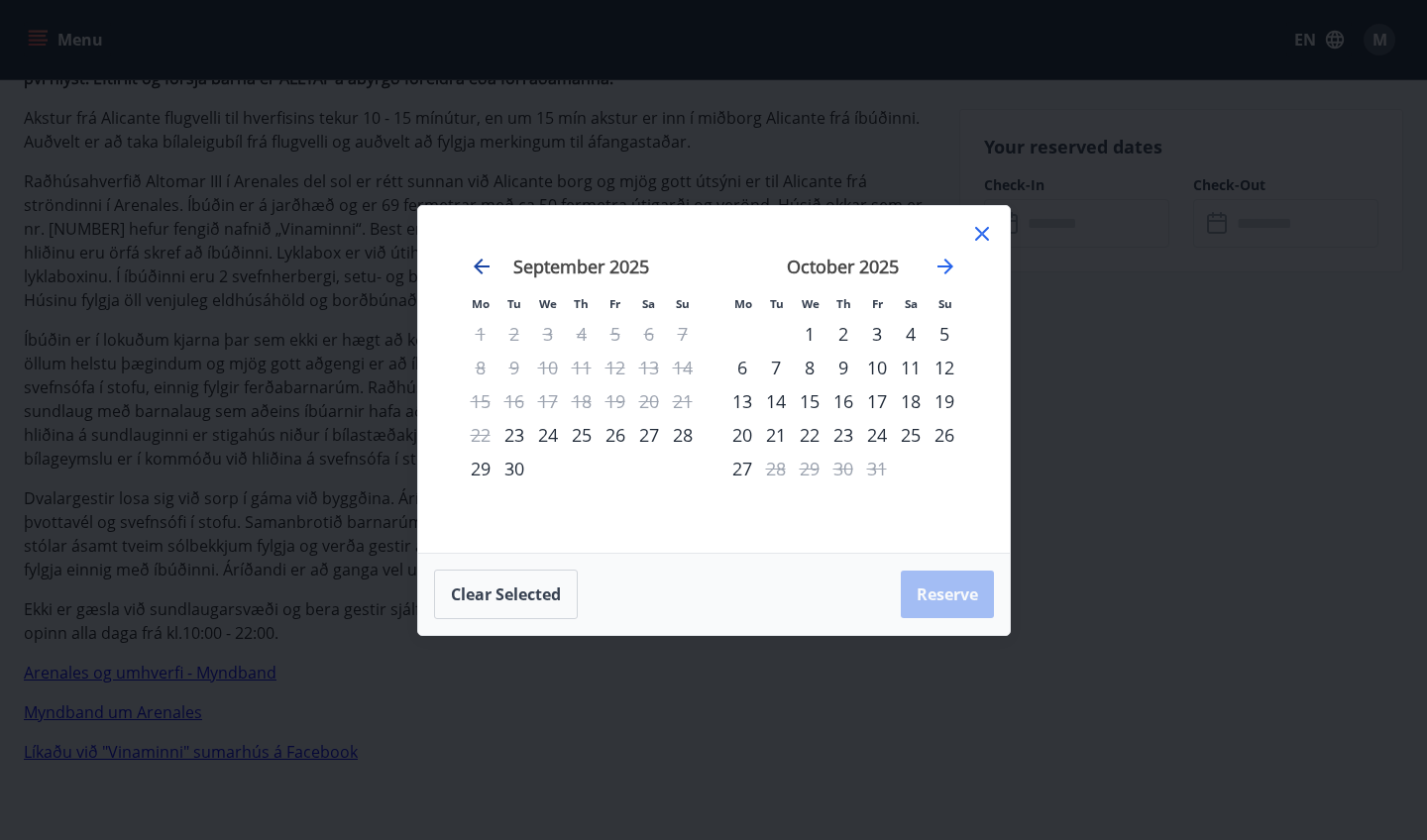 click 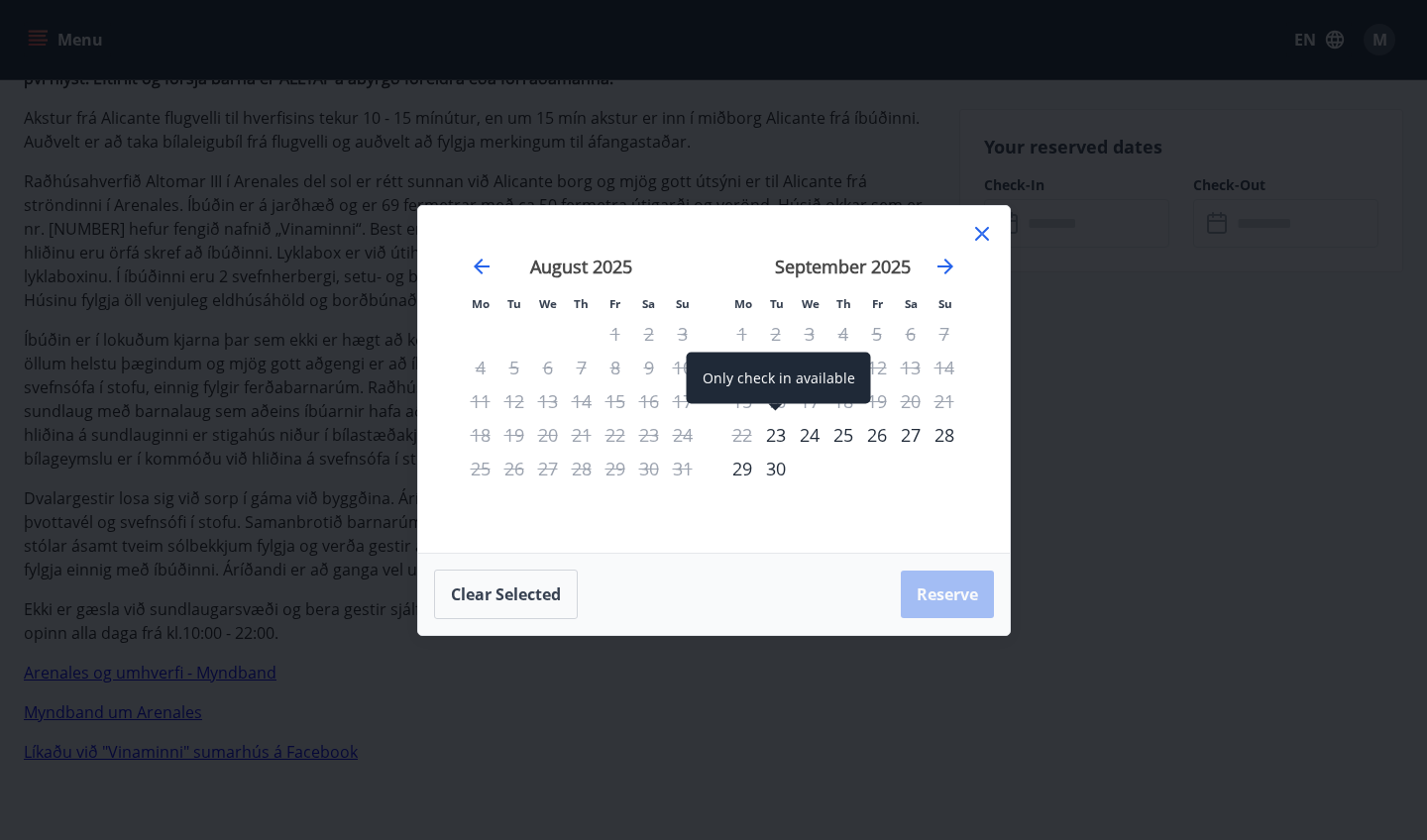 click on "23" at bounding box center [776, 435] 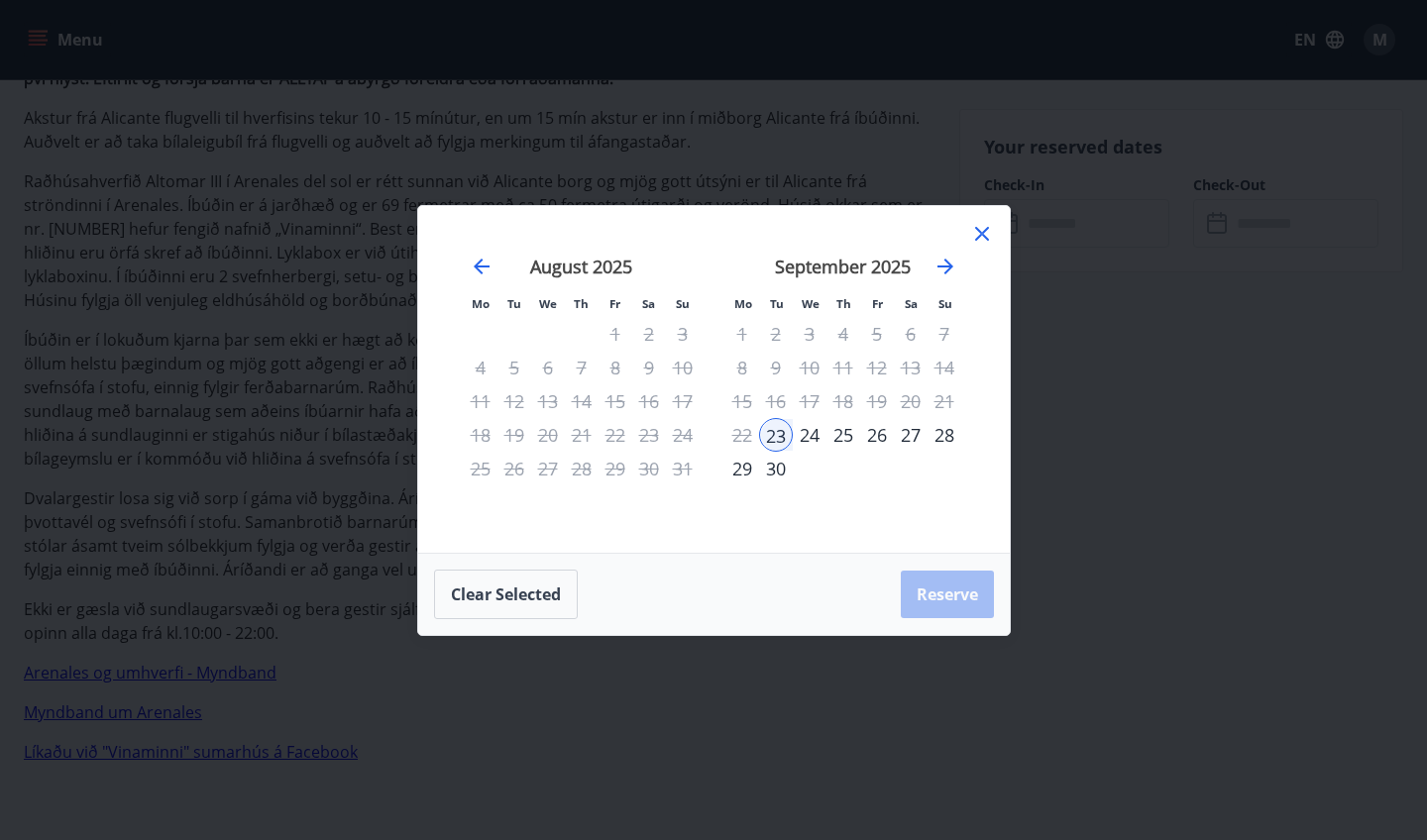 click on "30" at bounding box center (776, 469) 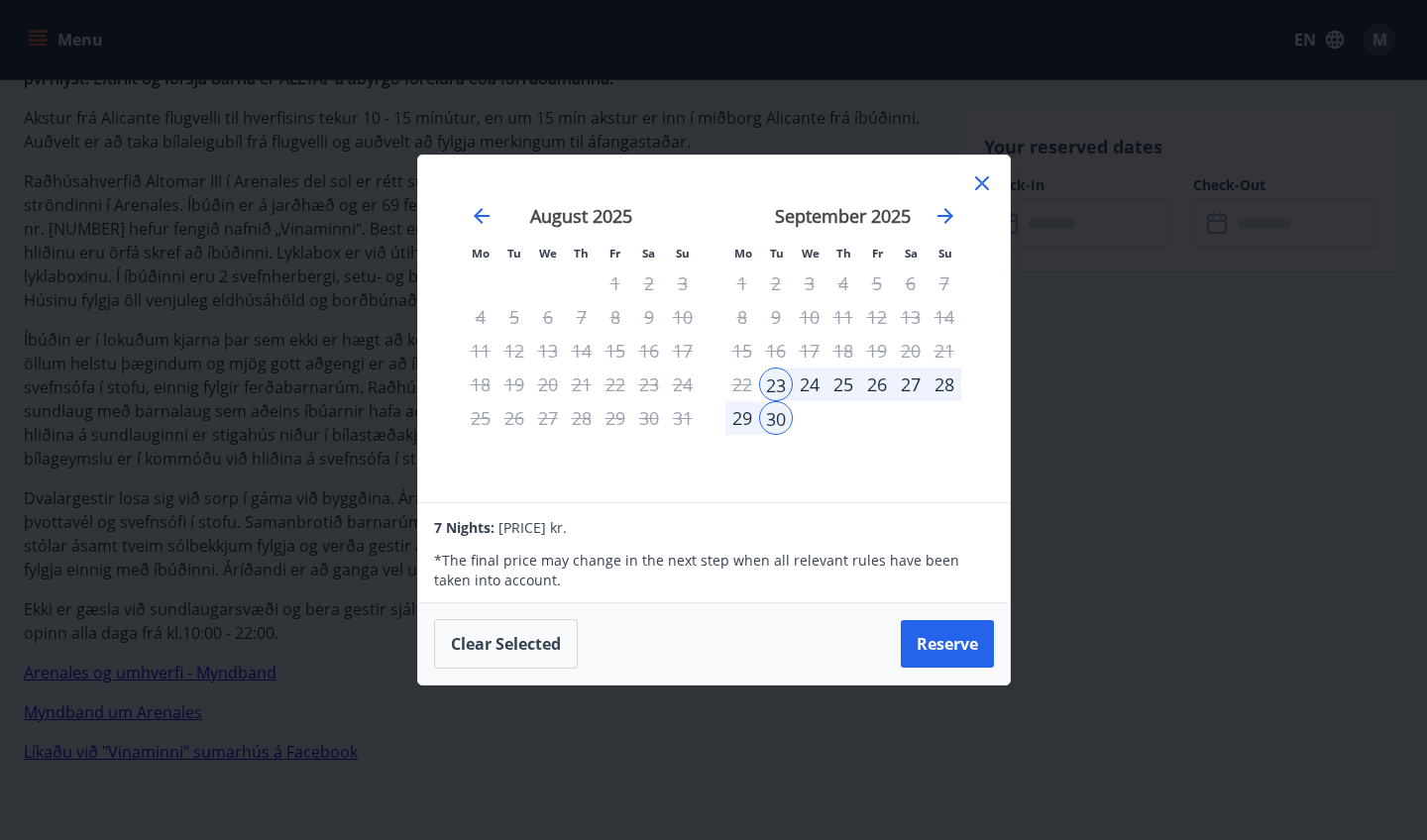 click 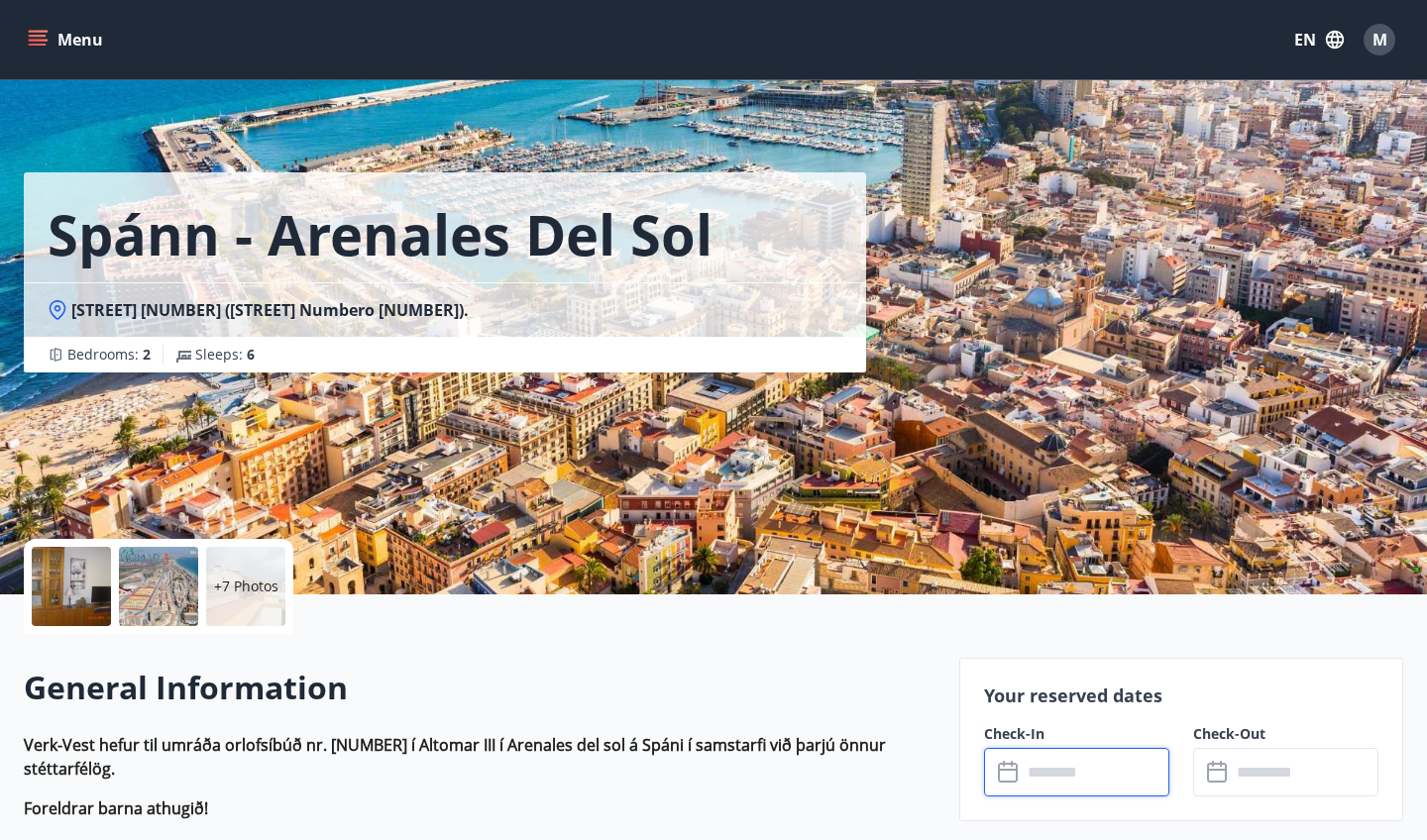 scroll, scrollTop: 0, scrollLeft: 0, axis: both 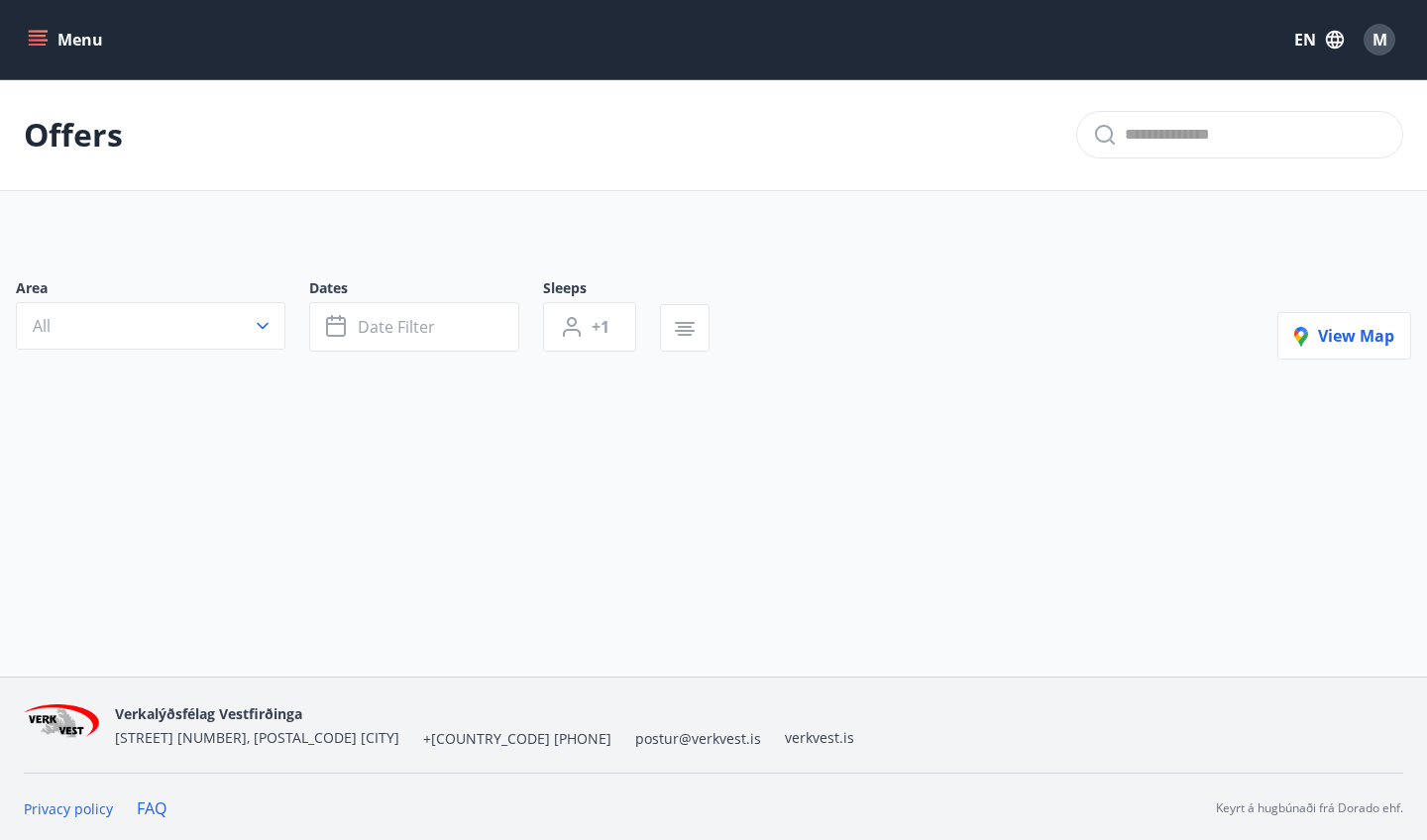 type on "*" 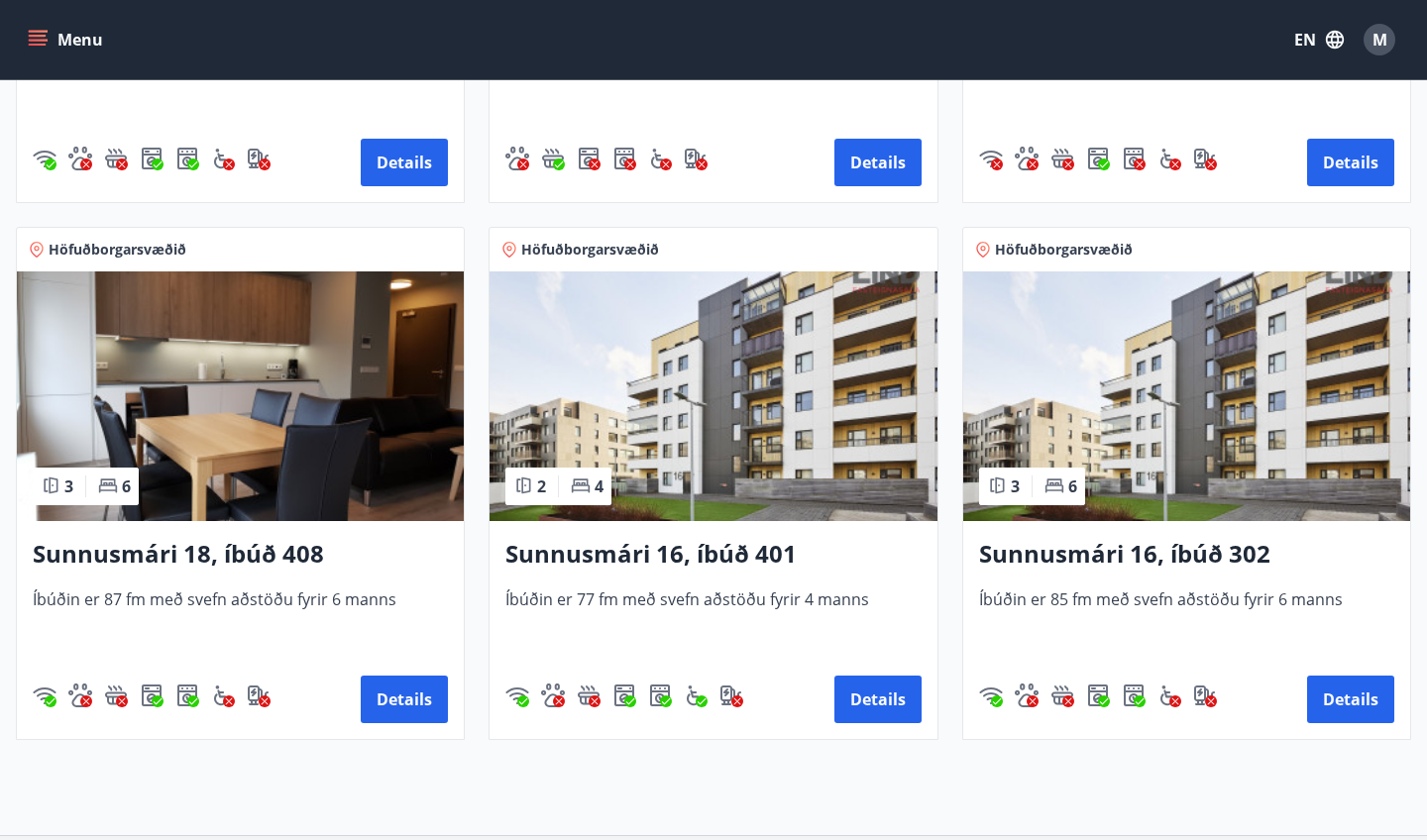 click at bounding box center (240, 396) 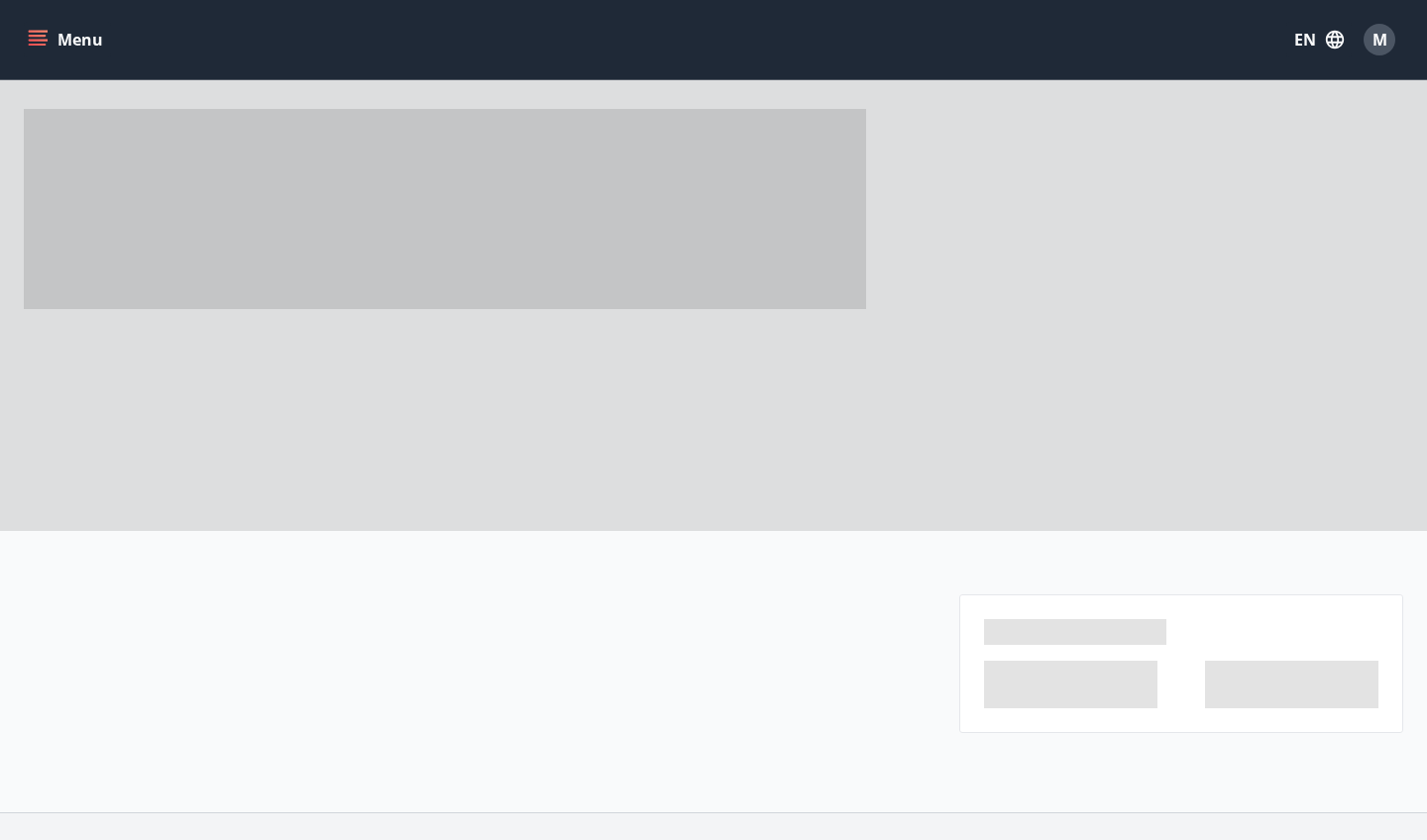 scroll, scrollTop: 0, scrollLeft: 0, axis: both 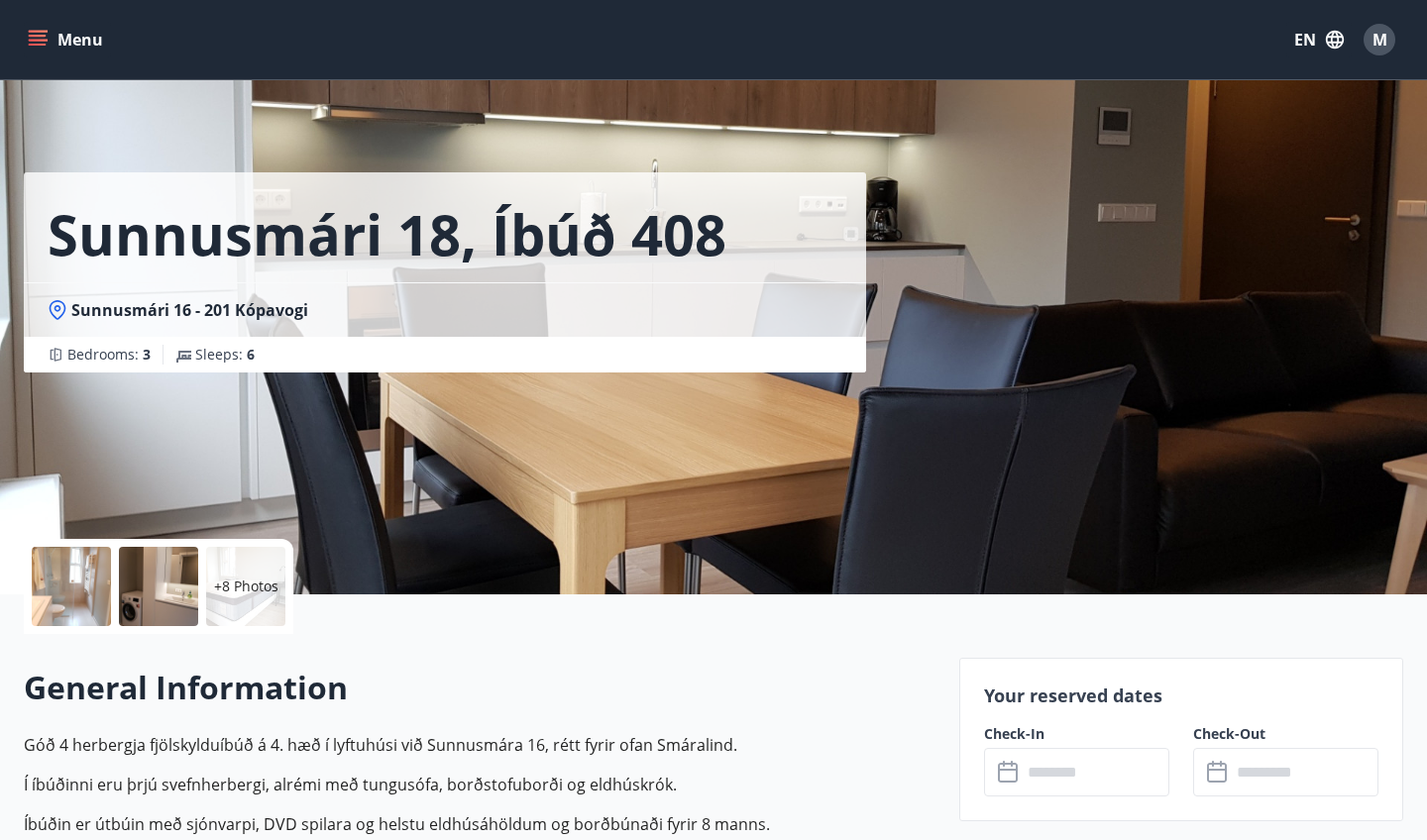 click on "+8 Photos" at bounding box center [246, 586] 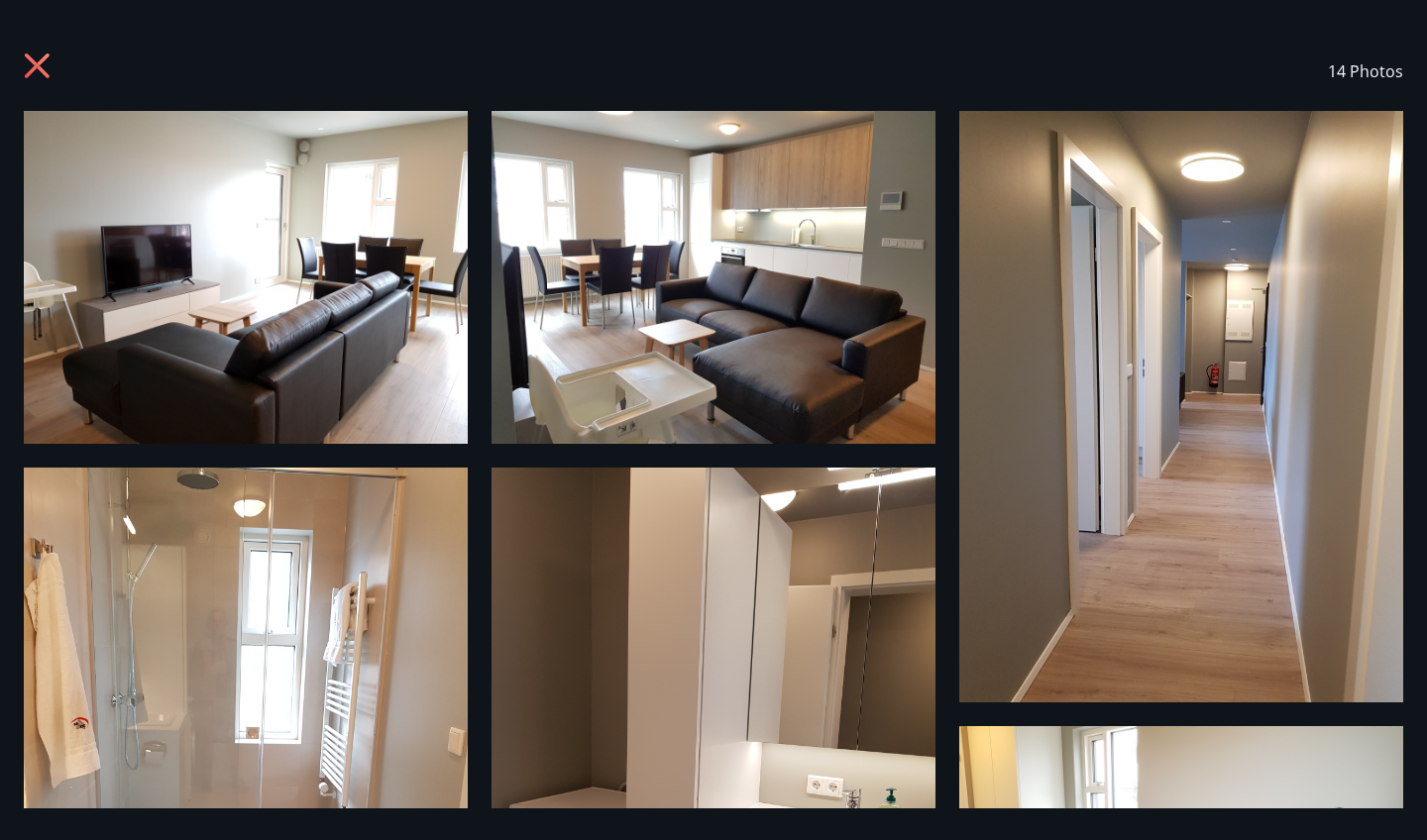 scroll, scrollTop: 0, scrollLeft: 0, axis: both 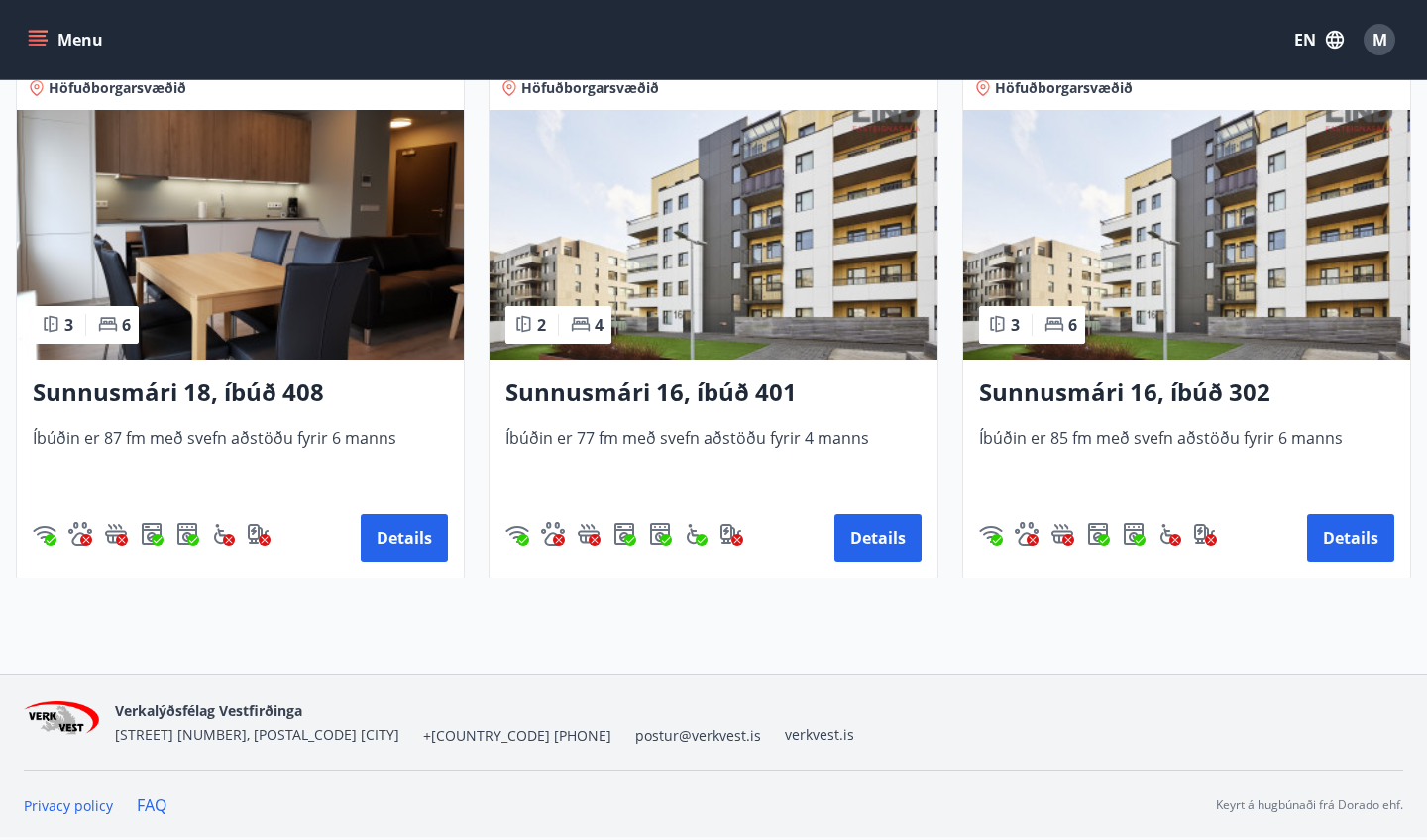 click 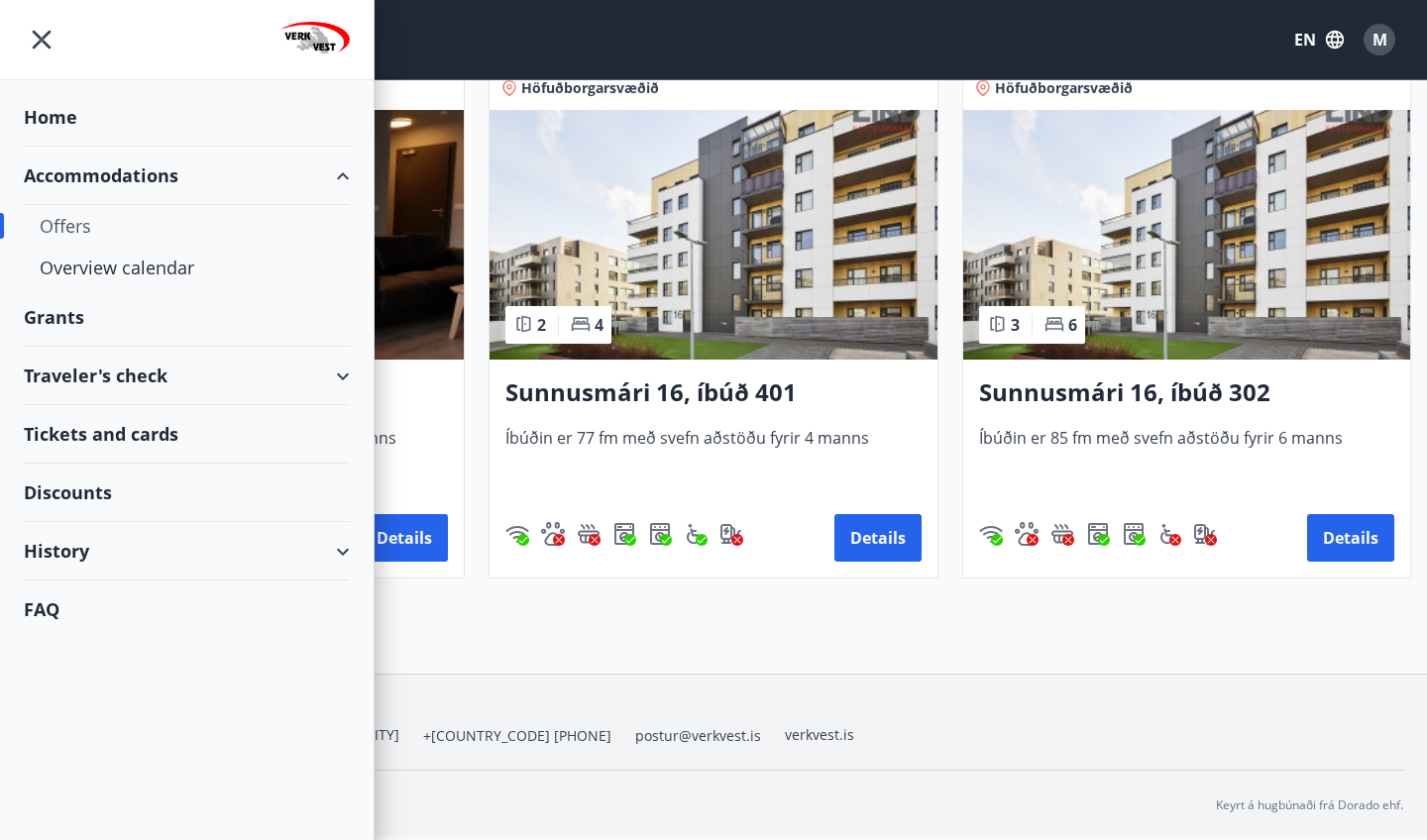 click on "Traveler's check" at bounding box center (186, 375) 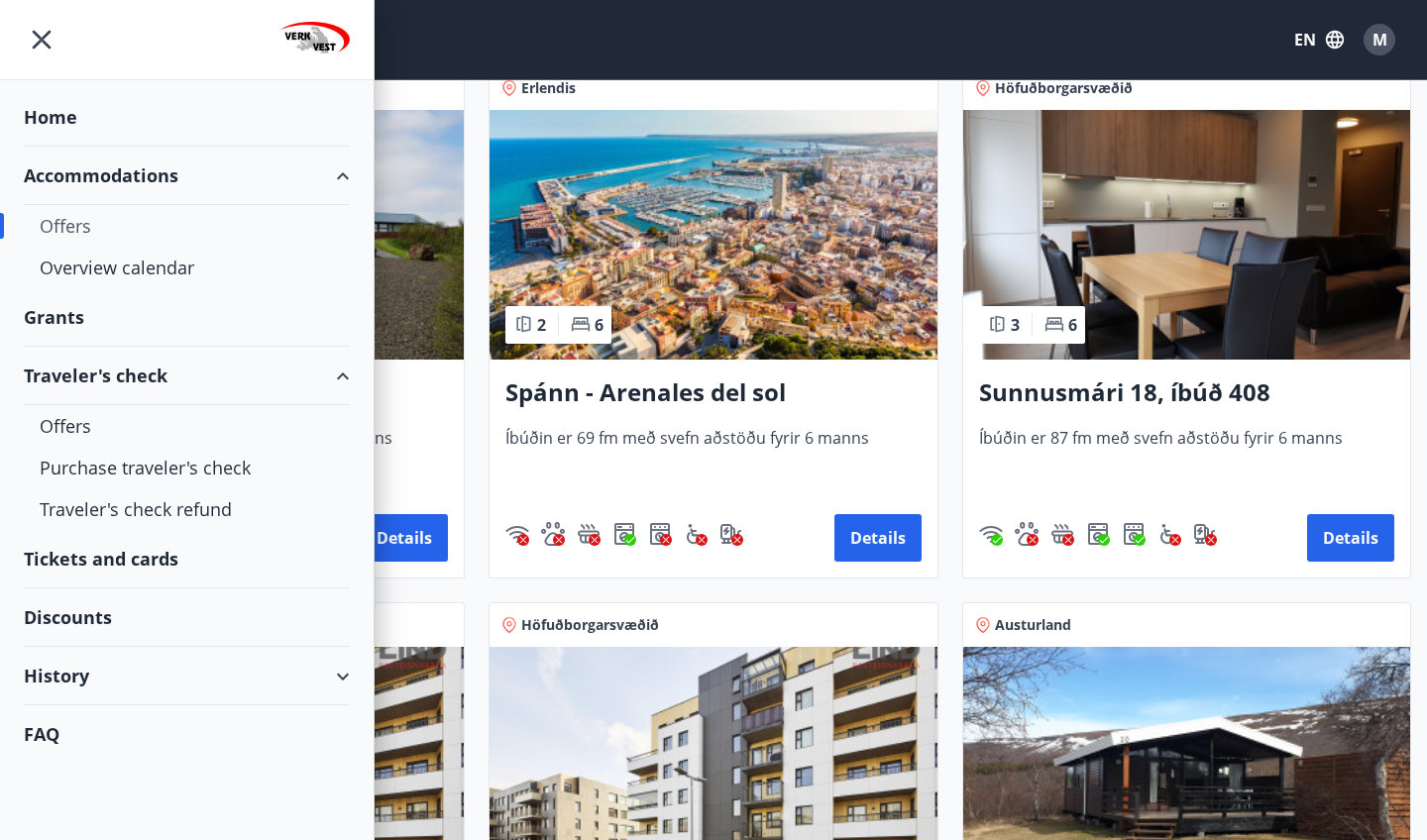 type on "*" 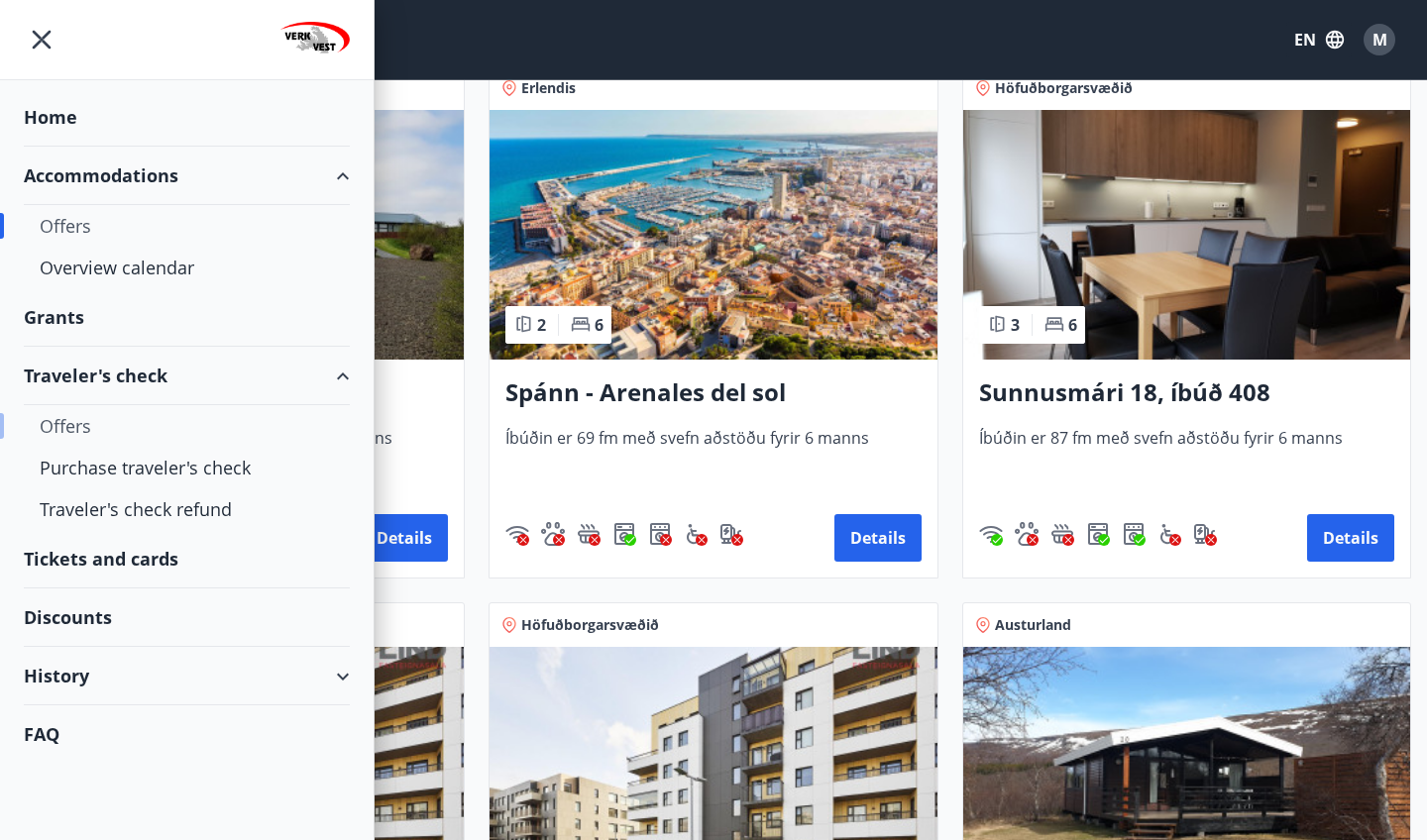 click on "Offers" at bounding box center (186, 426) 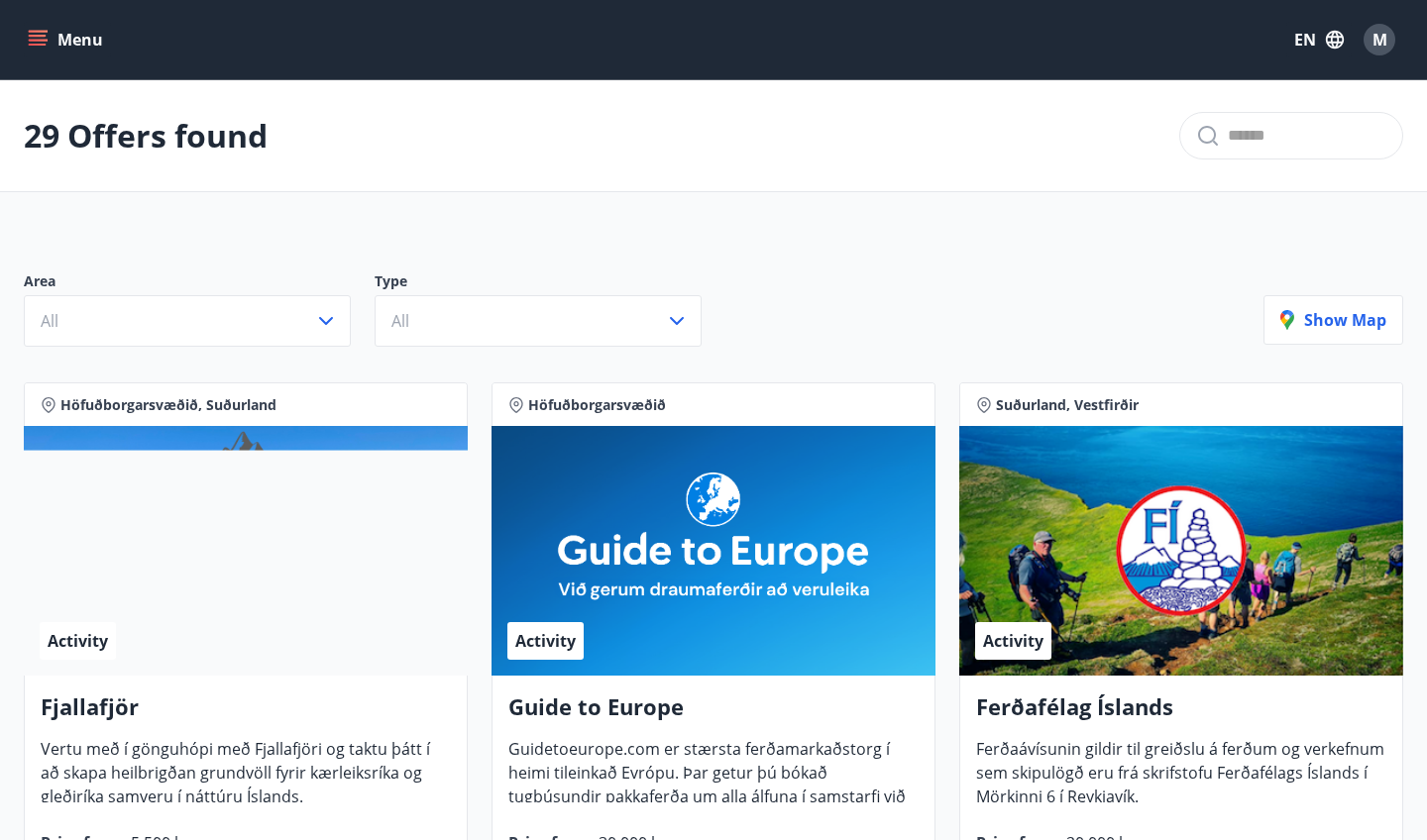 scroll, scrollTop: 0, scrollLeft: 0, axis: both 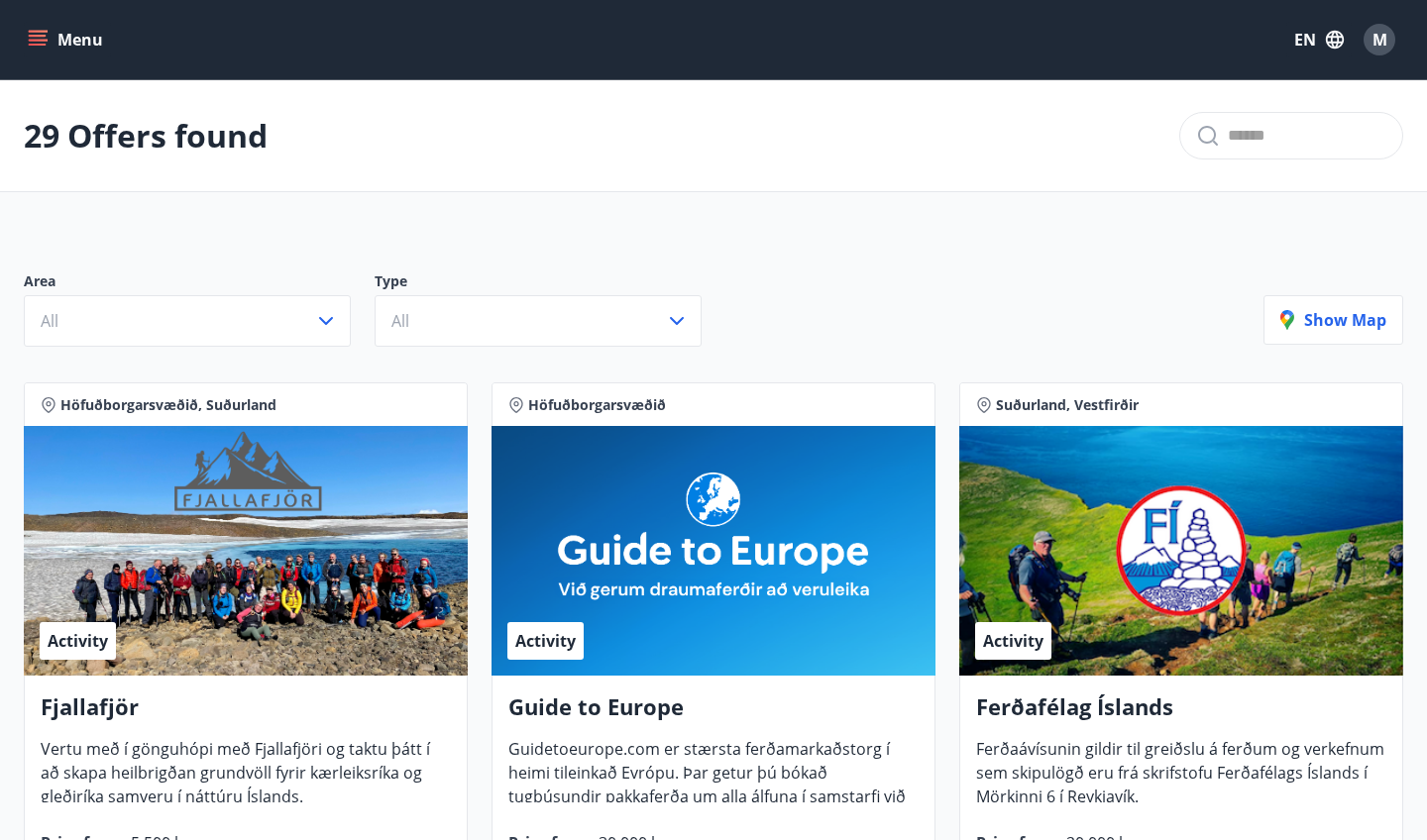 click 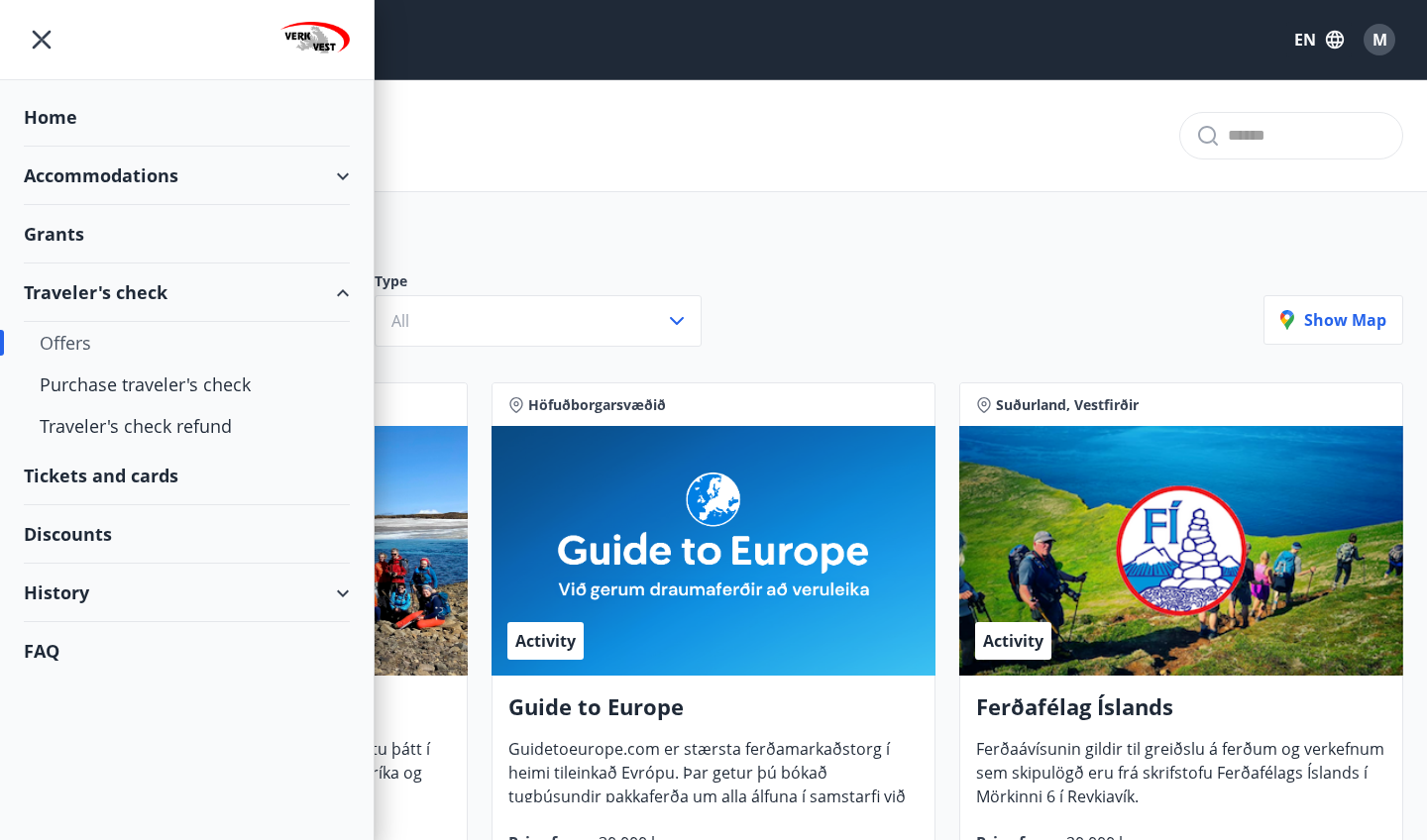 click on "Discounts" at bounding box center (186, 534) 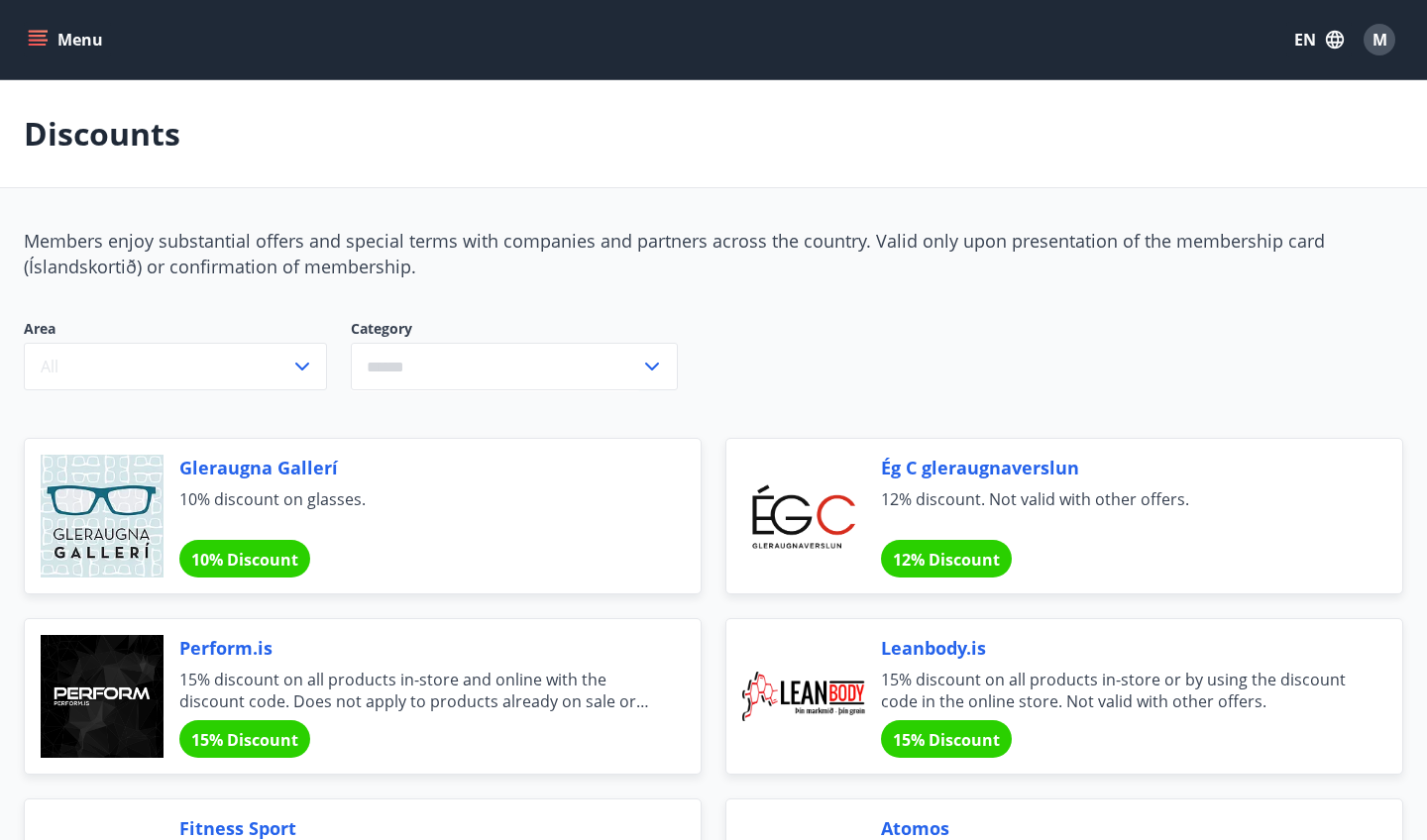 scroll, scrollTop: 0, scrollLeft: 0, axis: both 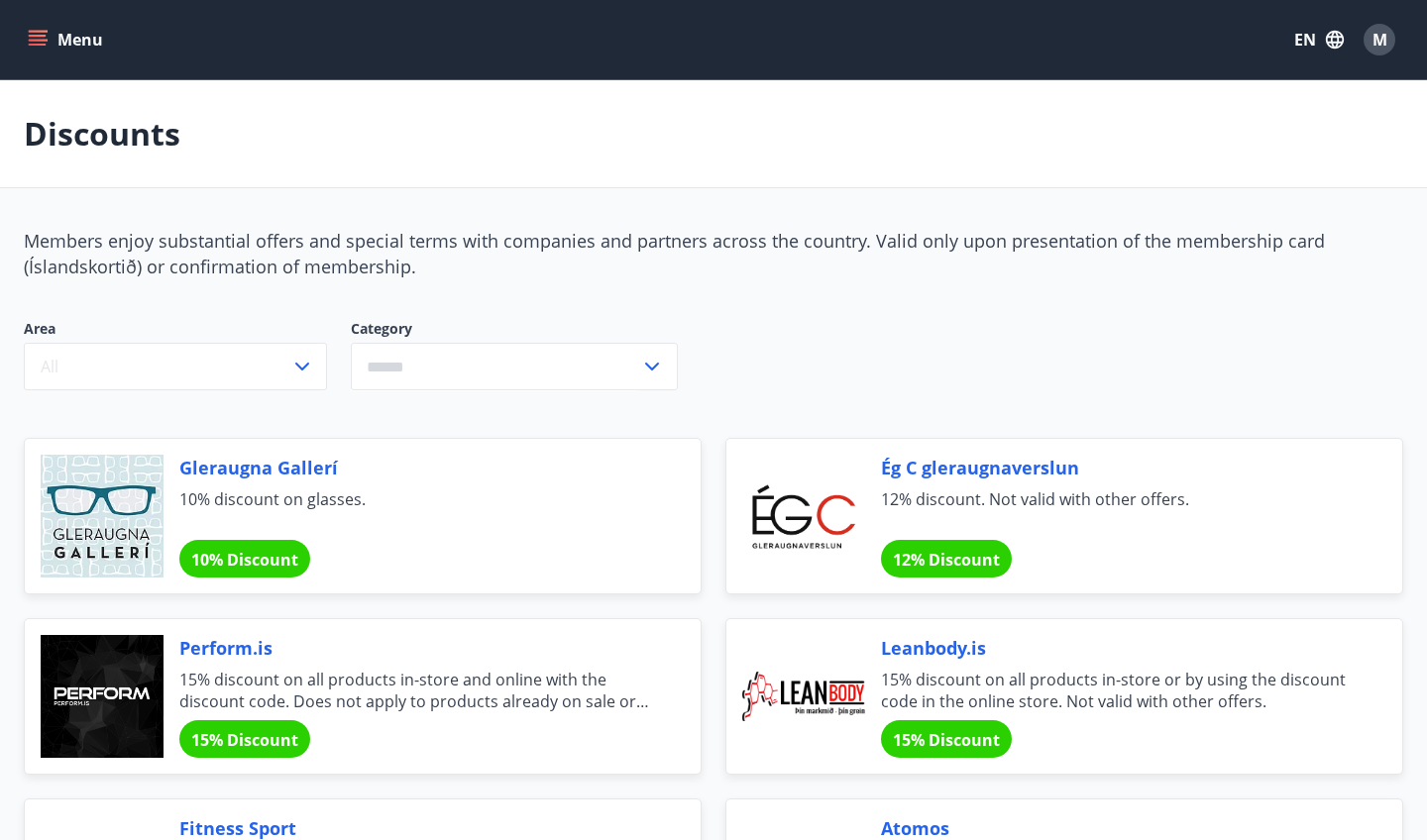click 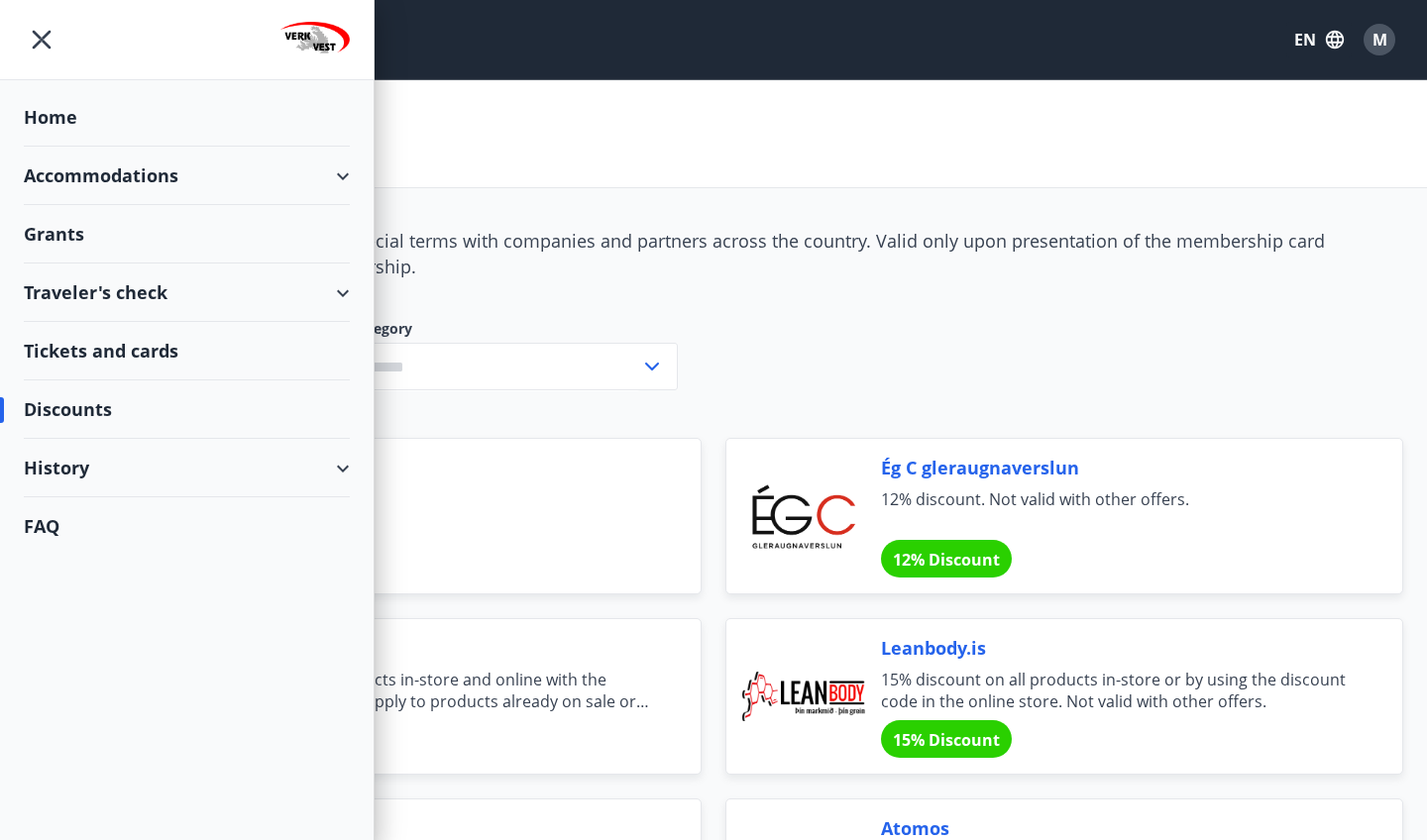 click on "Accommodations" at bounding box center (186, 175) 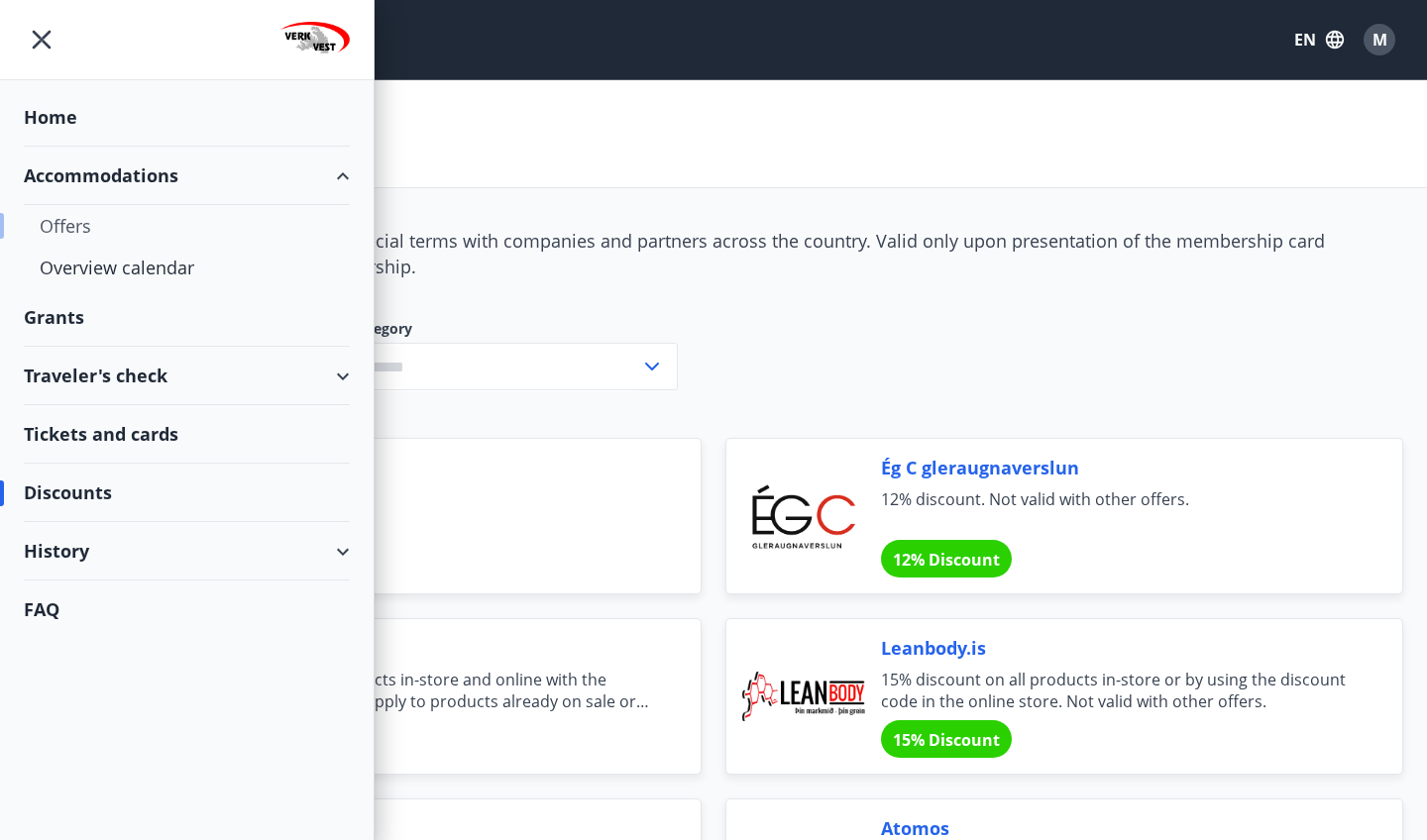 click on "Offers" at bounding box center (186, 226) 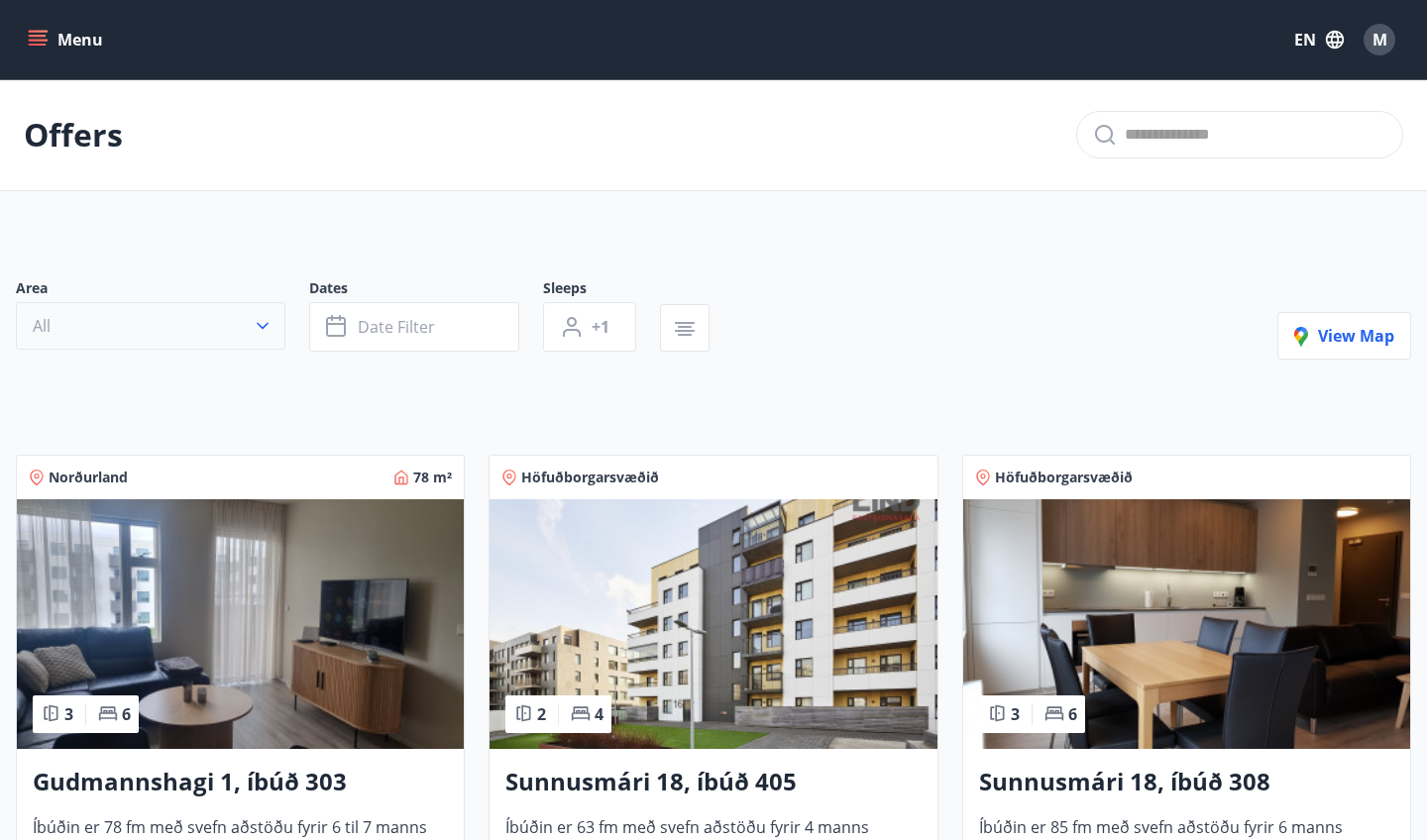 click on "All" at bounding box center (151, 326) 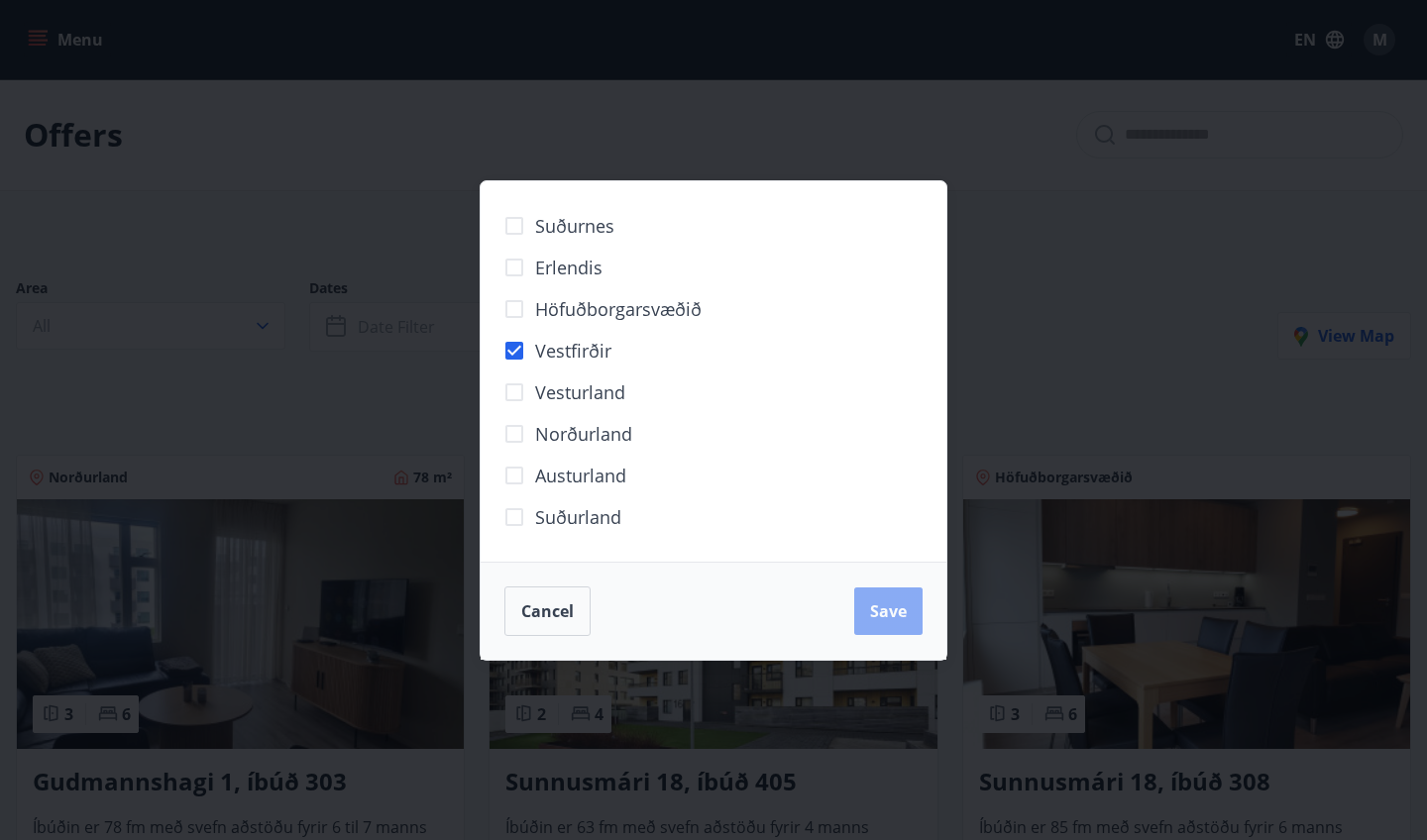 click on "Save" at bounding box center (888, 611) 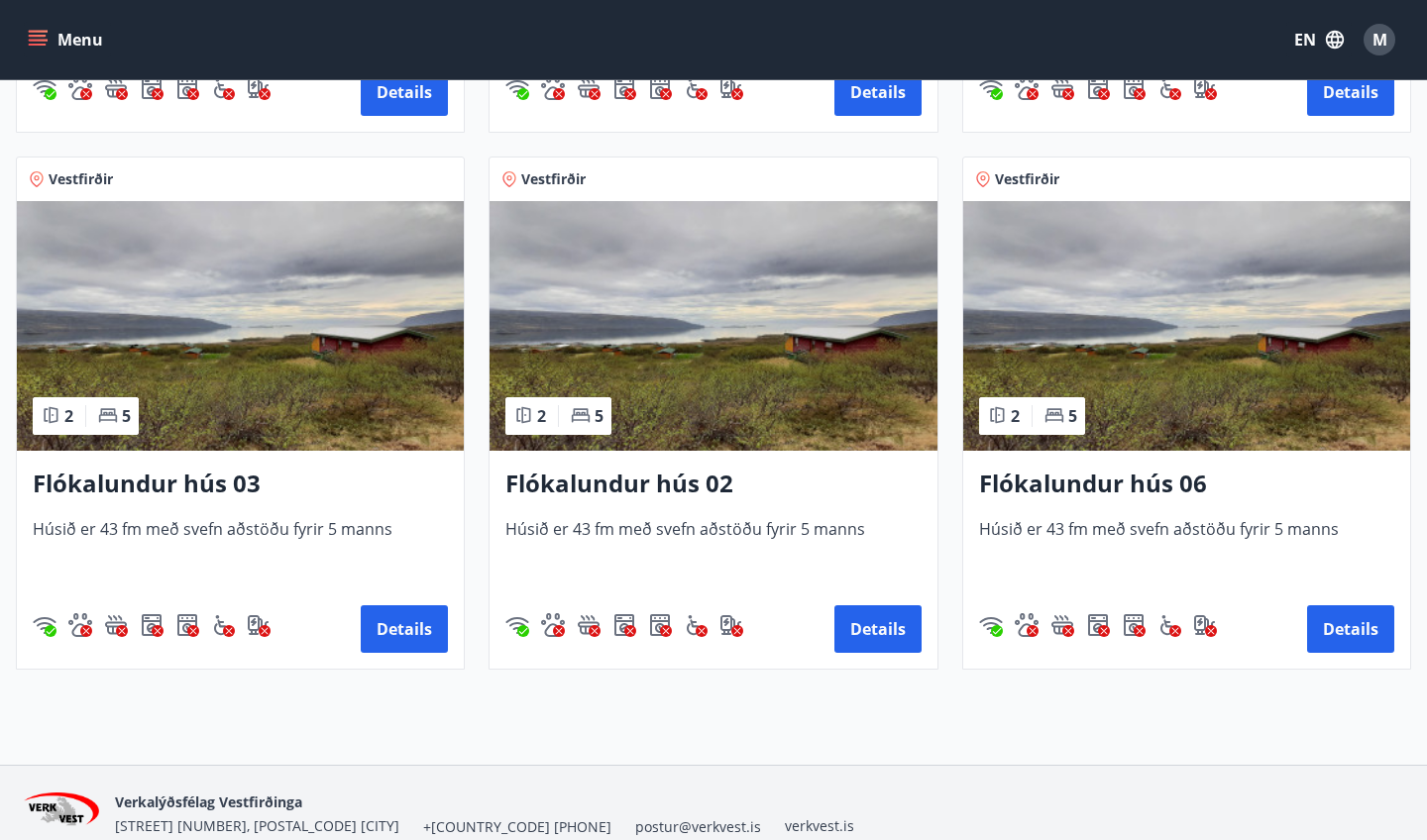 scroll, scrollTop: 884, scrollLeft: 0, axis: vertical 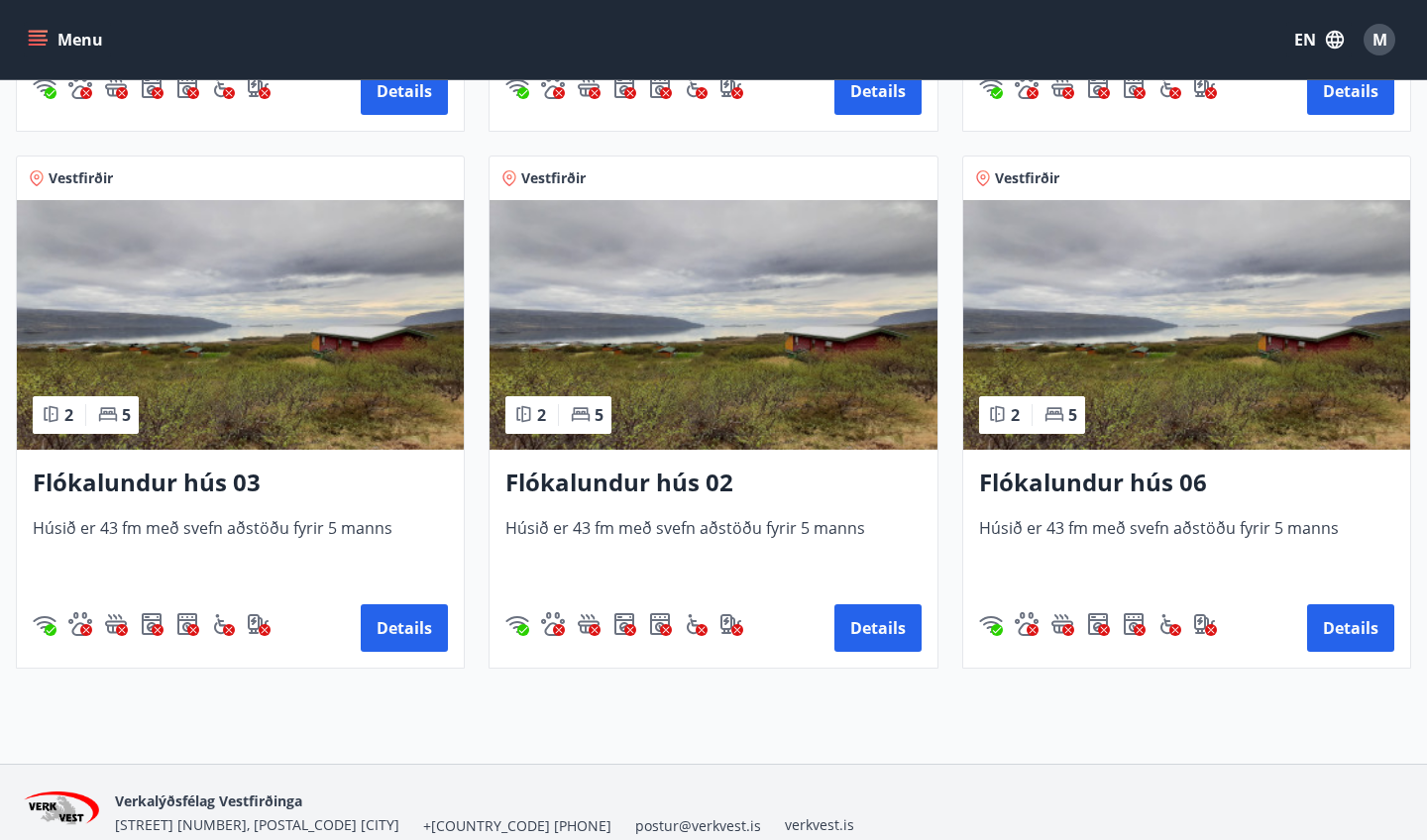 click at bounding box center [240, 325] 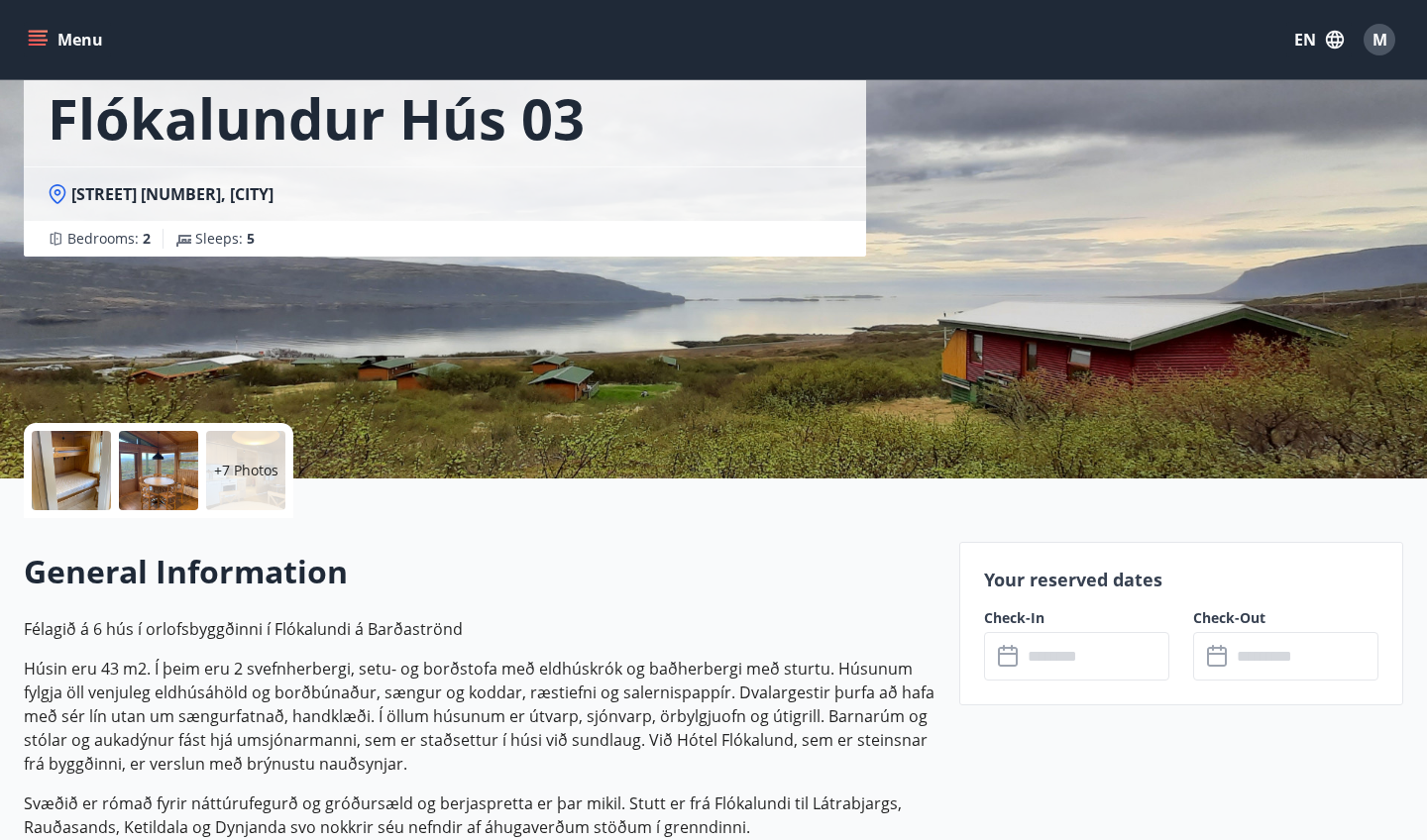 scroll, scrollTop: 117, scrollLeft: 0, axis: vertical 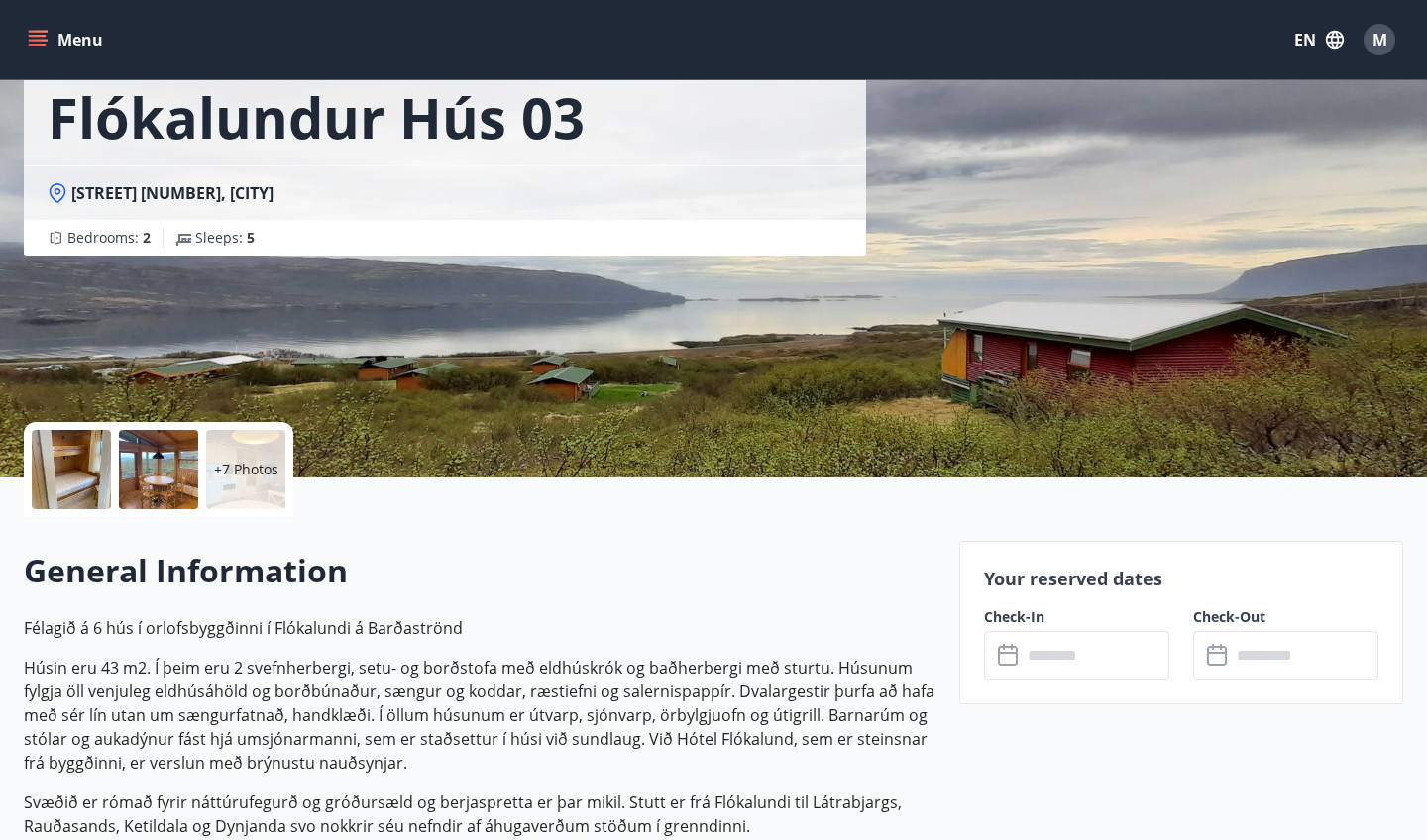 click at bounding box center [159, 470] 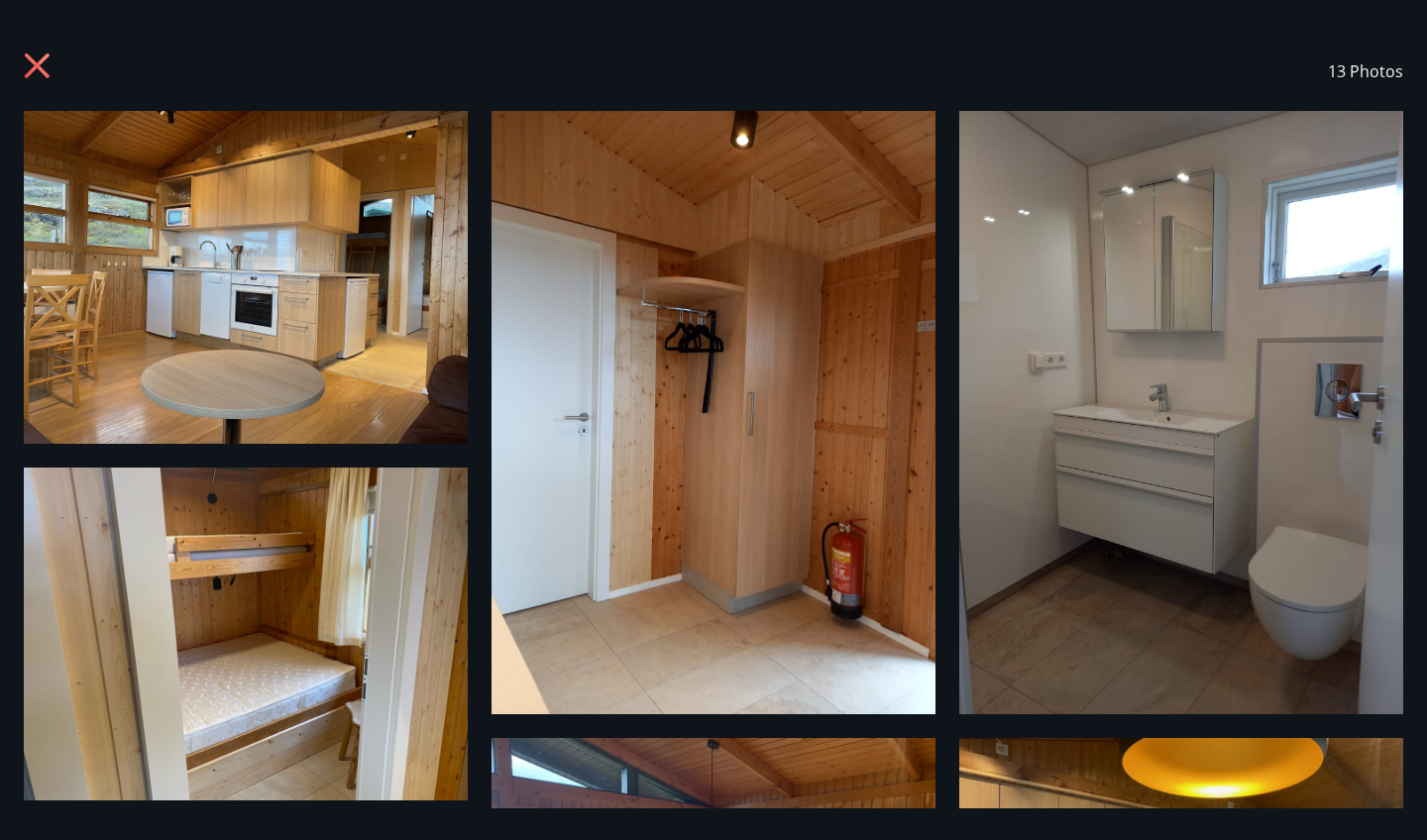 scroll, scrollTop: 0, scrollLeft: 0, axis: both 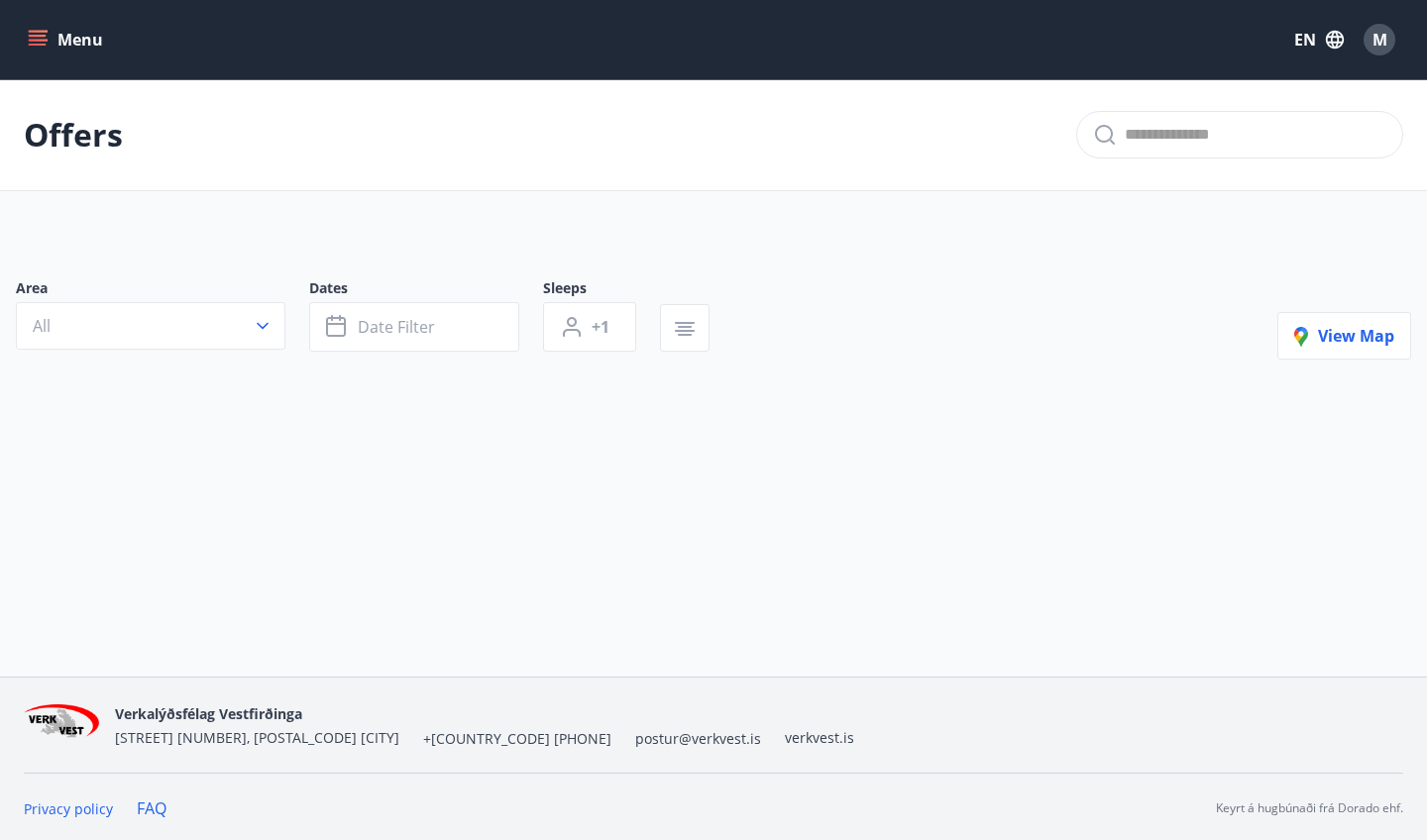 click on "All" at bounding box center (151, 326) 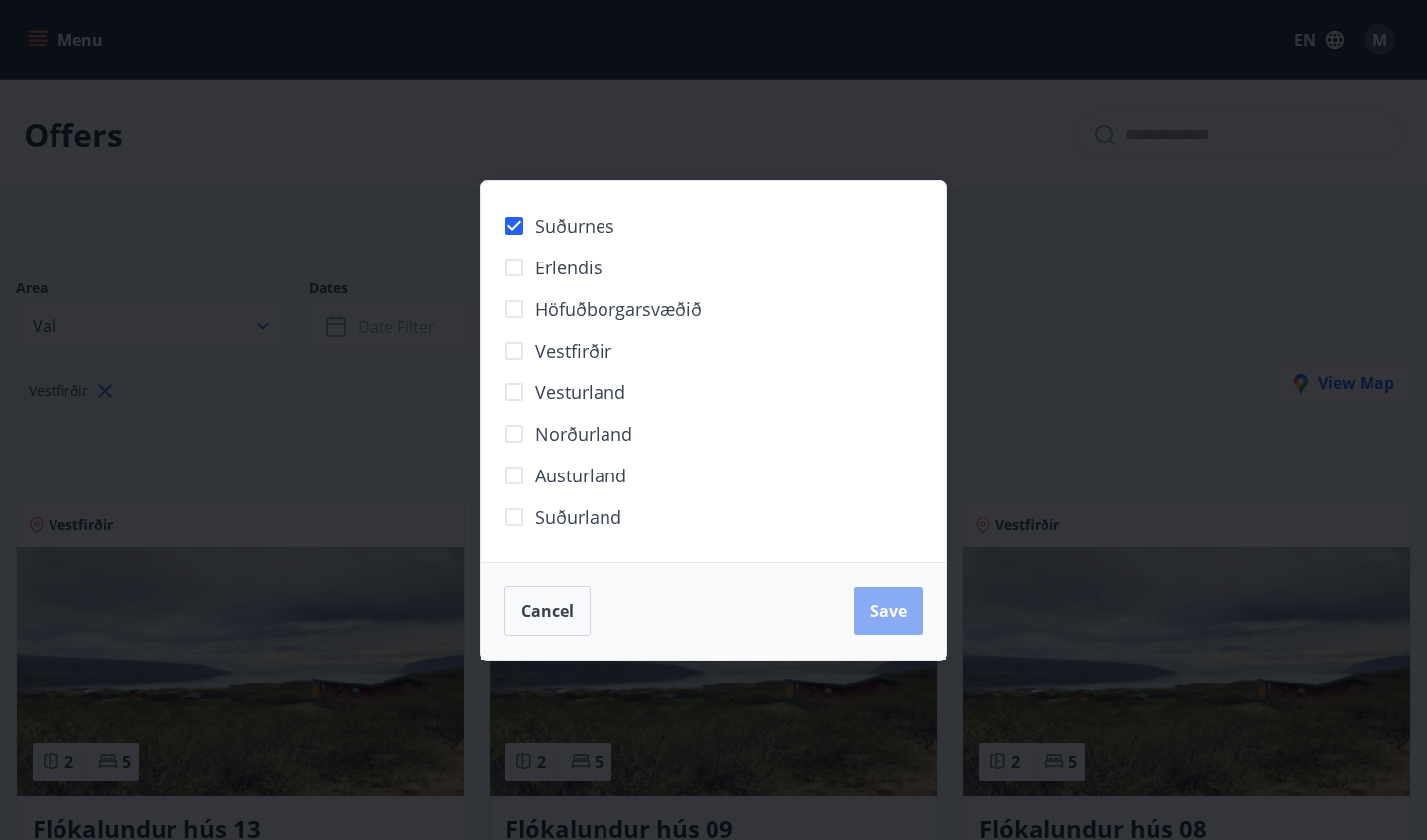 click on "Save" at bounding box center [888, 611] 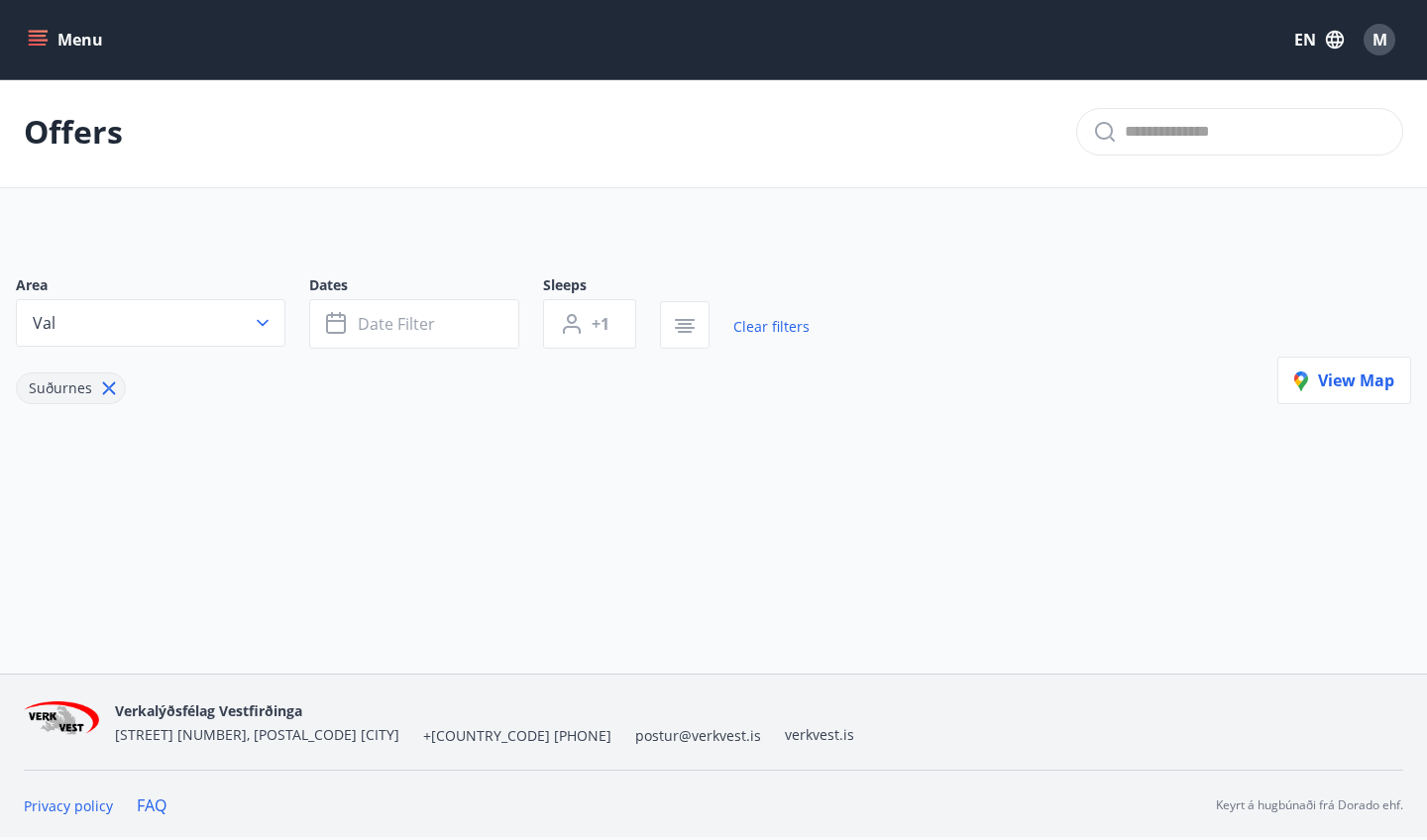 scroll, scrollTop: 3, scrollLeft: 0, axis: vertical 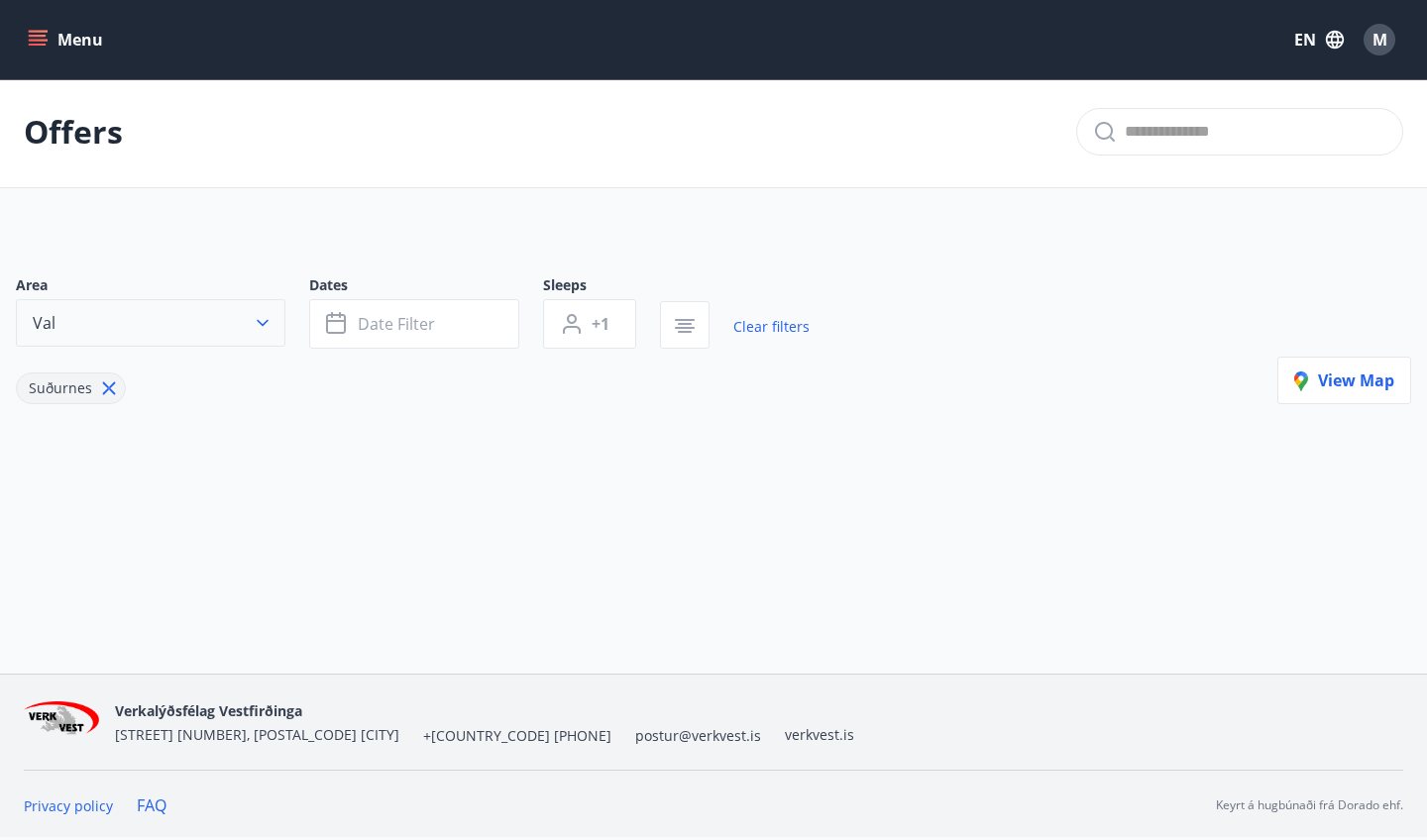 click 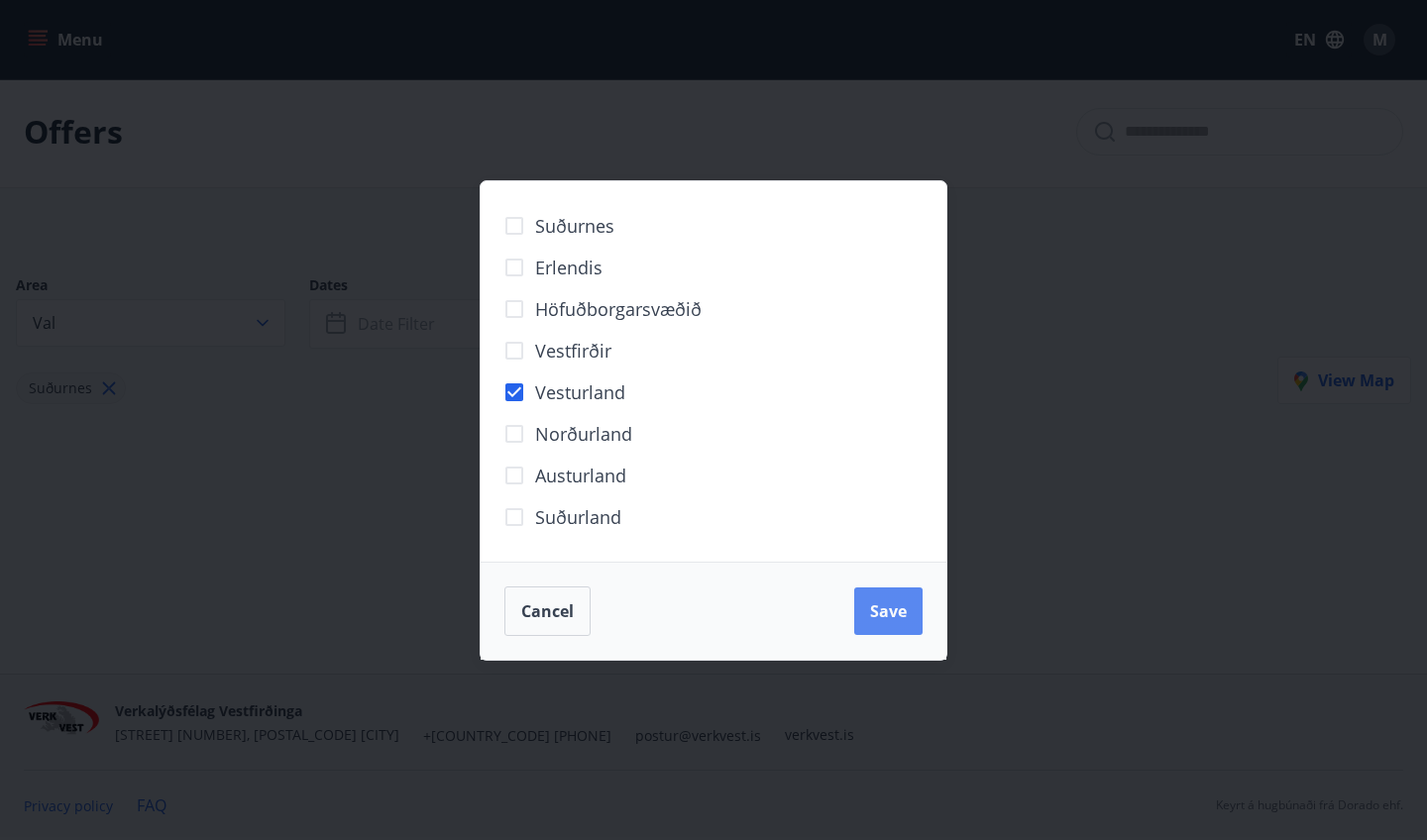 click on "Save" at bounding box center [888, 611] 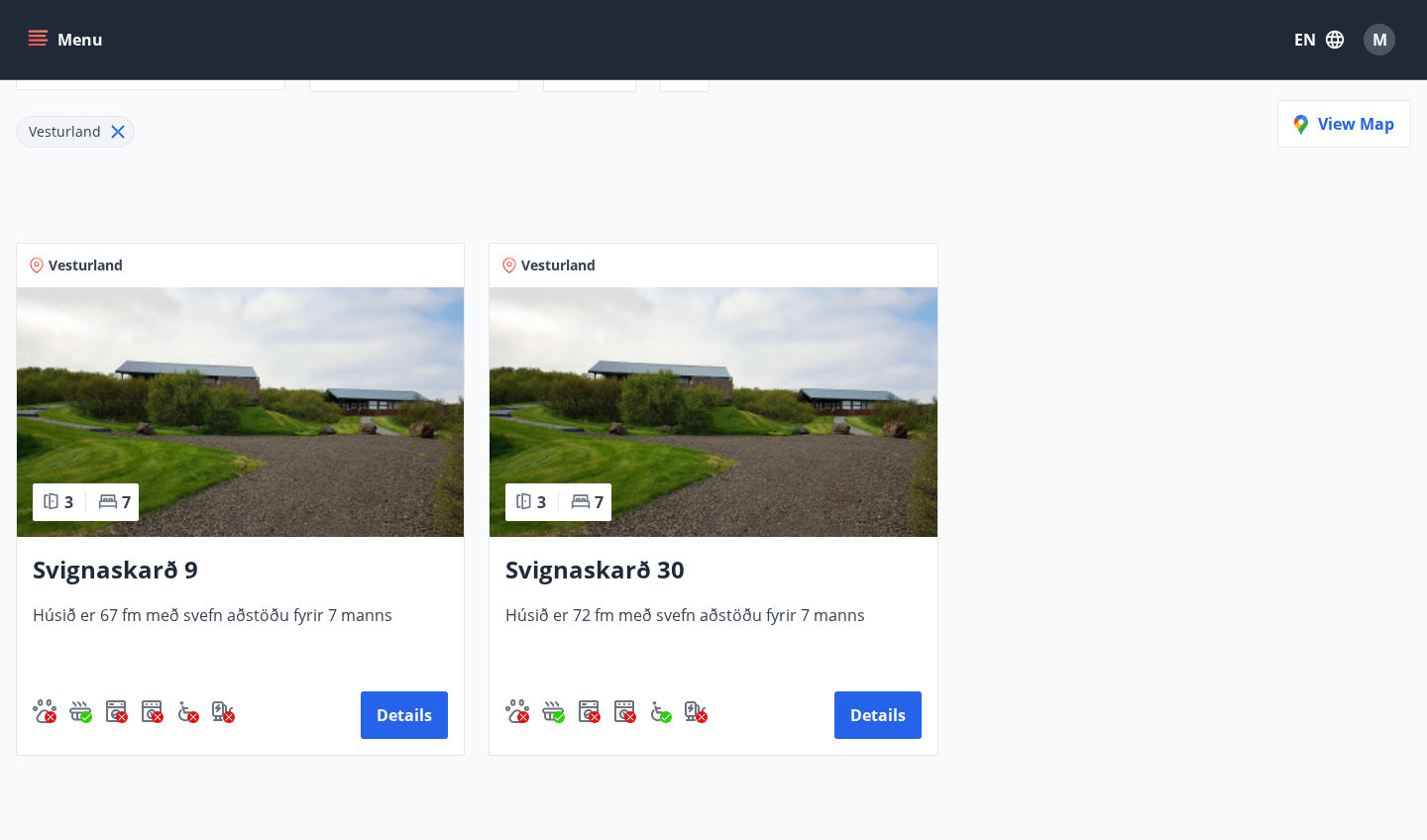 scroll, scrollTop: 262, scrollLeft: 0, axis: vertical 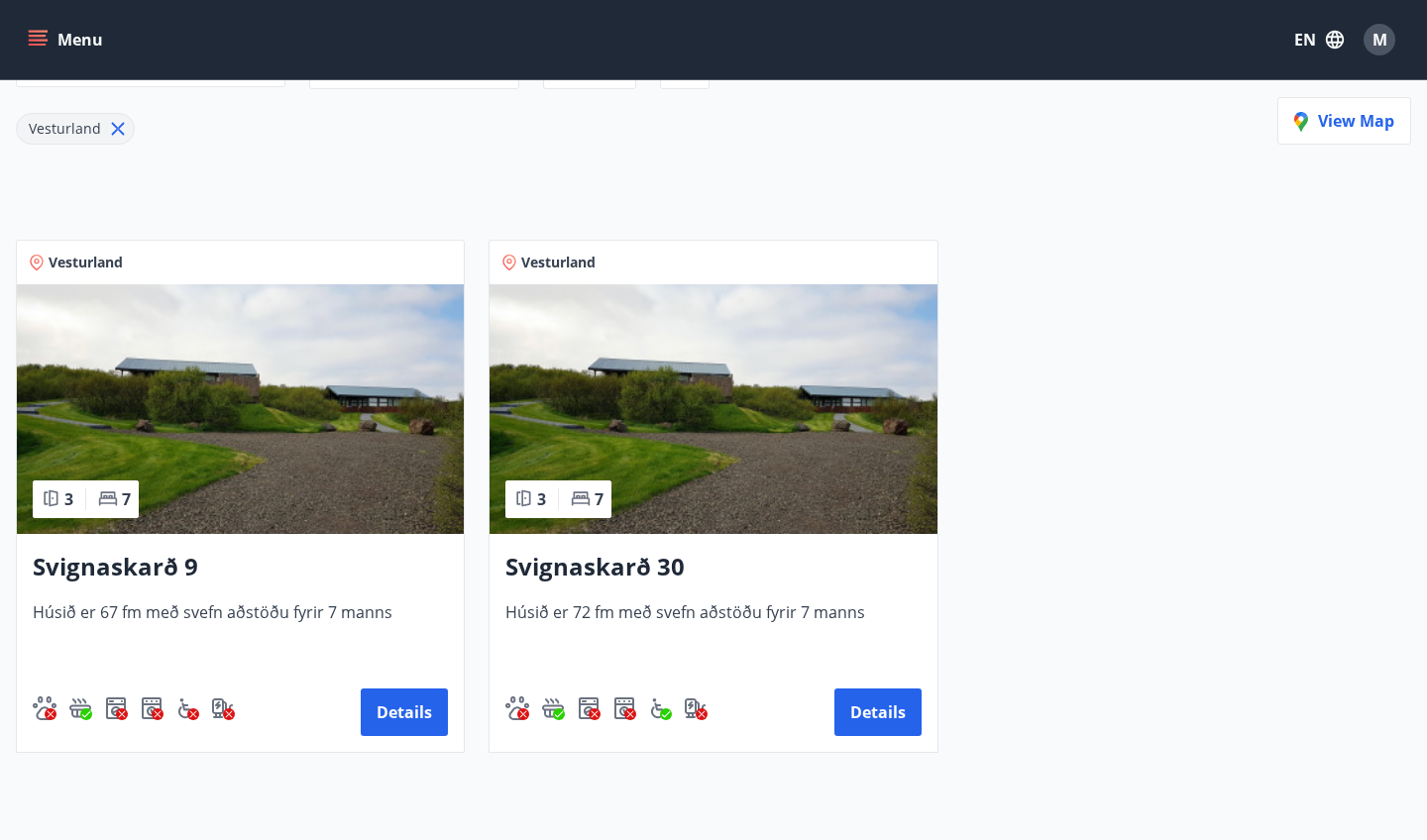 click at bounding box center [713, 409] 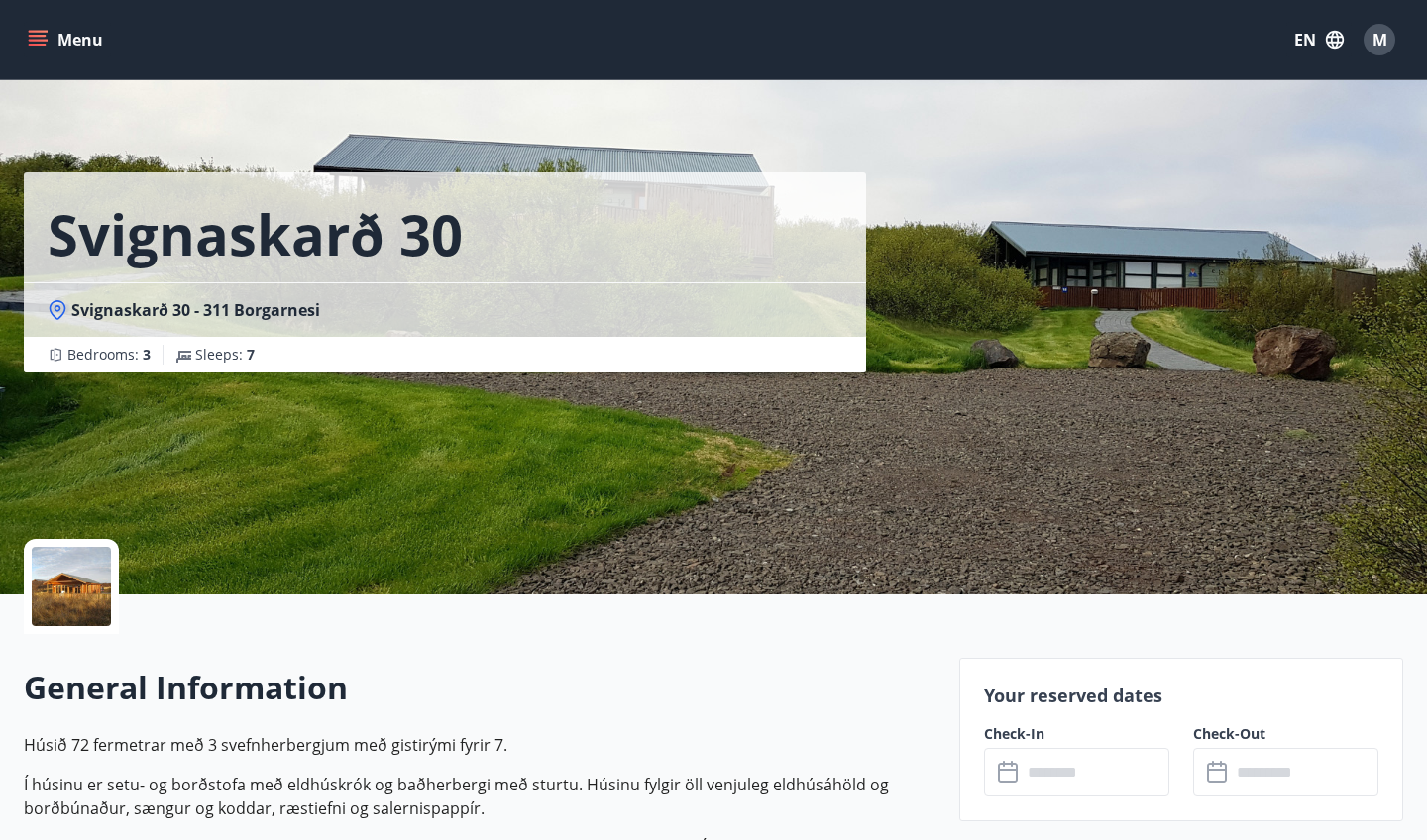 scroll, scrollTop: 0, scrollLeft: 0, axis: both 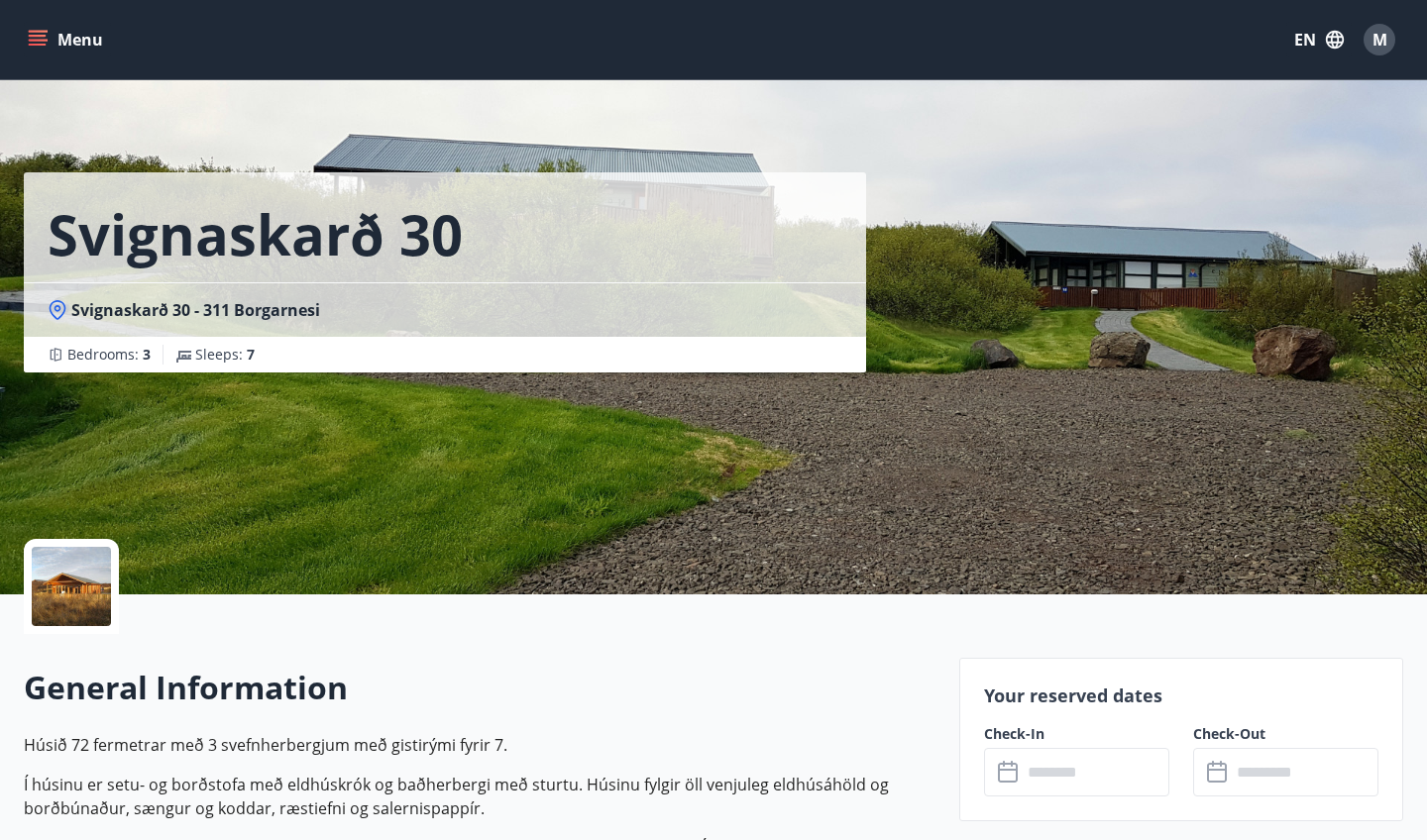 click at bounding box center [71, 586] 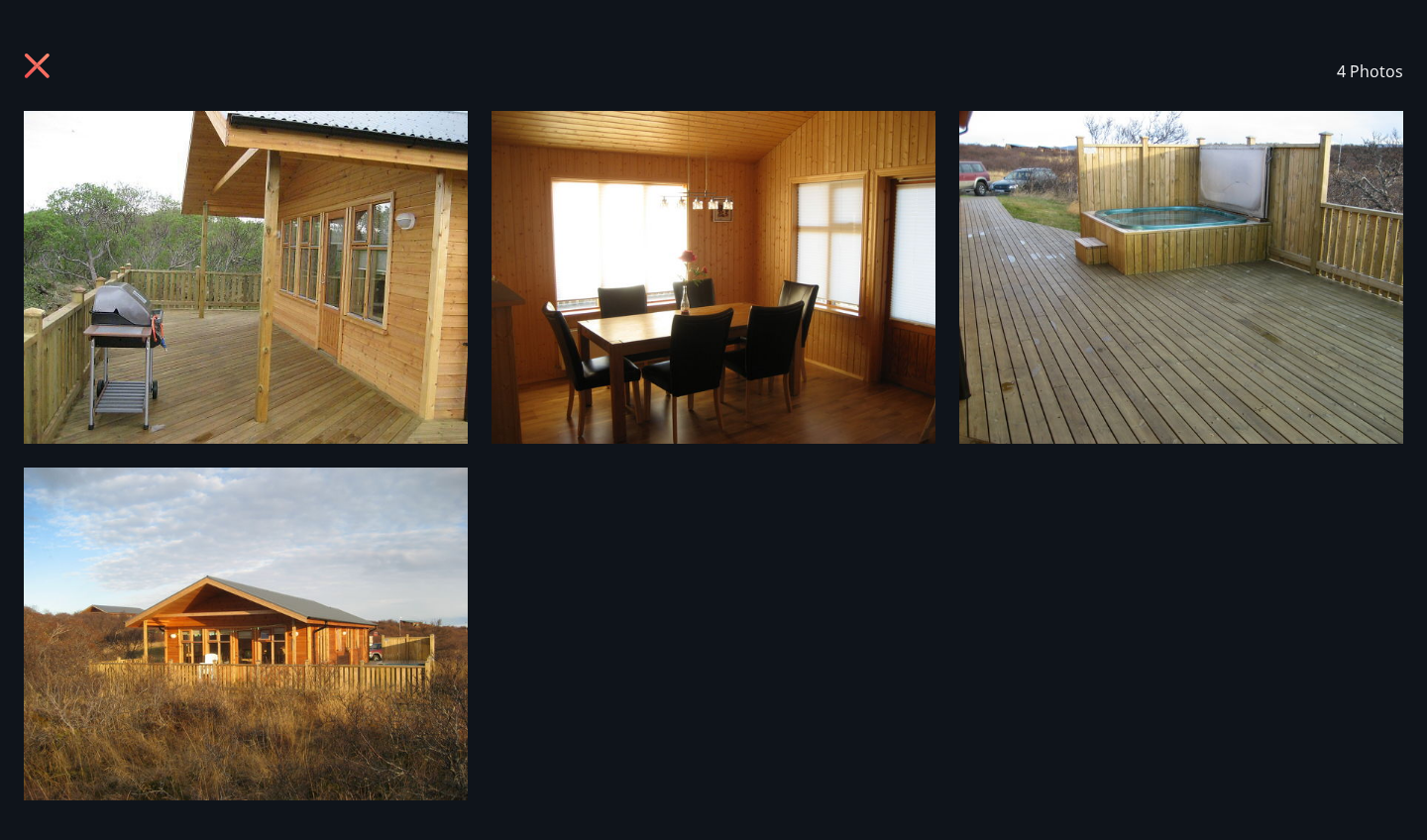 click at bounding box center [40, 71] 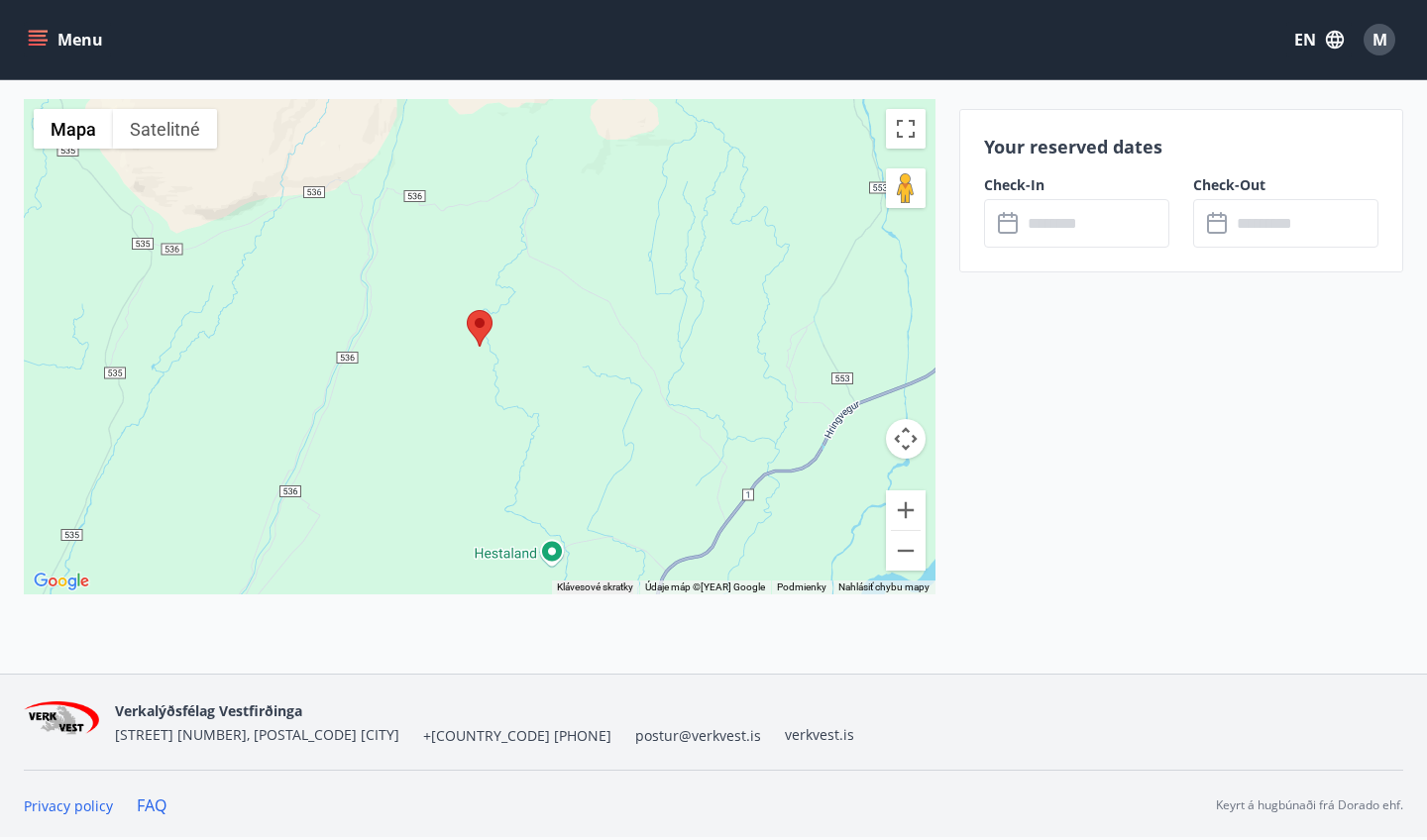 scroll, scrollTop: 2566, scrollLeft: 0, axis: vertical 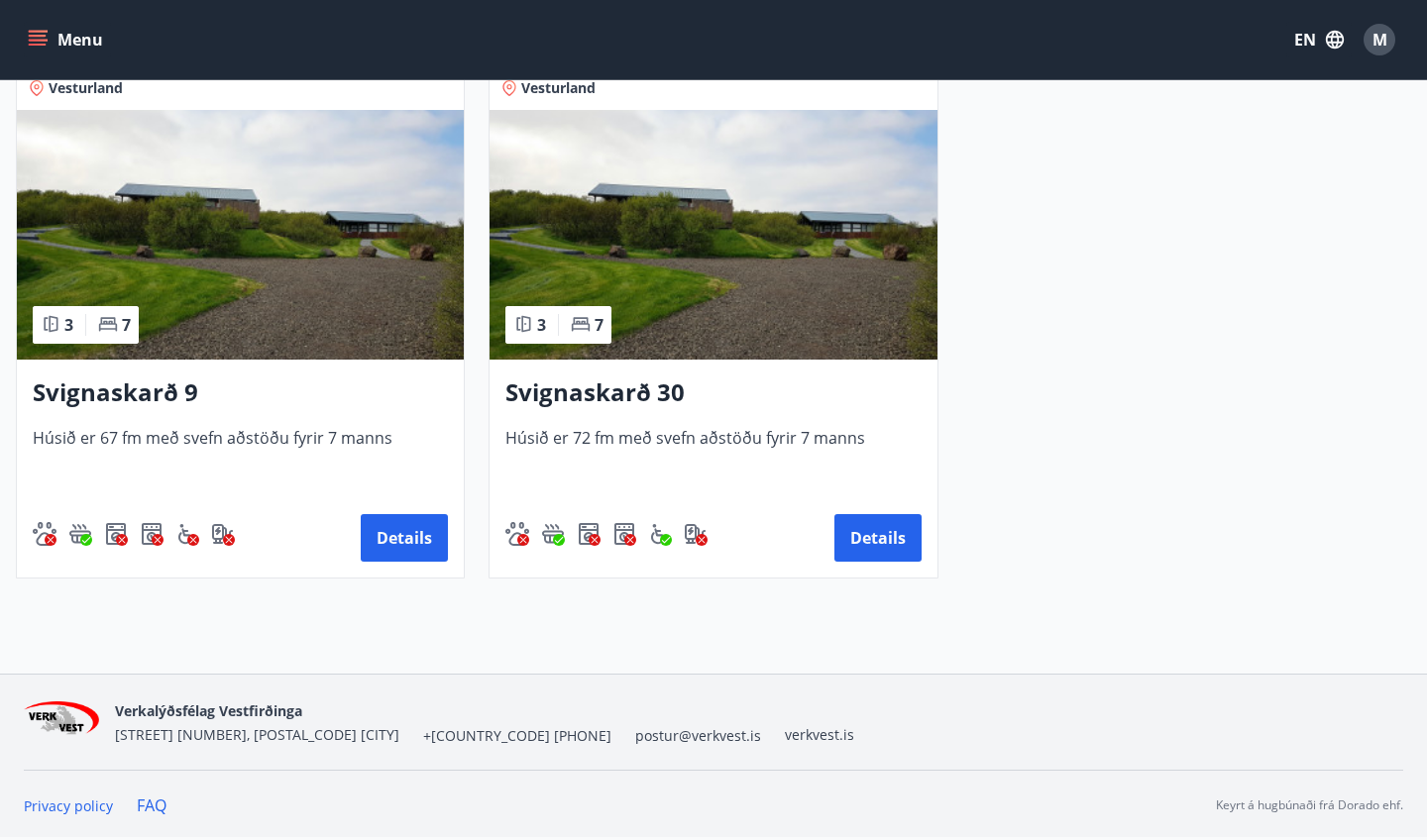 click on "Húsið er 72 fm með svefn aðstöðu fyrir 7 manns" at bounding box center (713, 460) 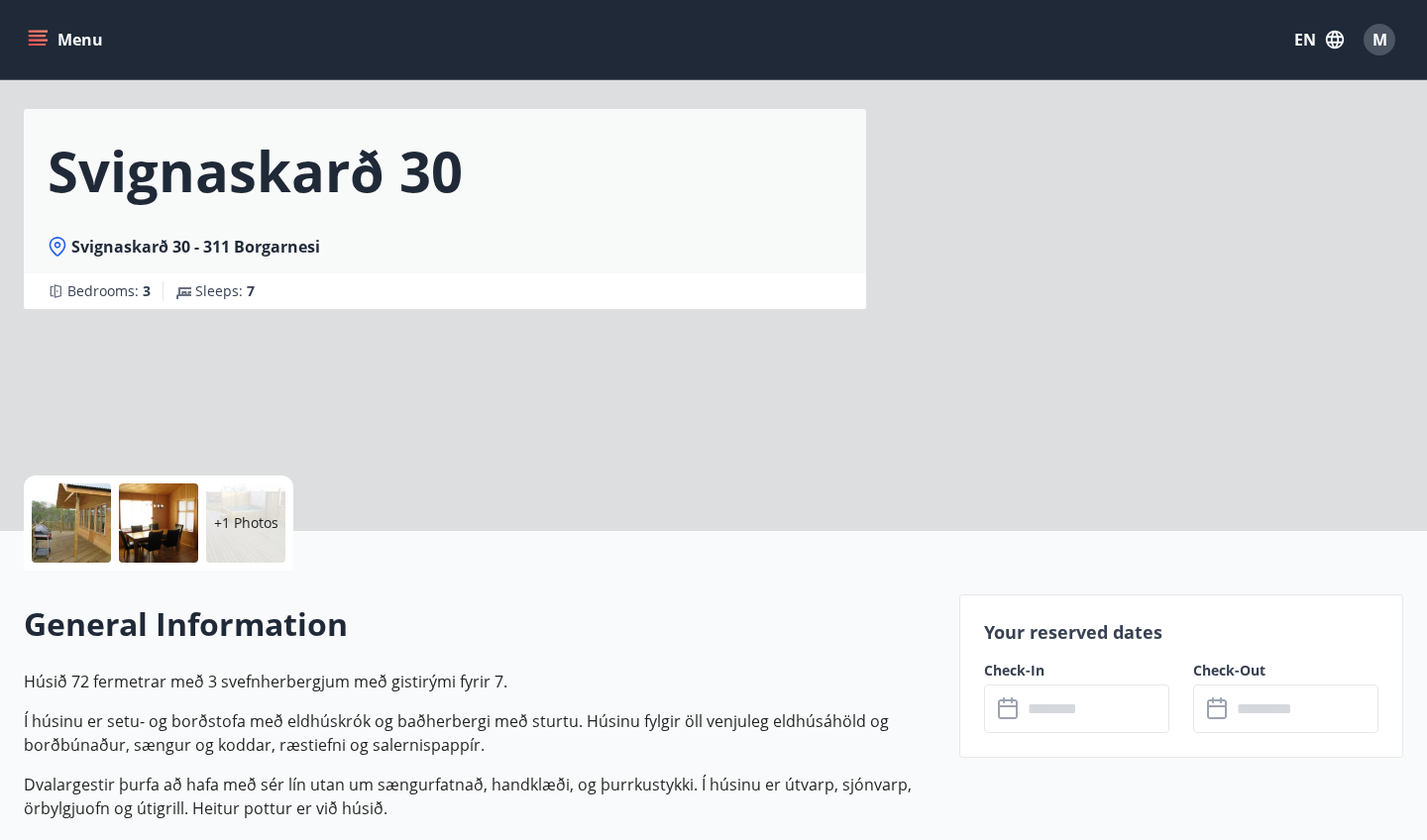 scroll, scrollTop: 0, scrollLeft: 0, axis: both 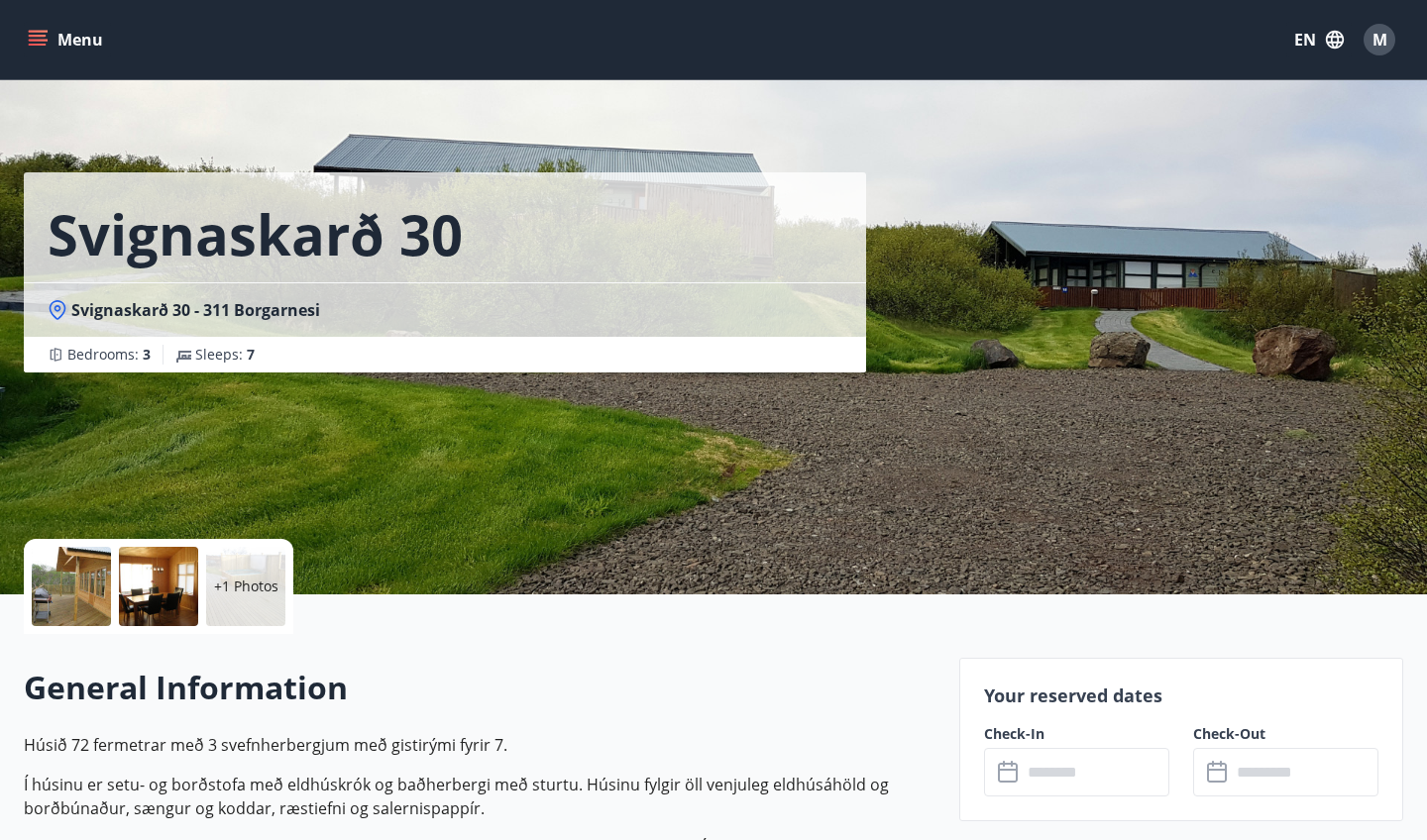 click at bounding box center [159, 586] 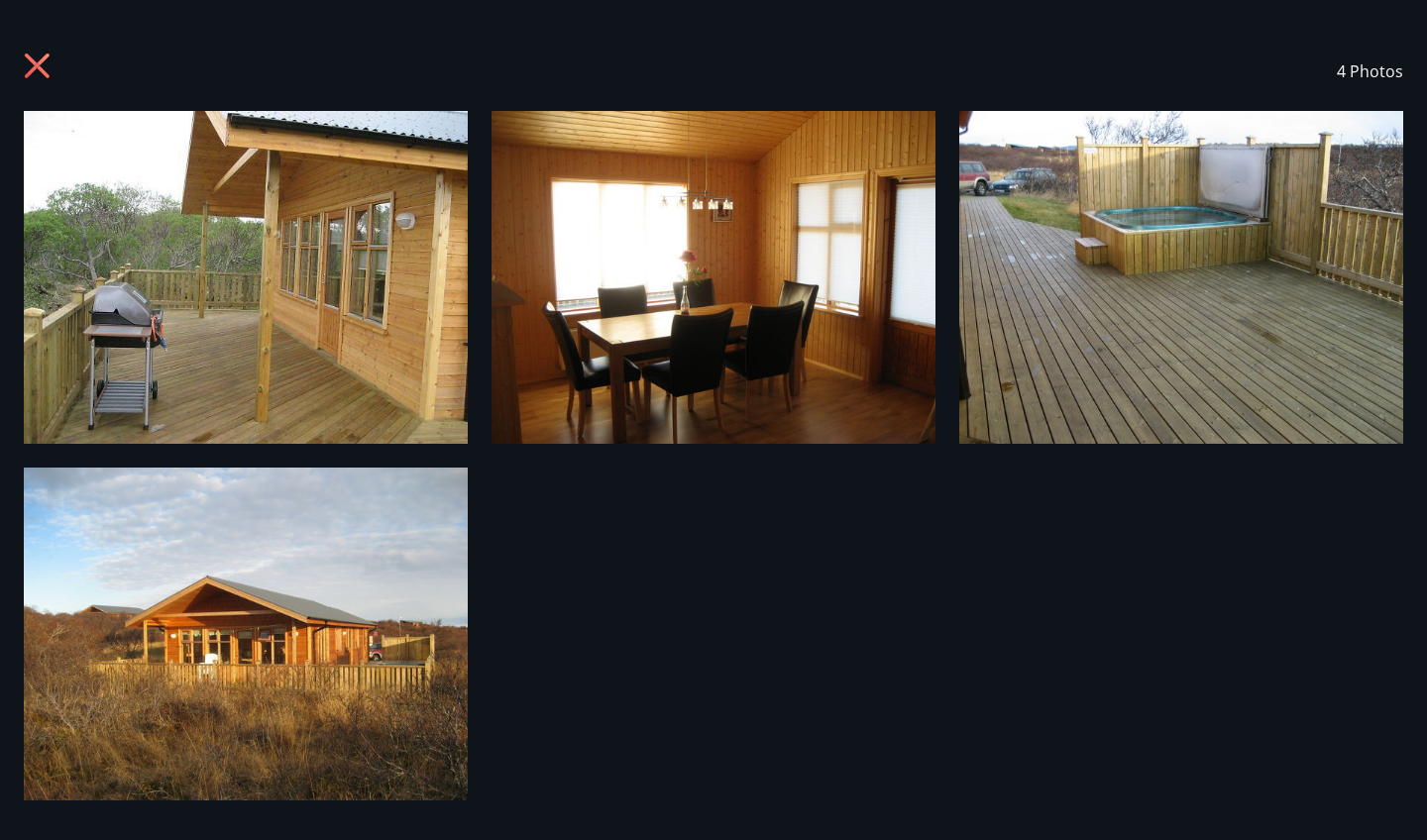 click 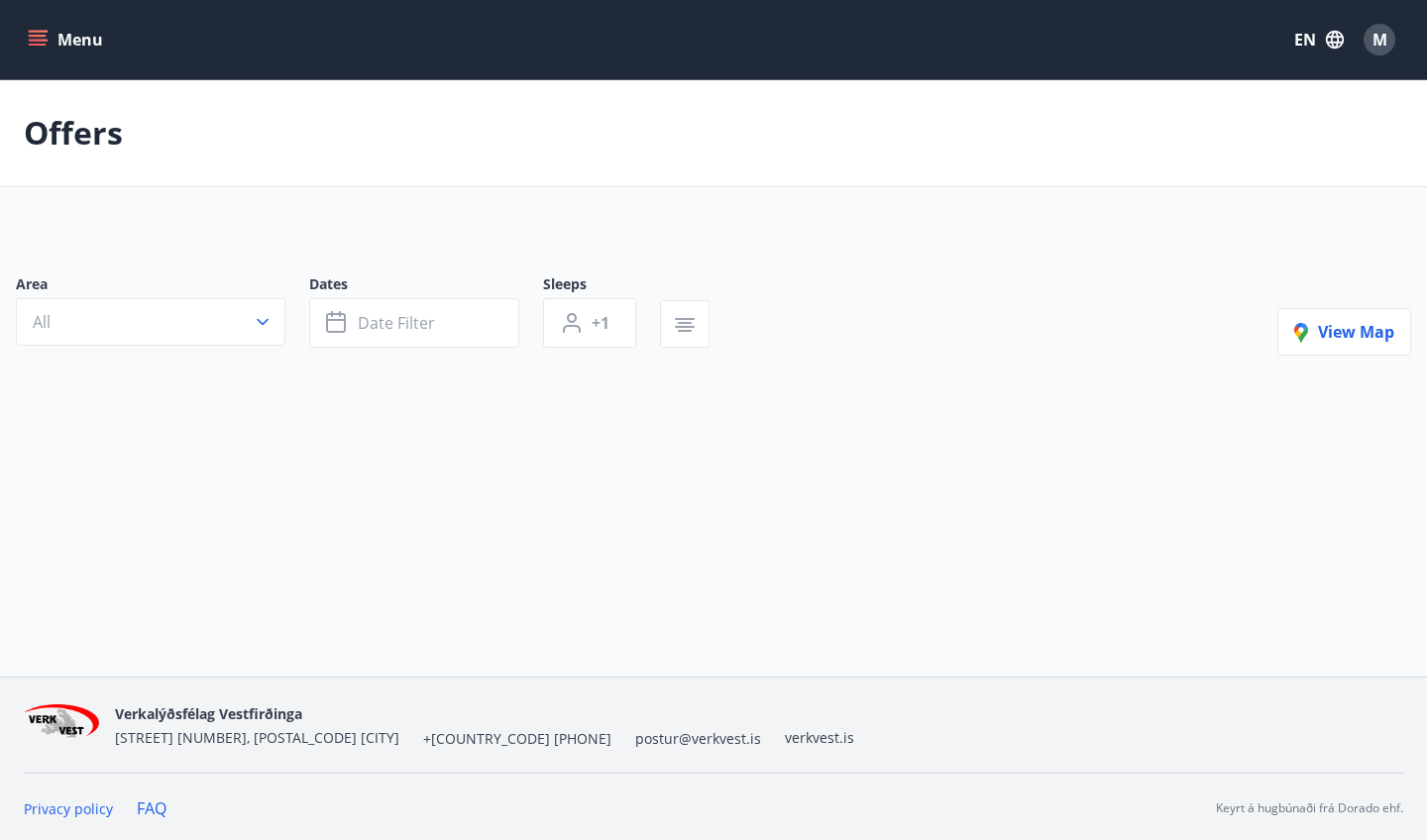 click on "Menu" at bounding box center [67, 40] 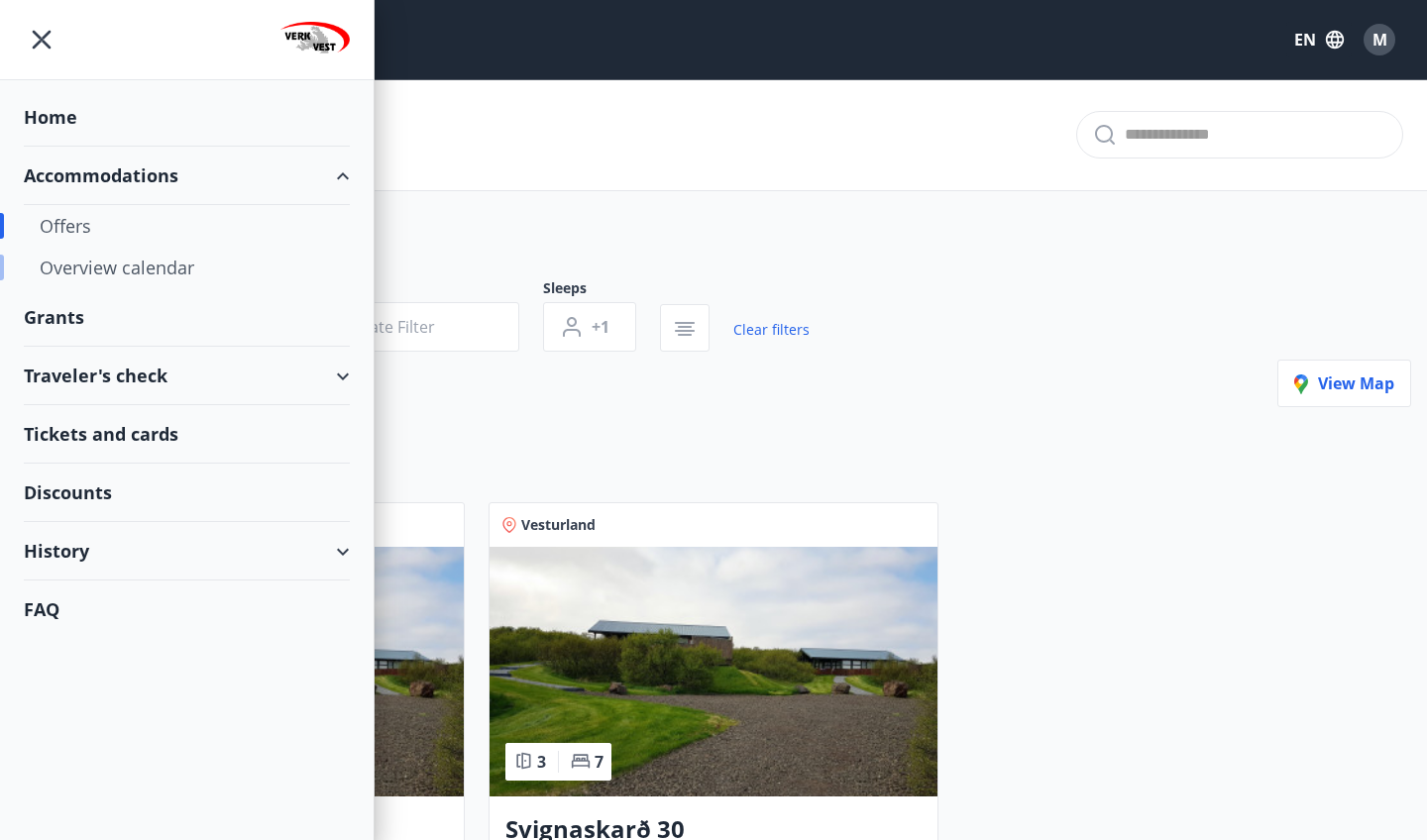 click on "Overview calendar" at bounding box center [186, 267] 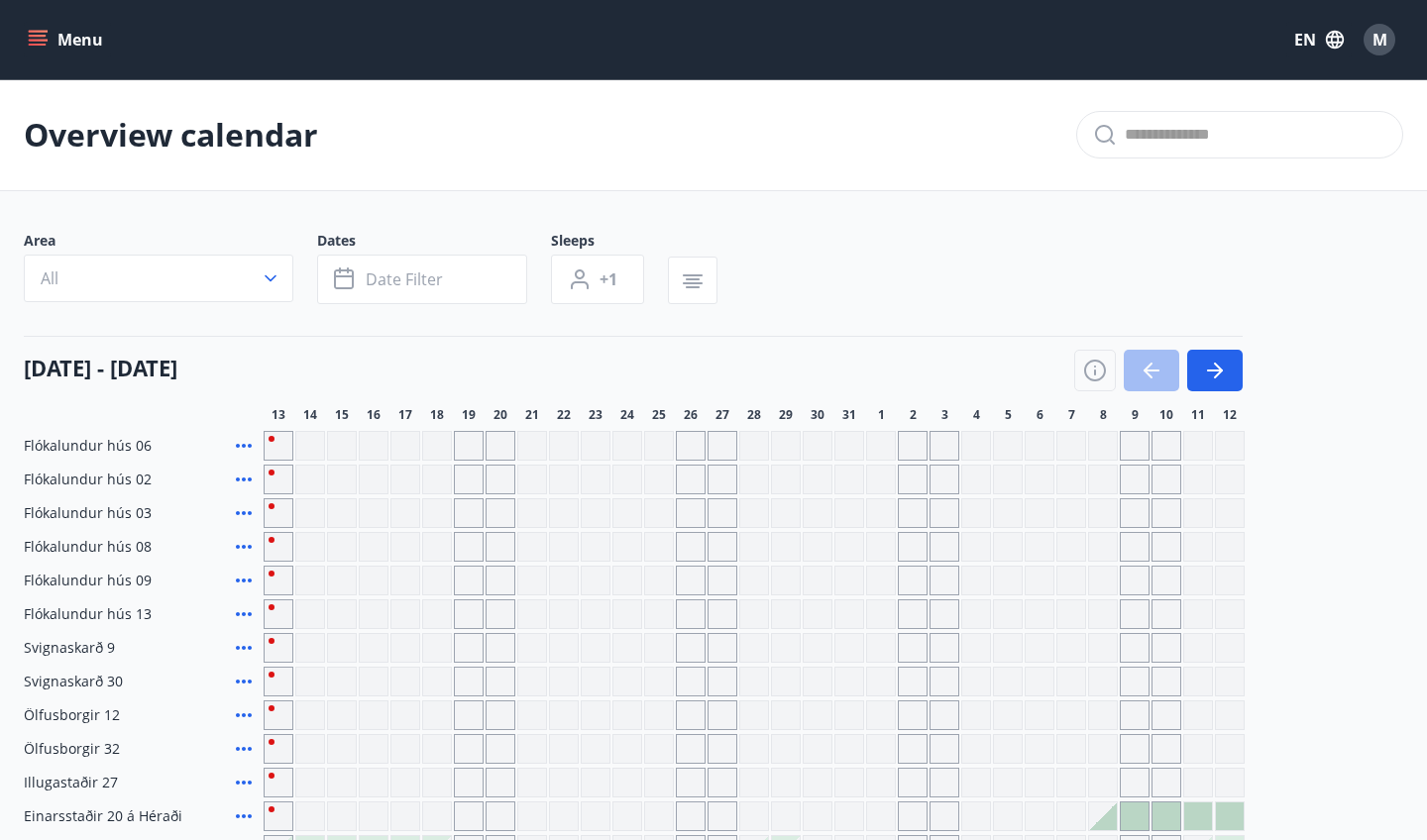 scroll, scrollTop: 0, scrollLeft: 0, axis: both 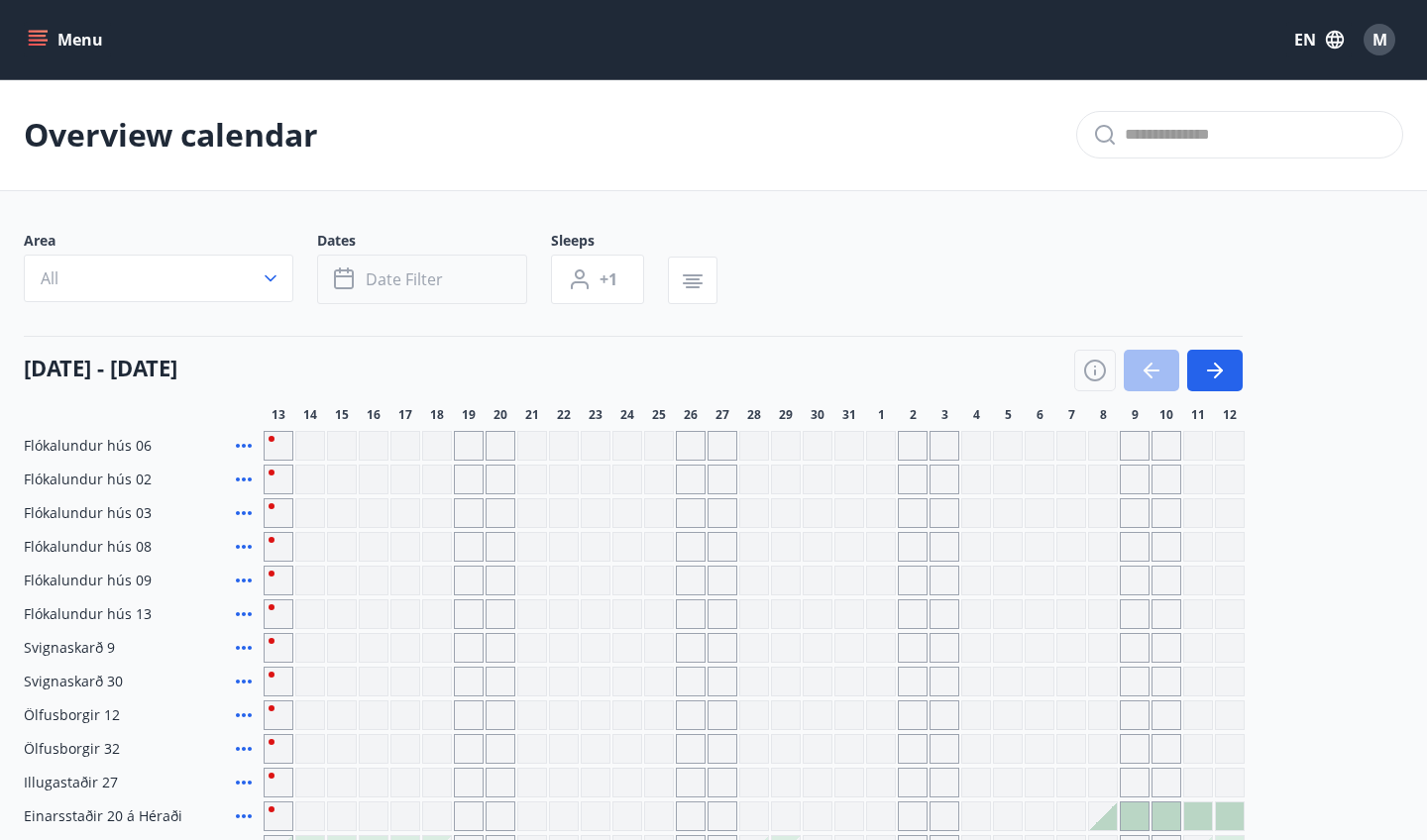 click on "Date filter" at bounding box center [422, 279] 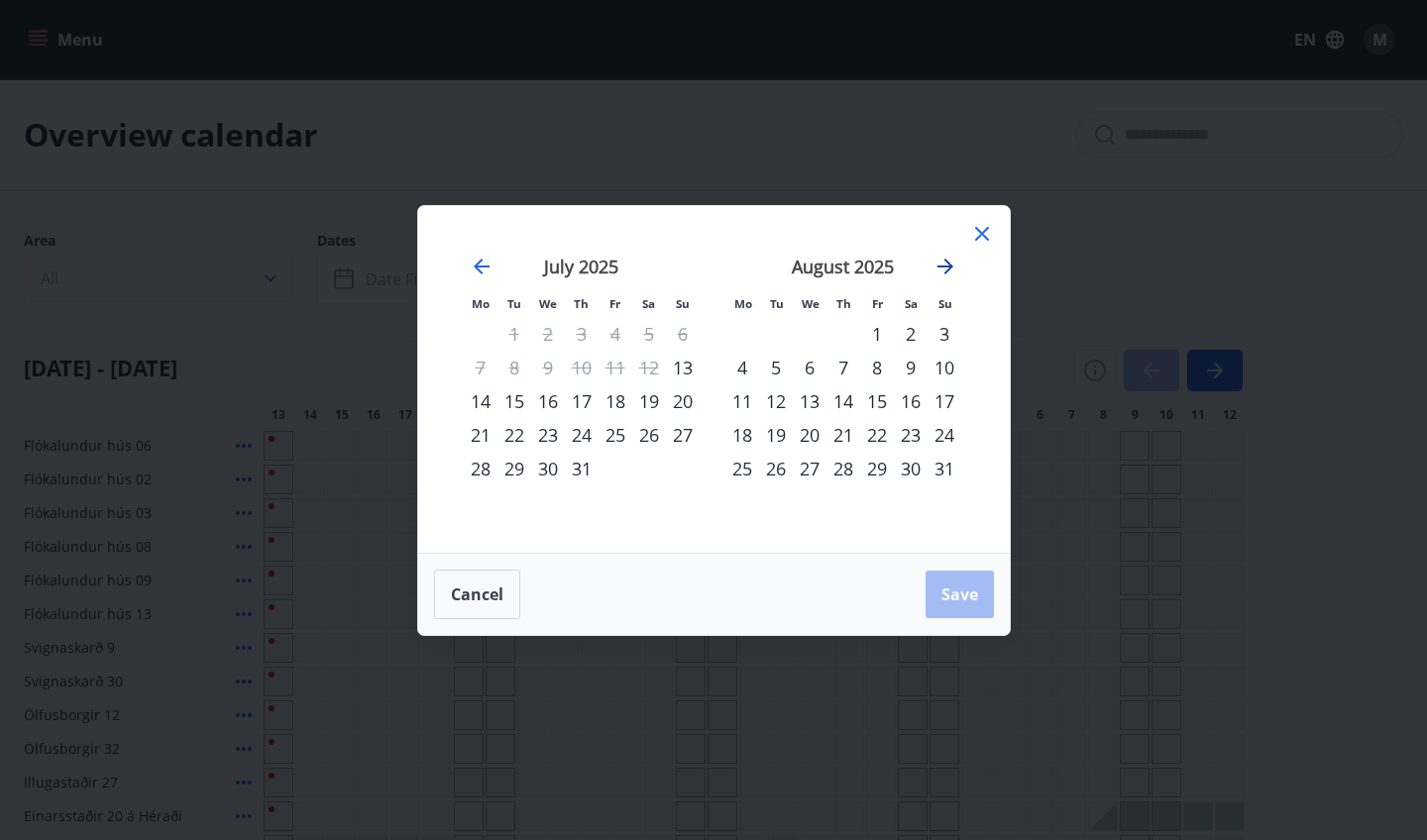 click 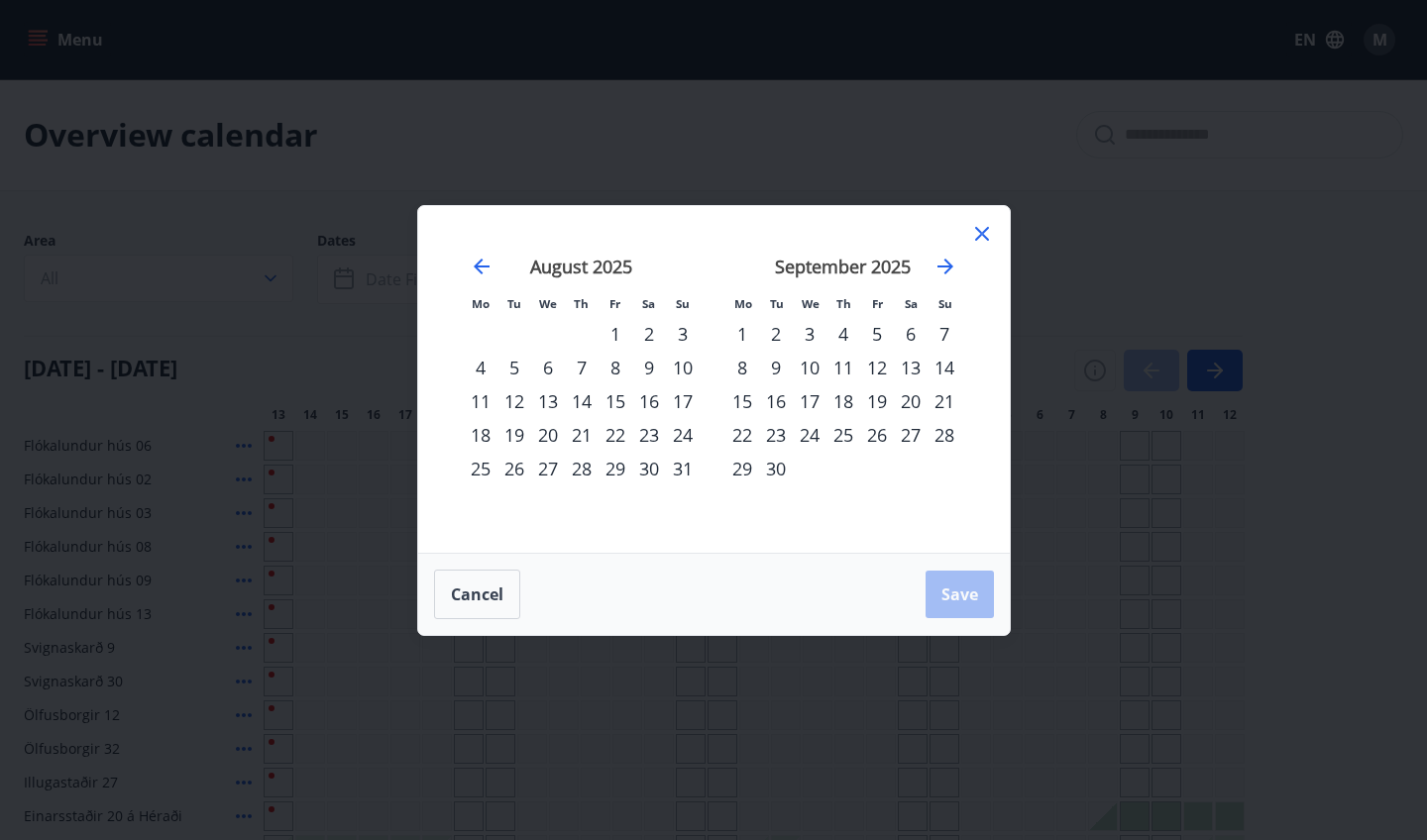 click on "26" at bounding box center [877, 435] 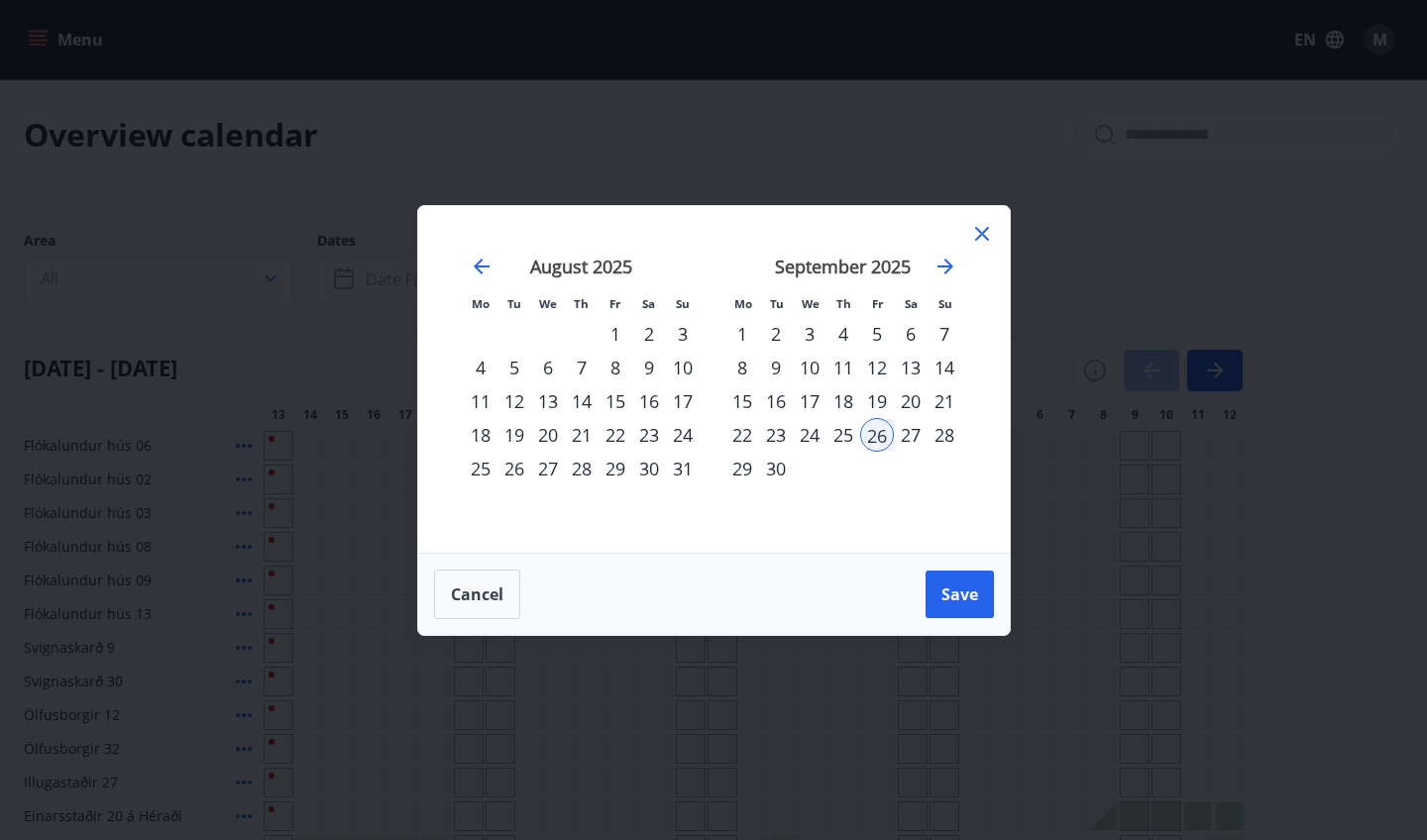 click on "29" at bounding box center [742, 469] 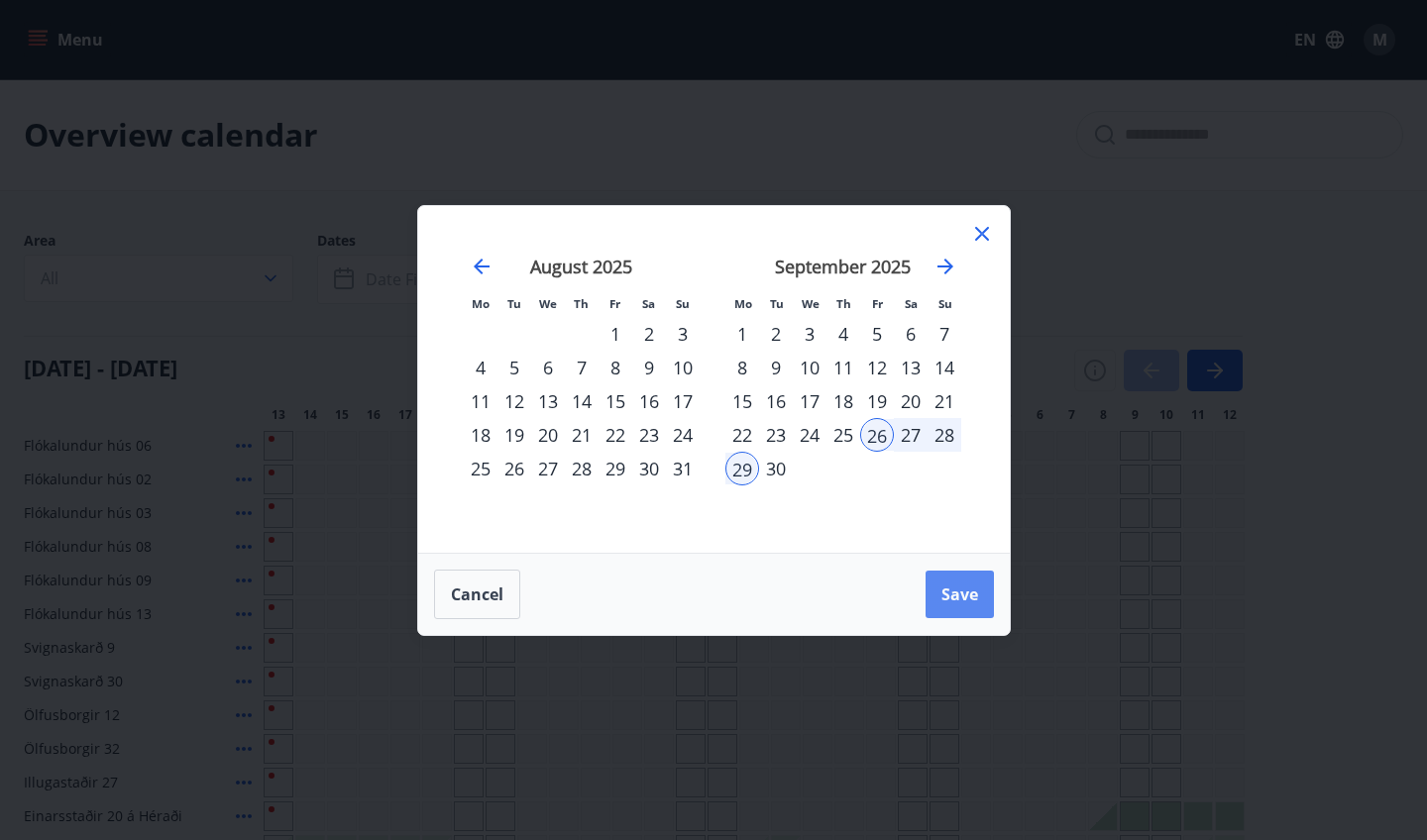 click on "Save" at bounding box center [959, 594] 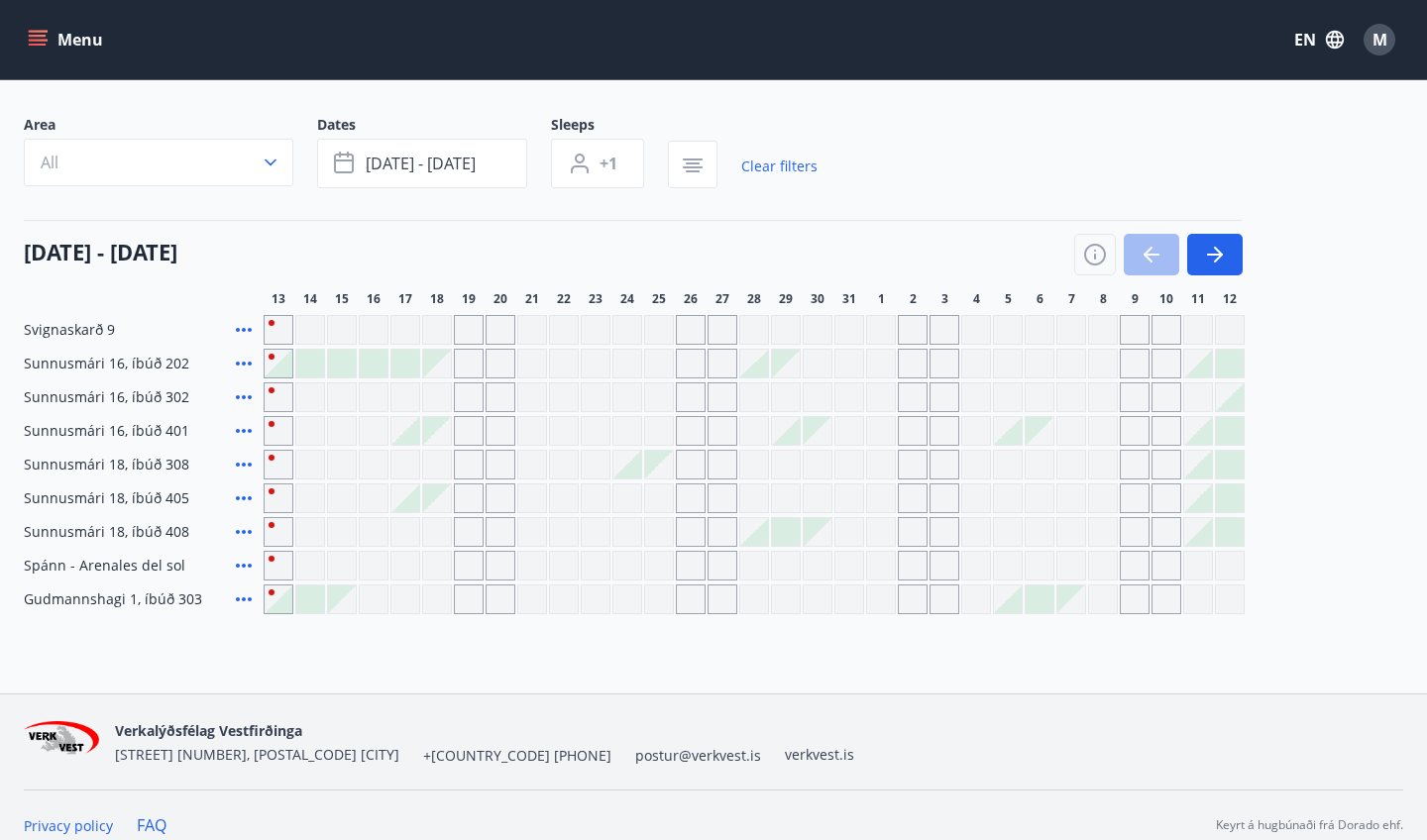 scroll, scrollTop: 122, scrollLeft: 0, axis: vertical 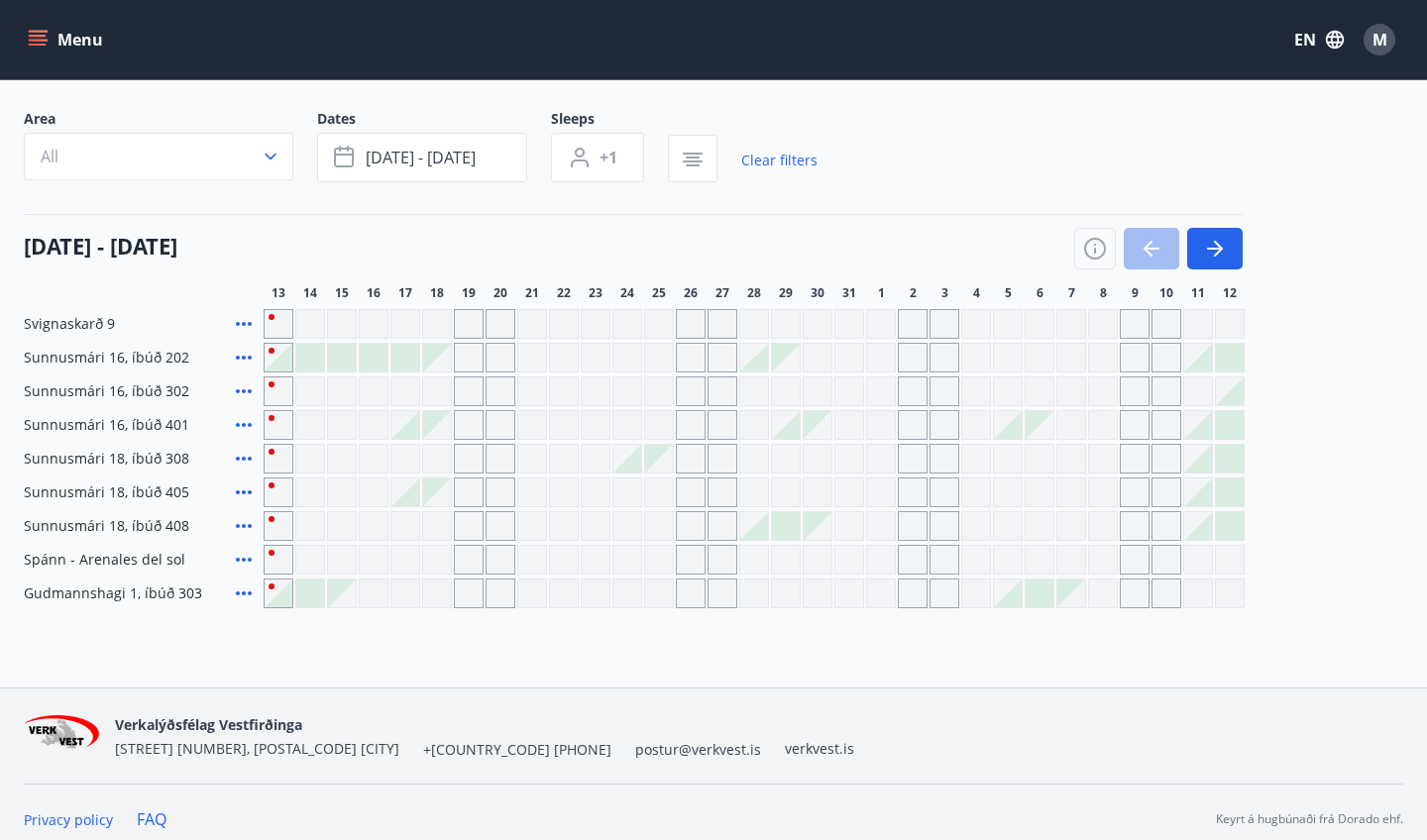 click 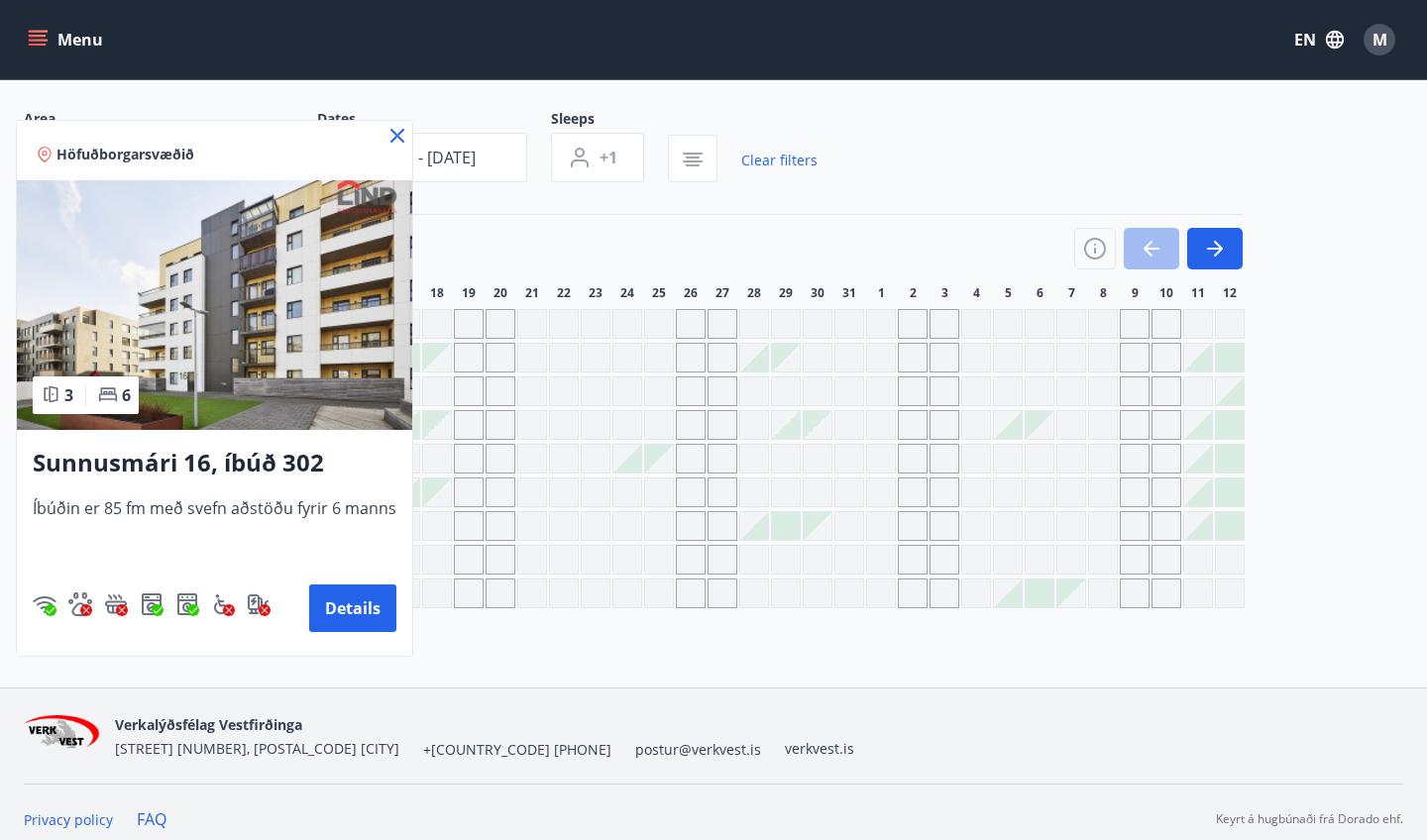 click 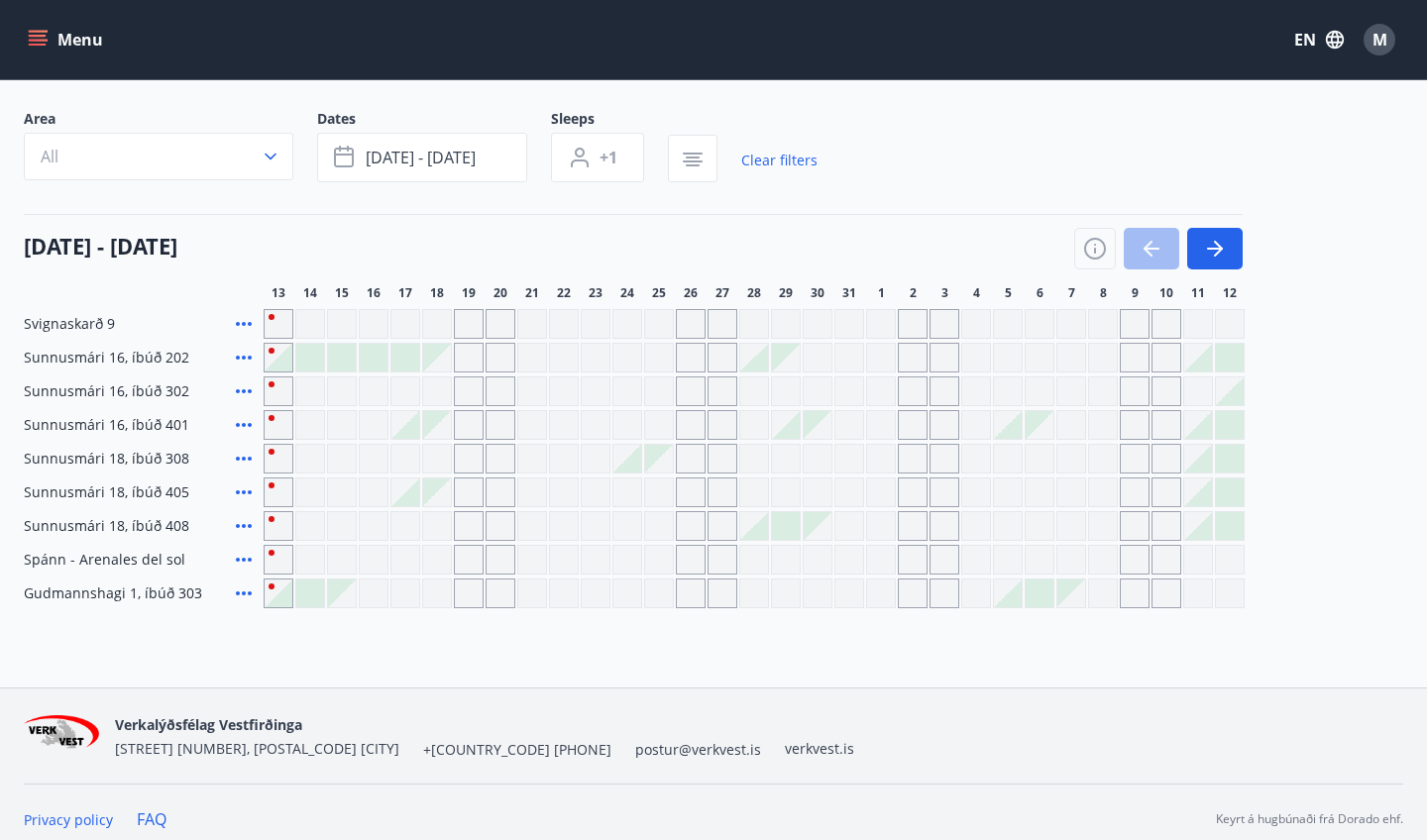 click 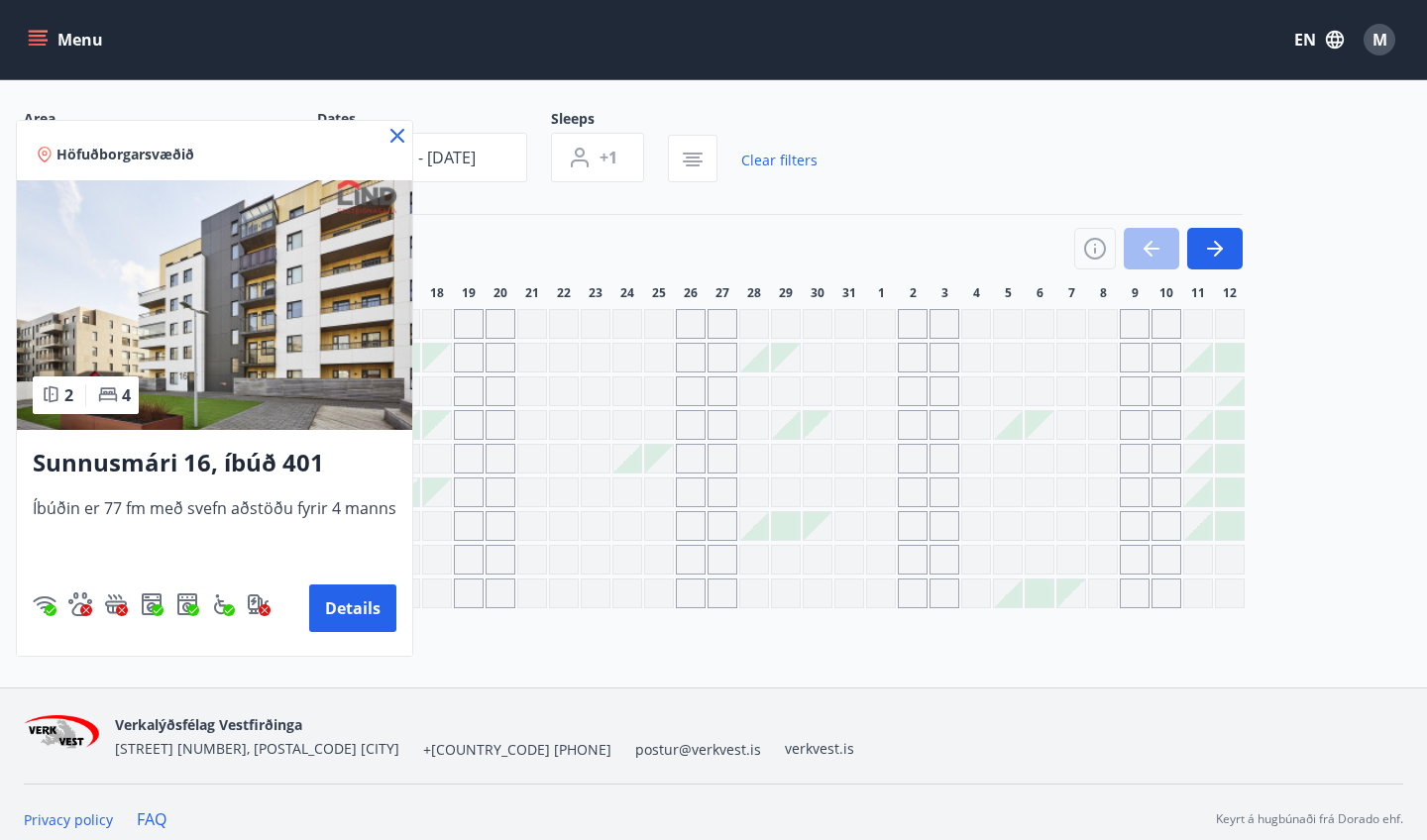 click 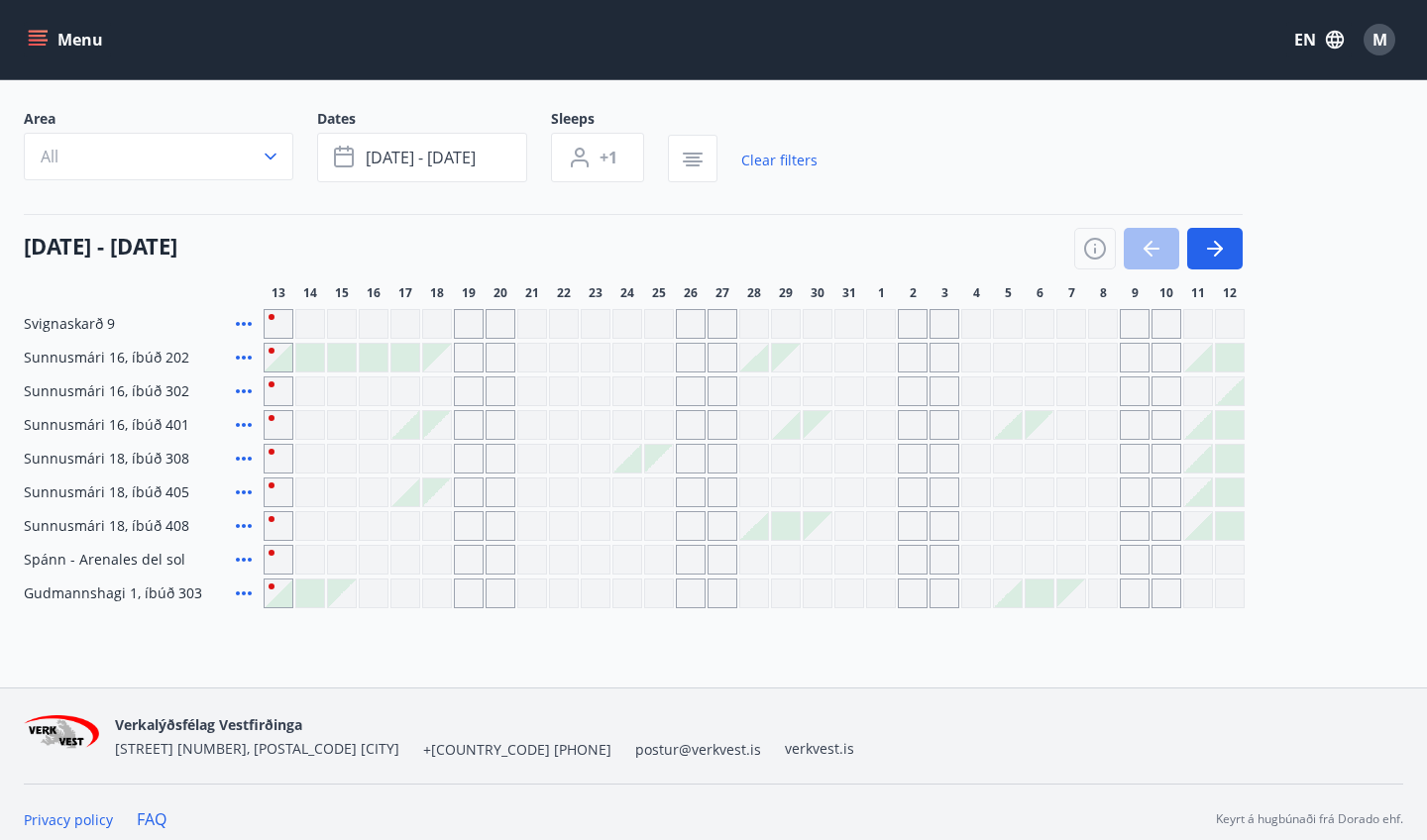click 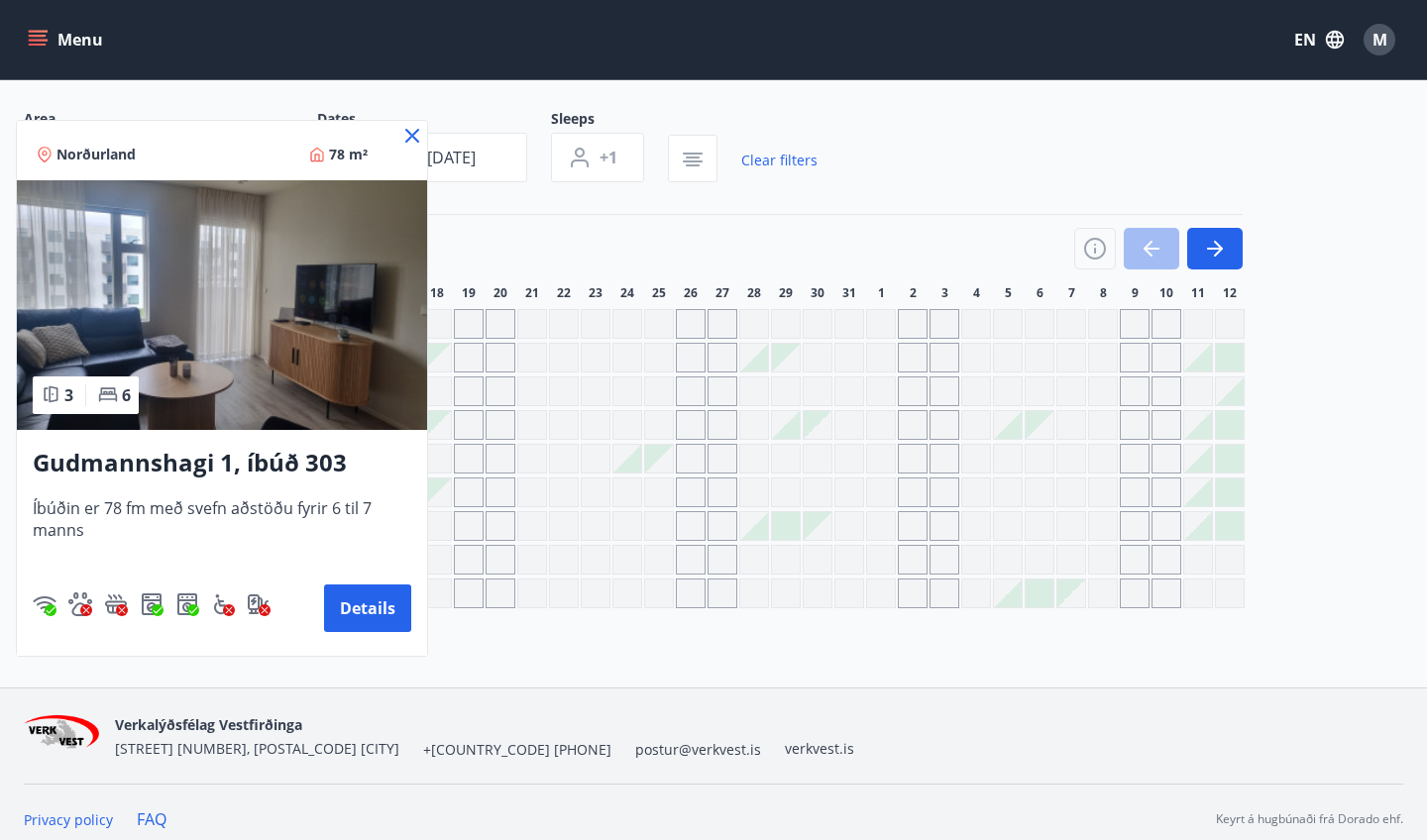 click 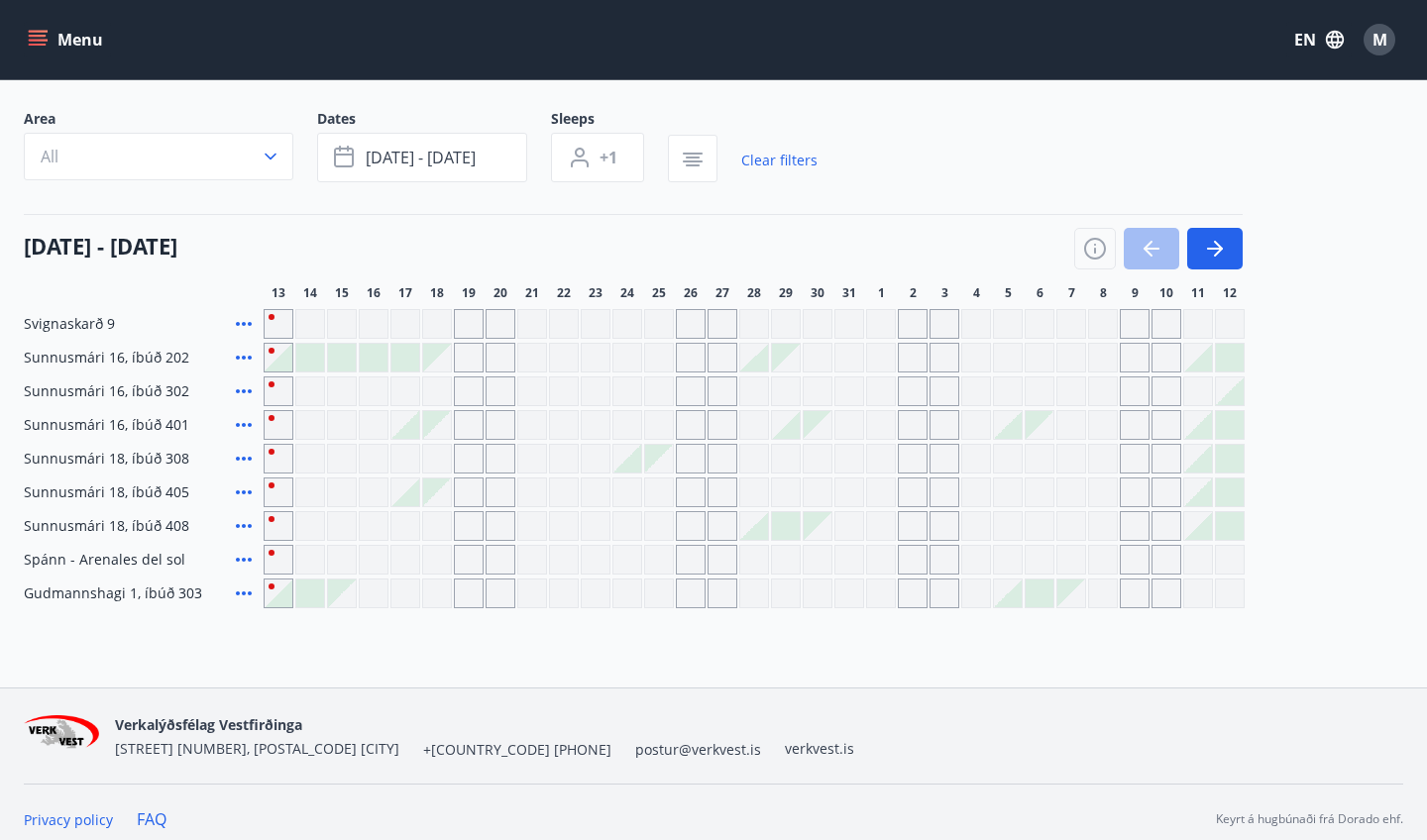 click 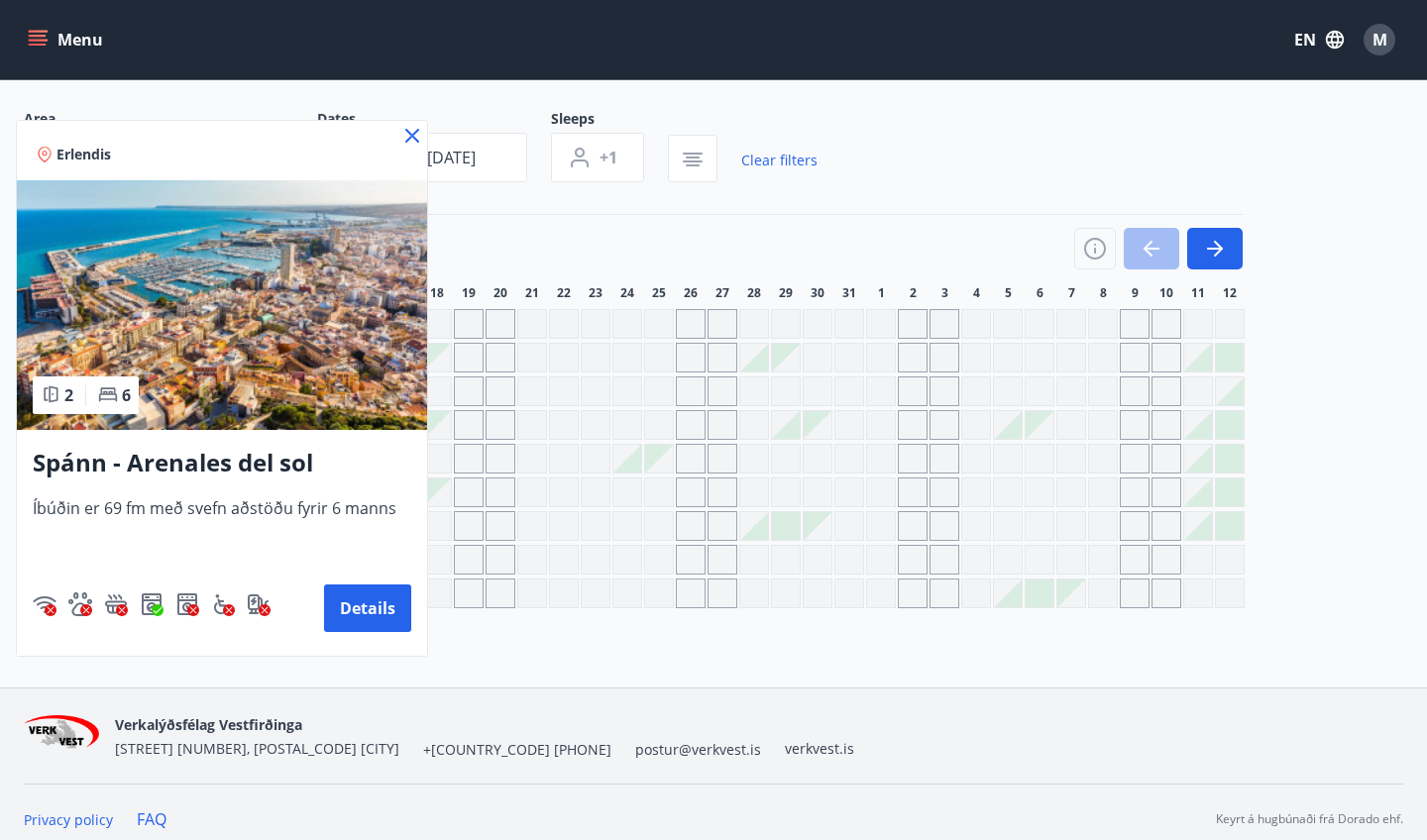 click 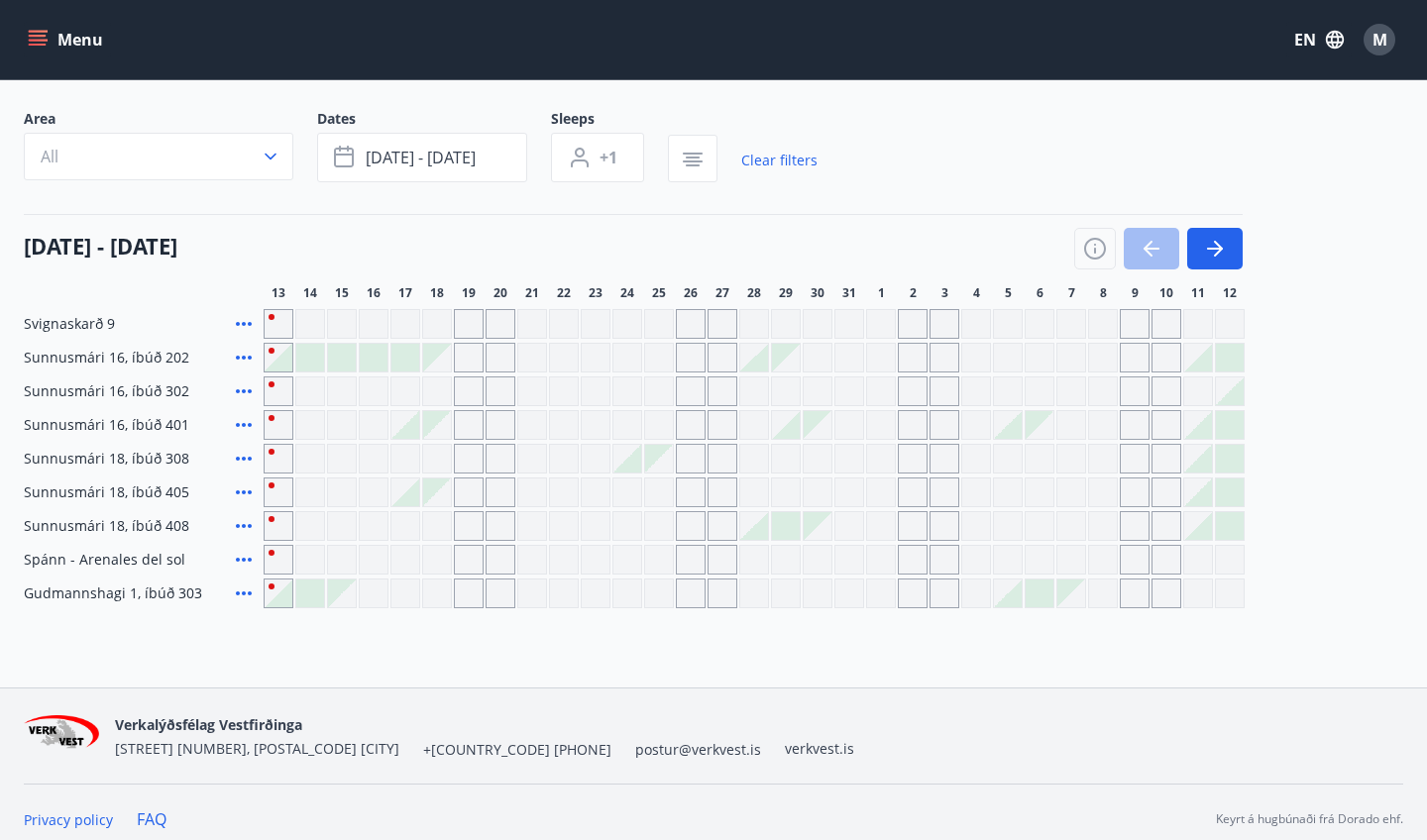 click 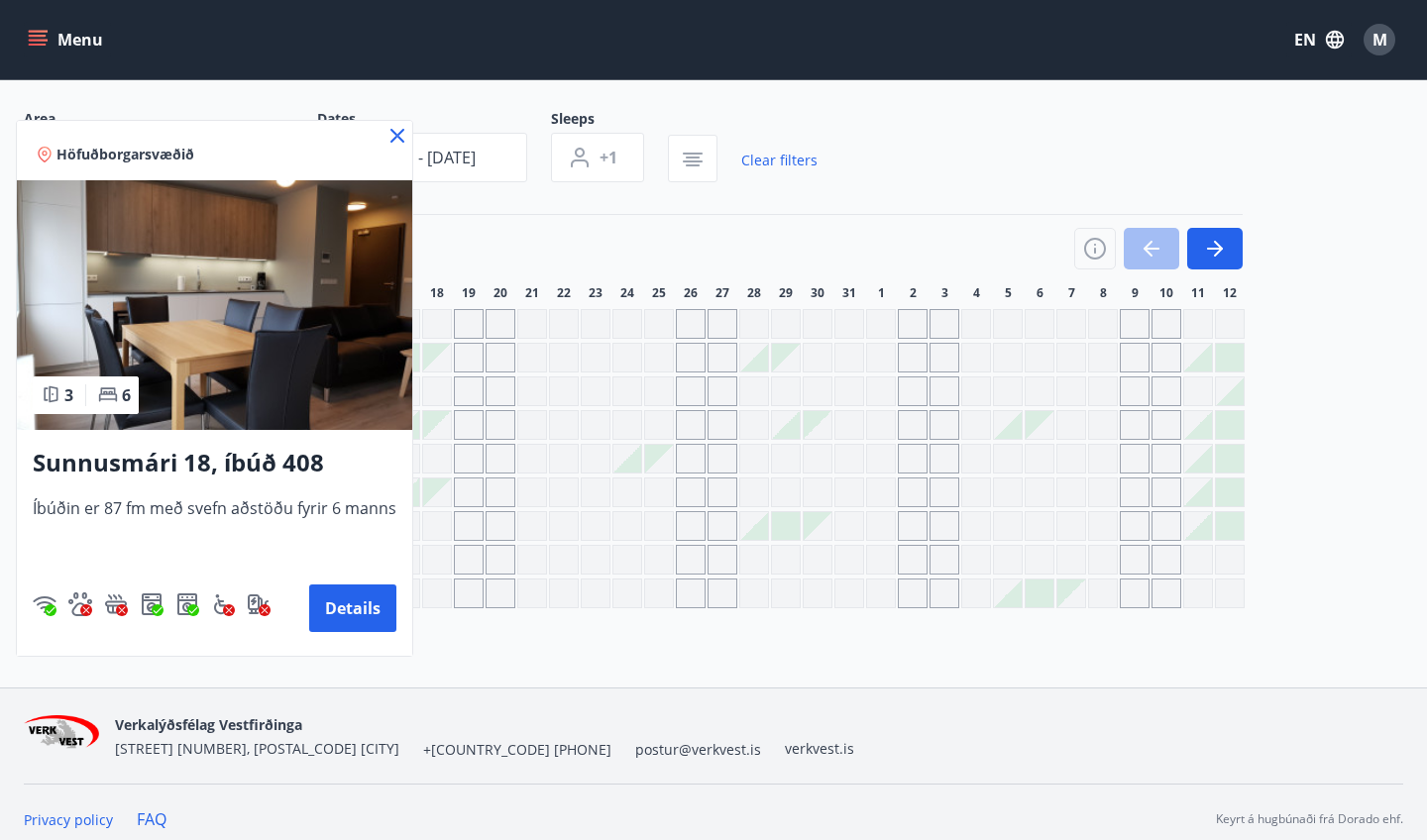 click 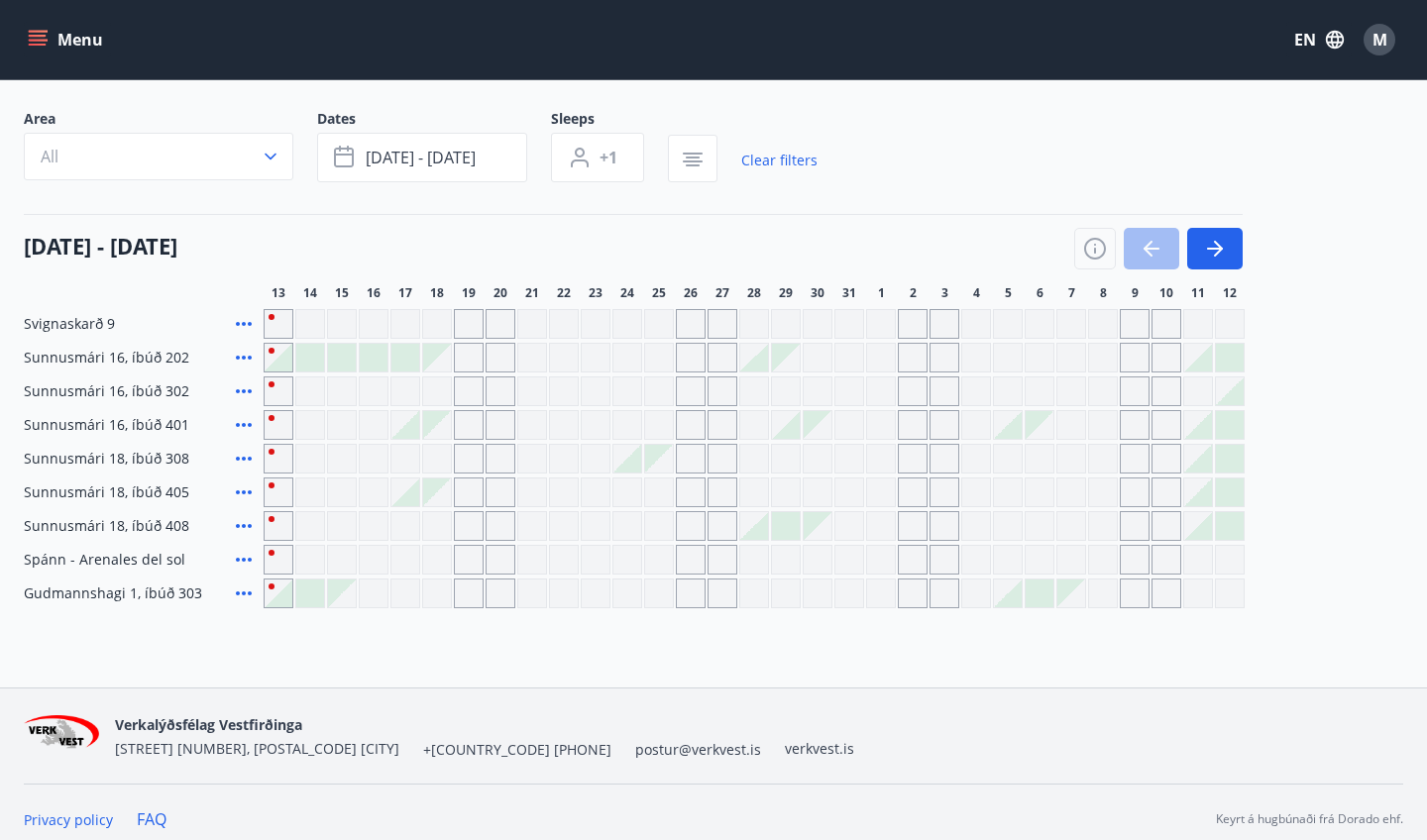 click 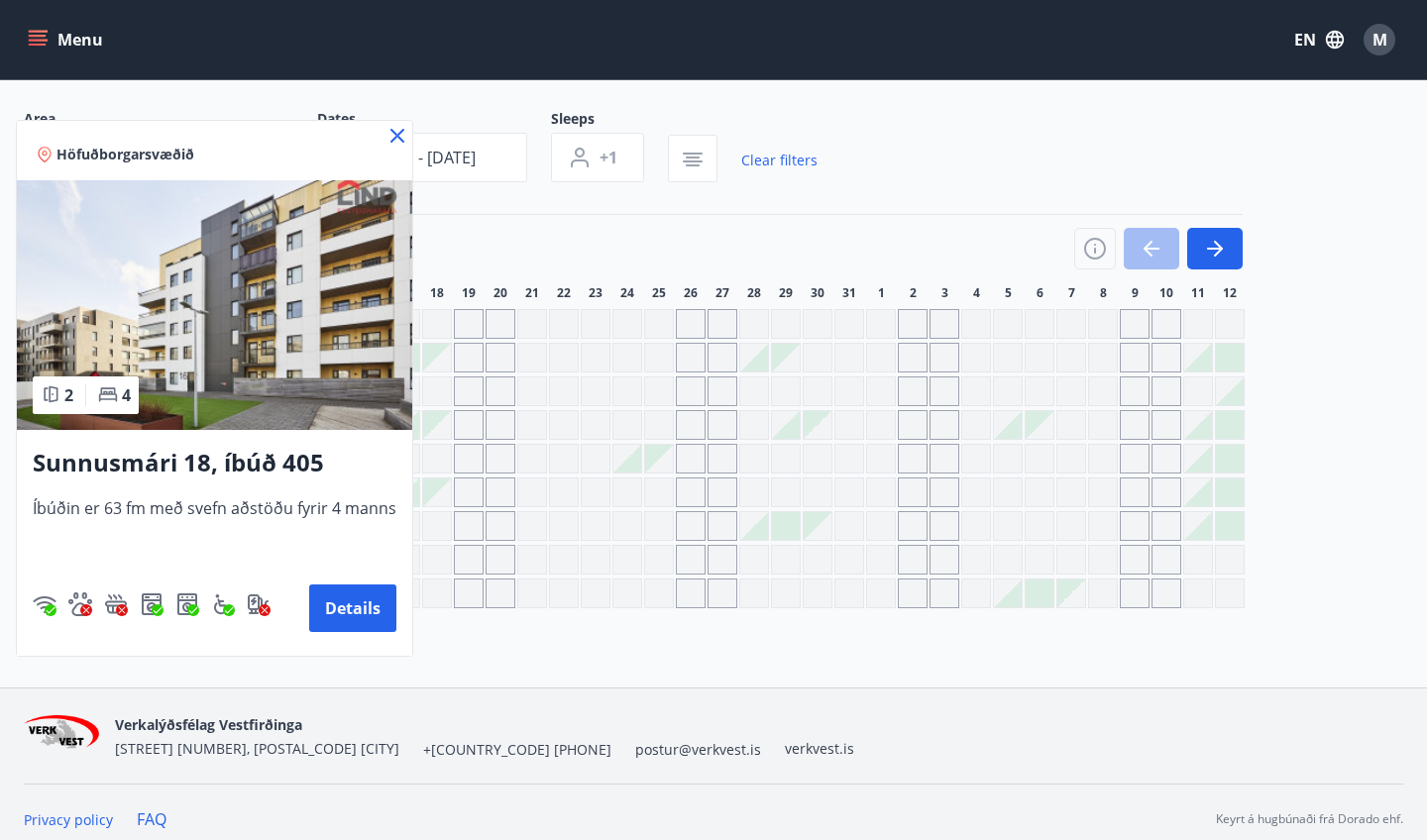click at bounding box center (714, 420) 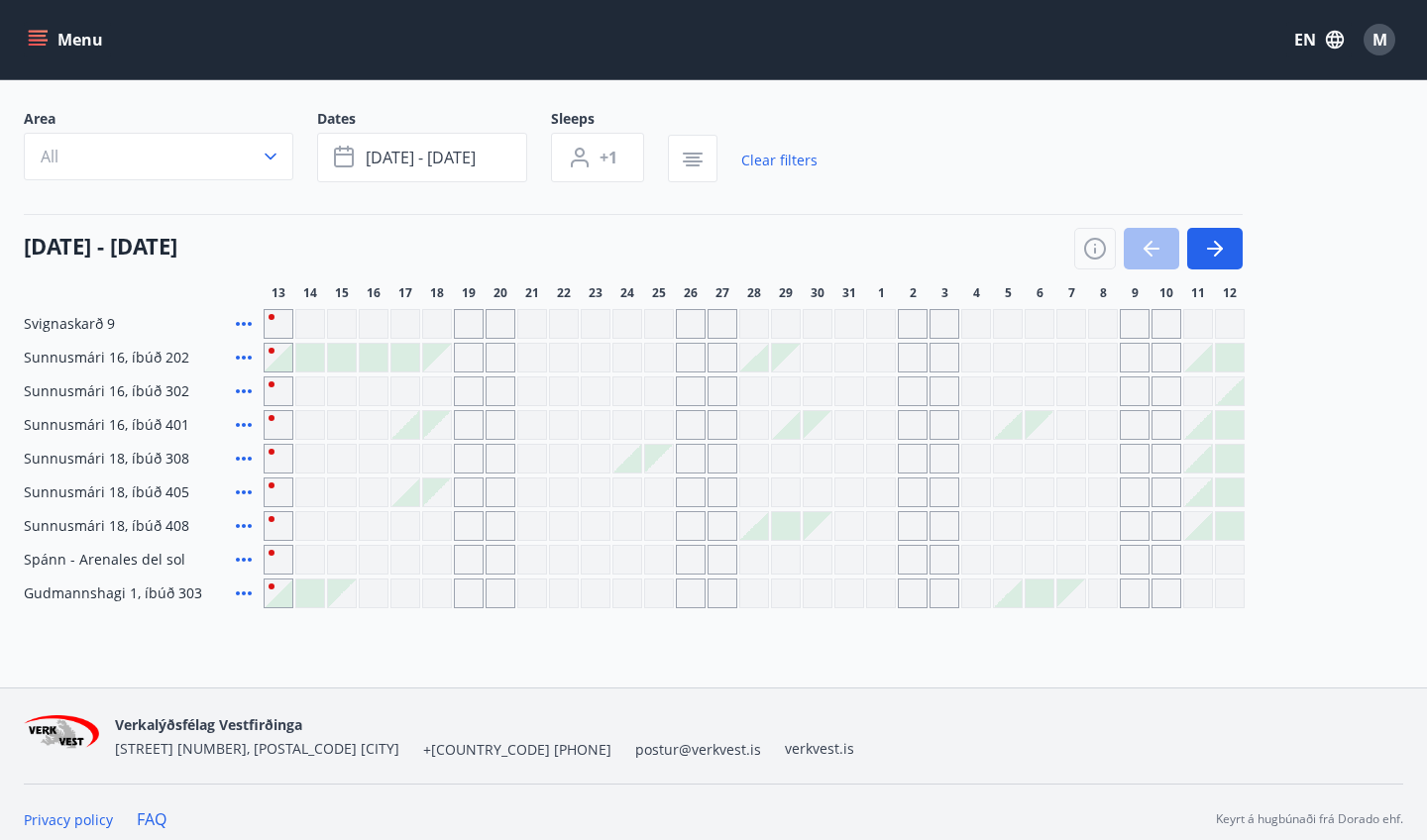click on "Area All Dates [DATE] - [DATE] Sleeps +1 Clear filters" at bounding box center (714, 150) 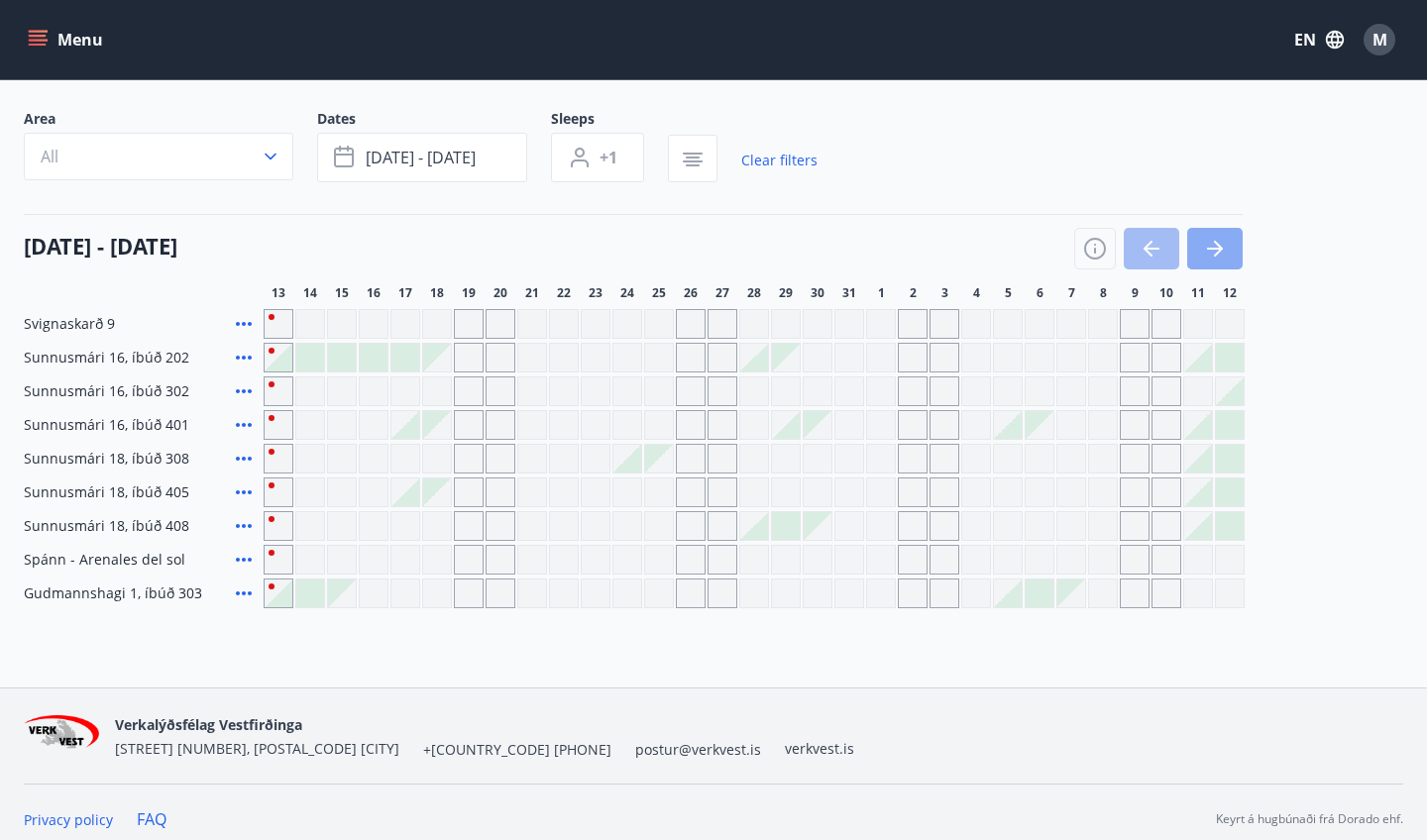 click 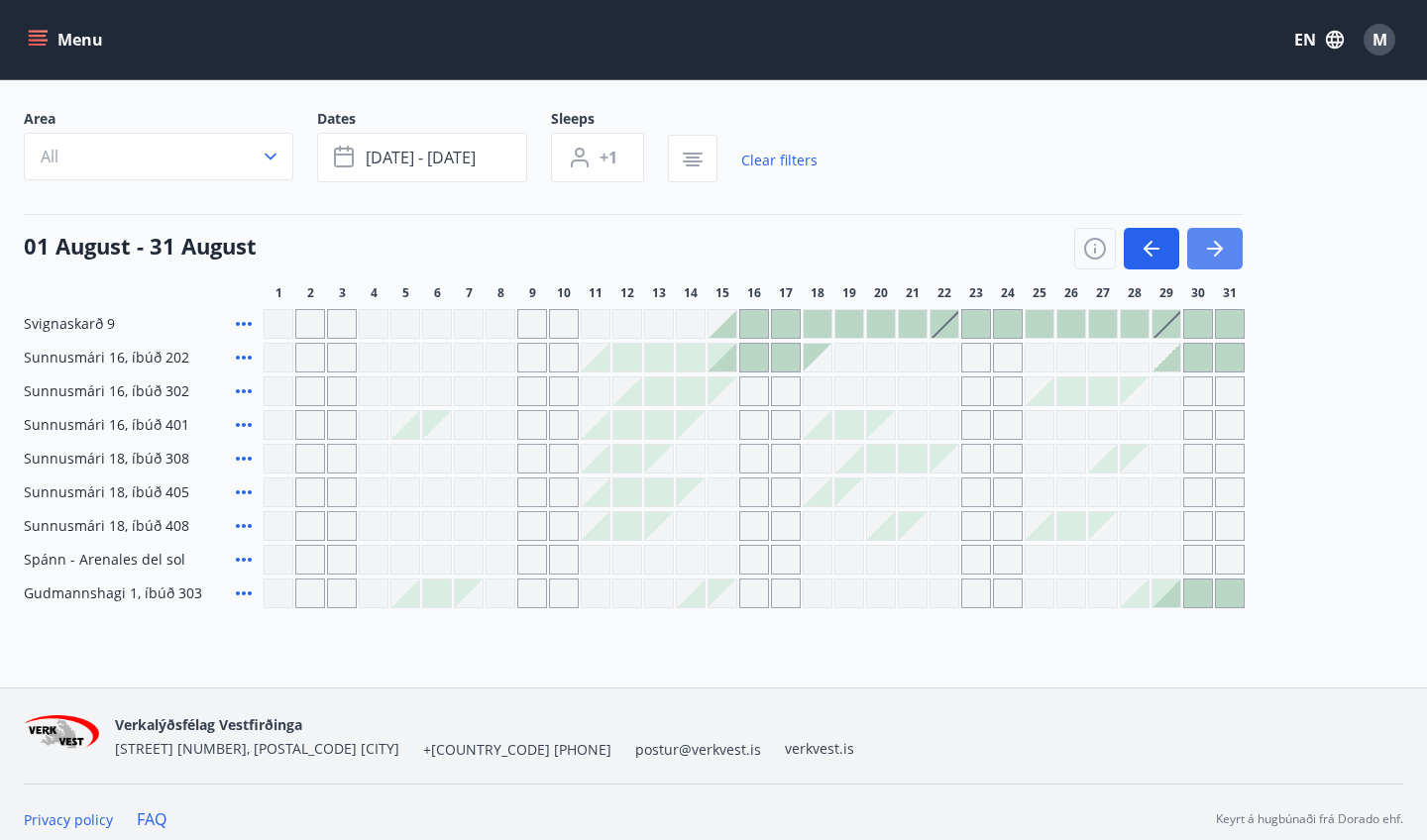 click 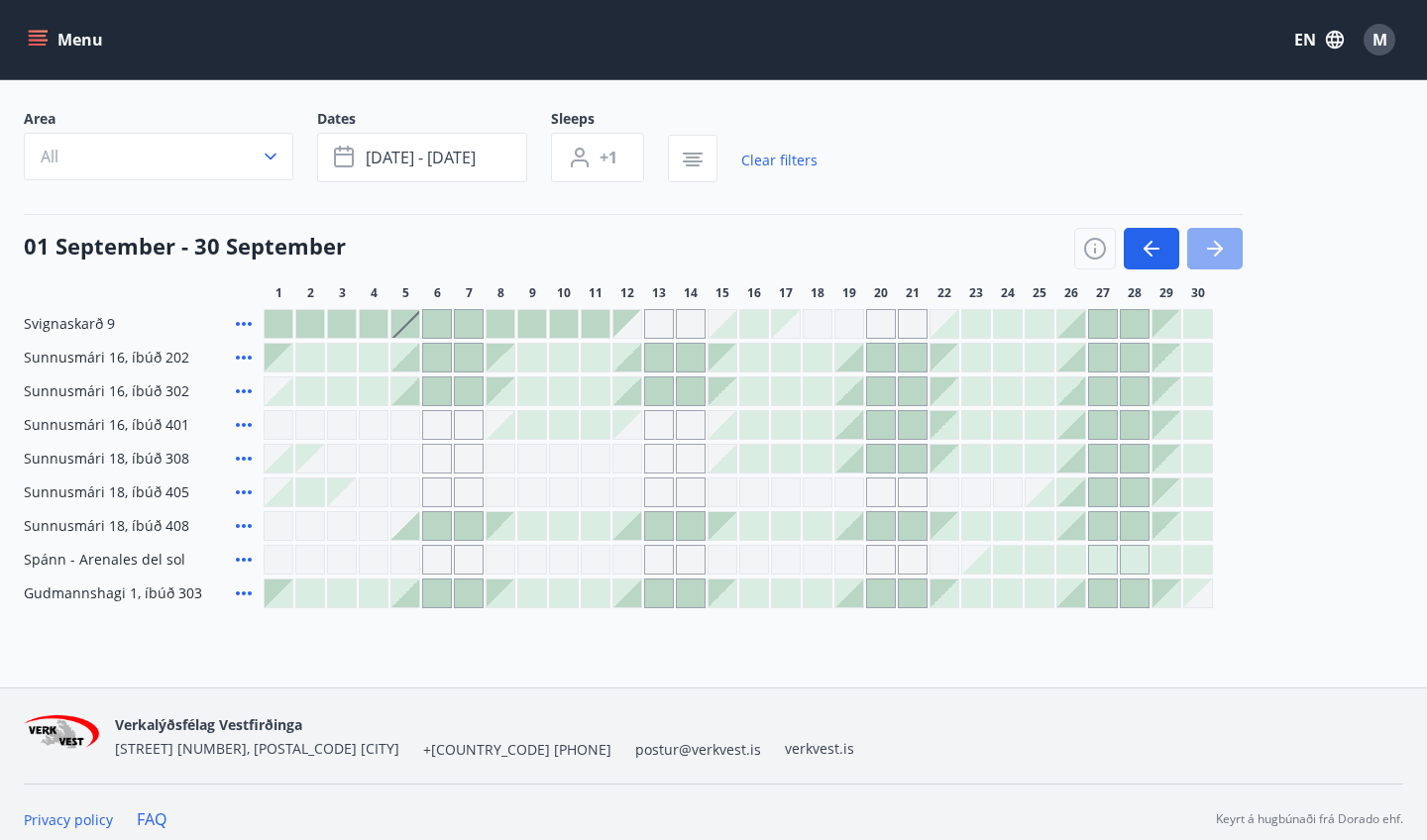 click 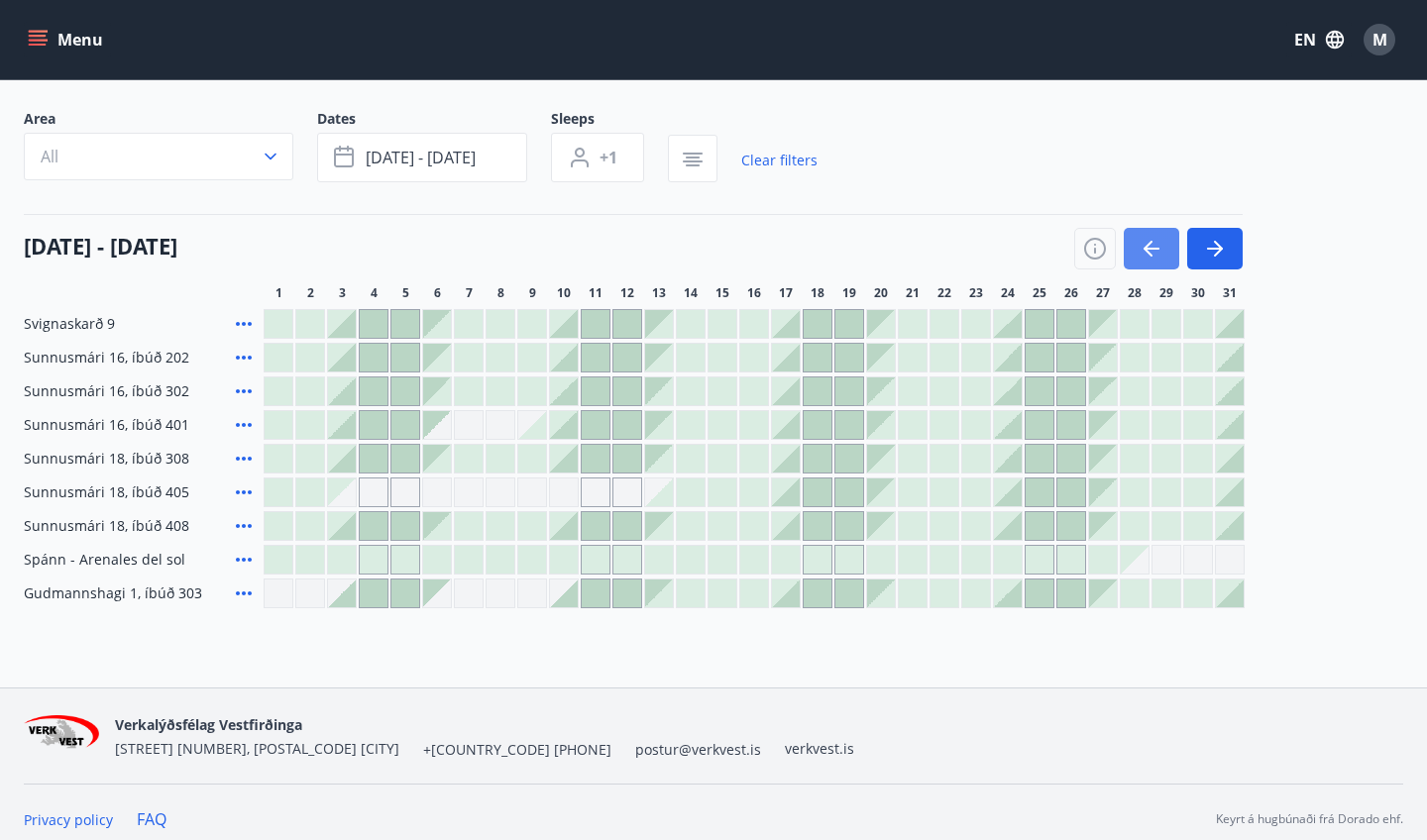 click 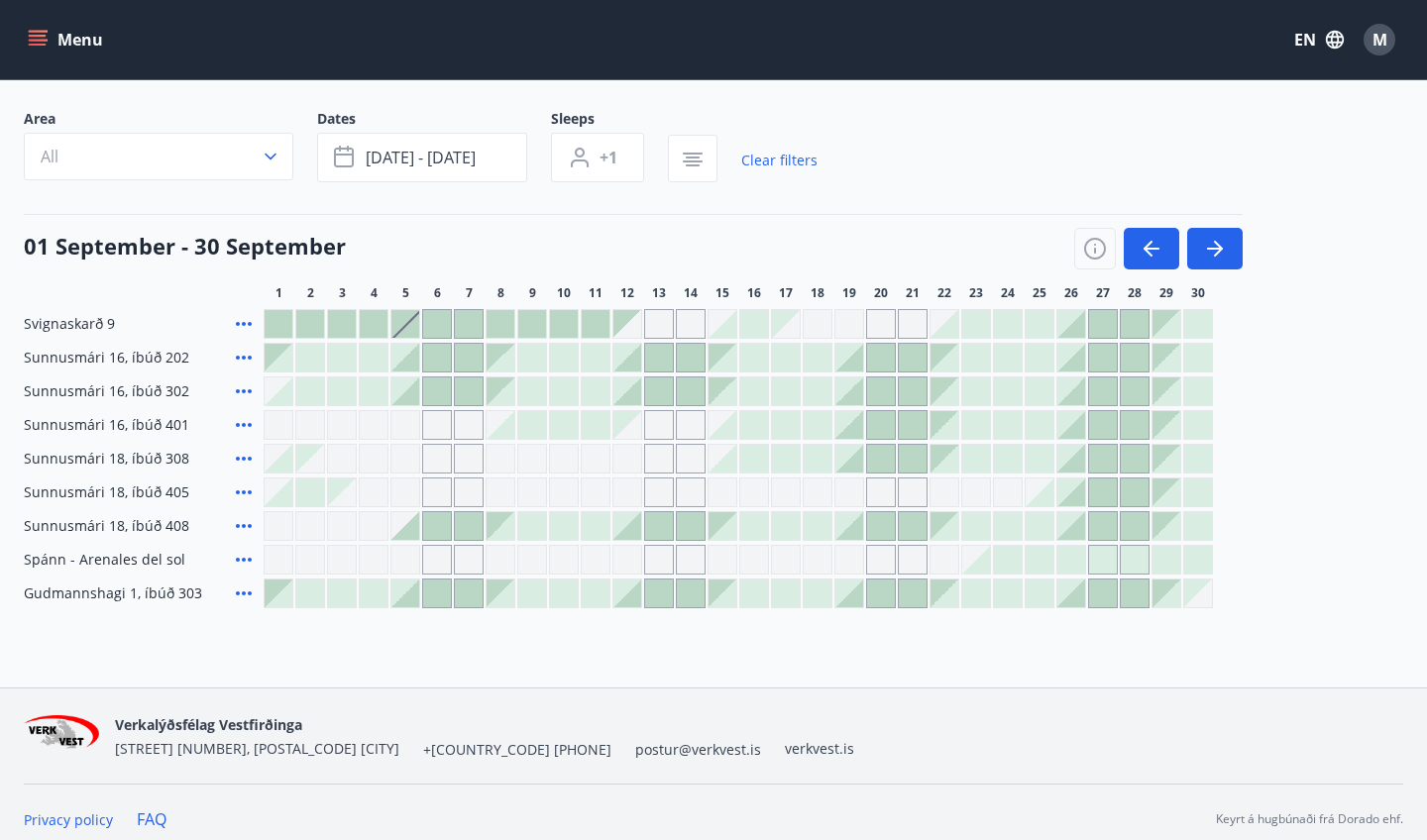 click 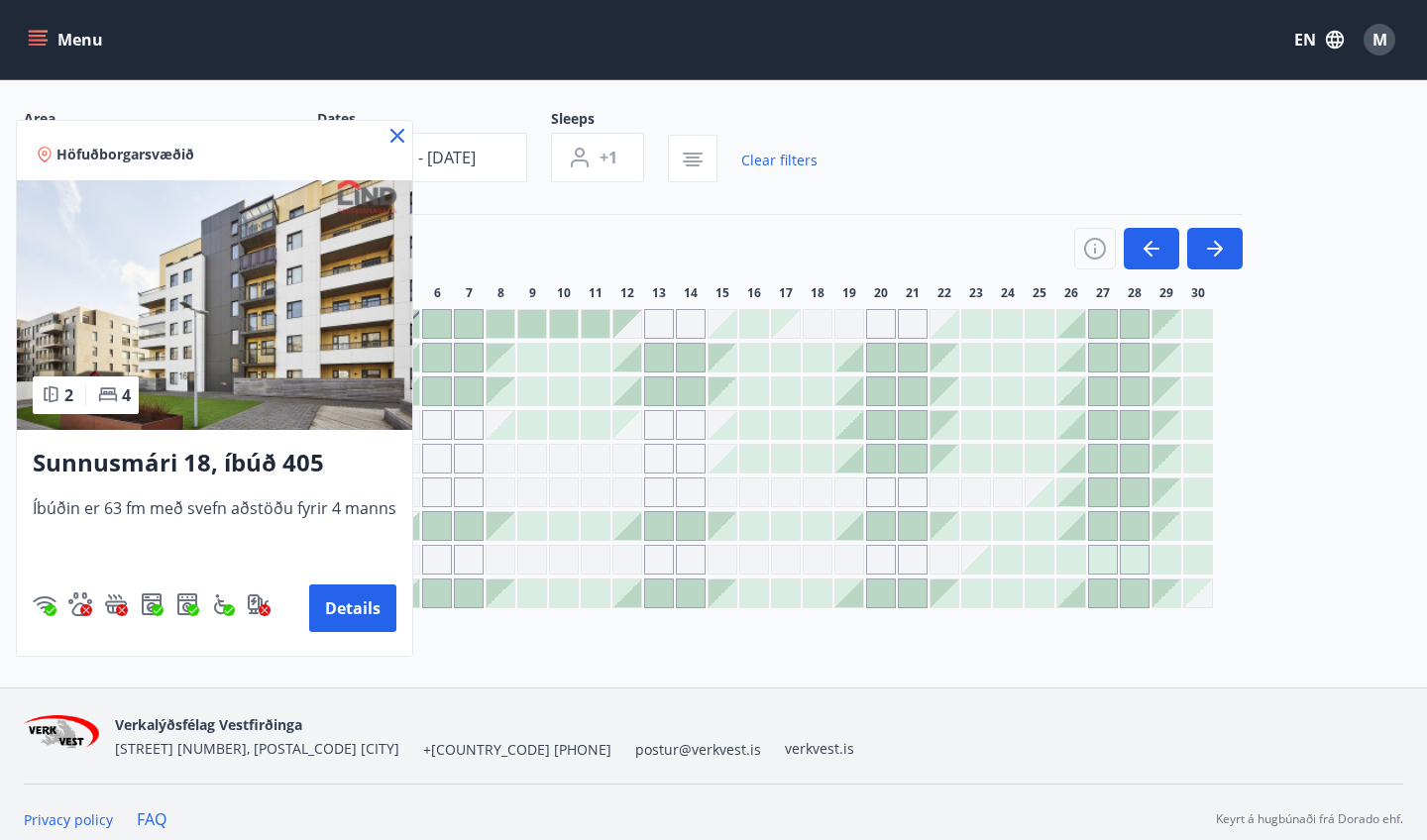 click 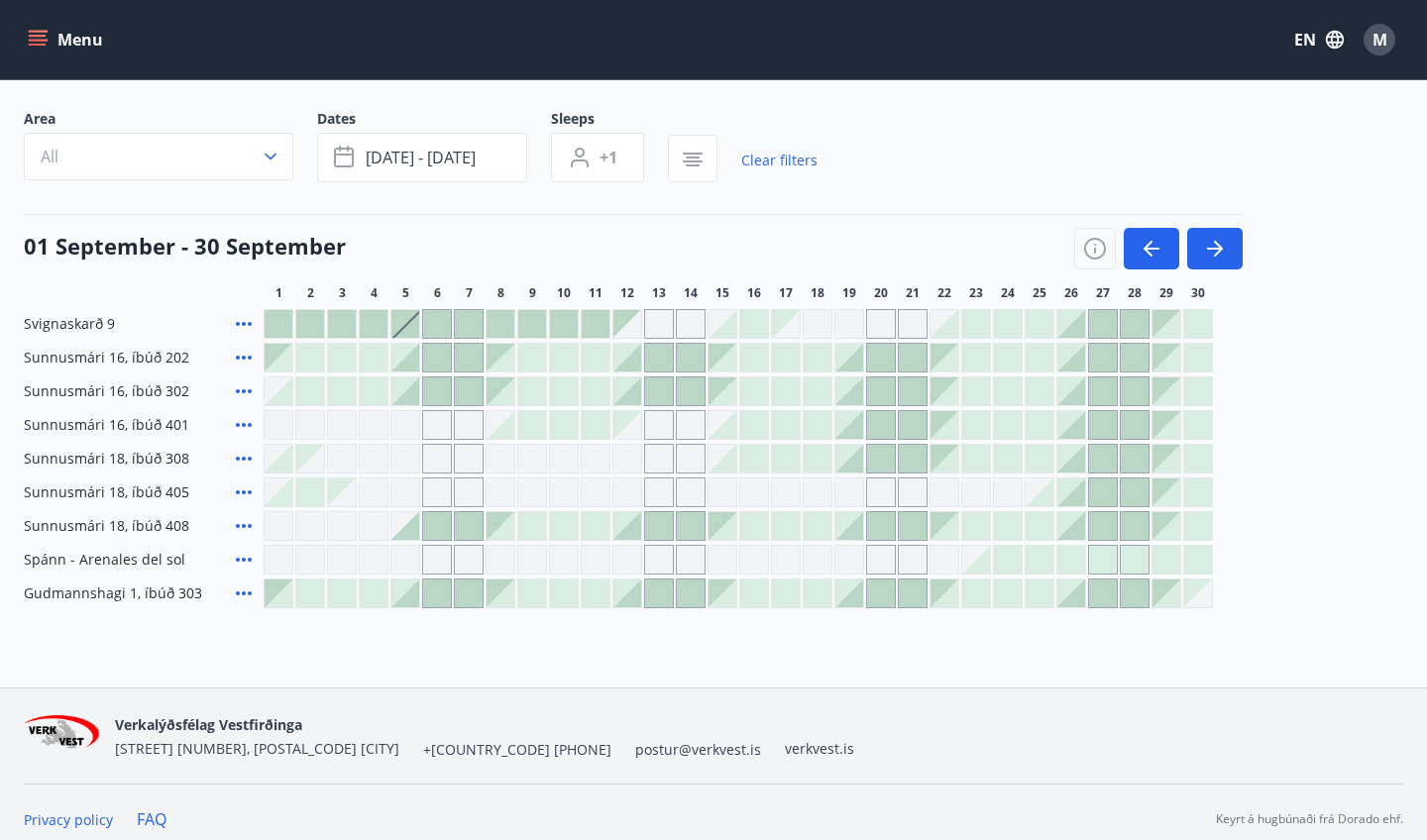 click on "All" at bounding box center [159, 157] 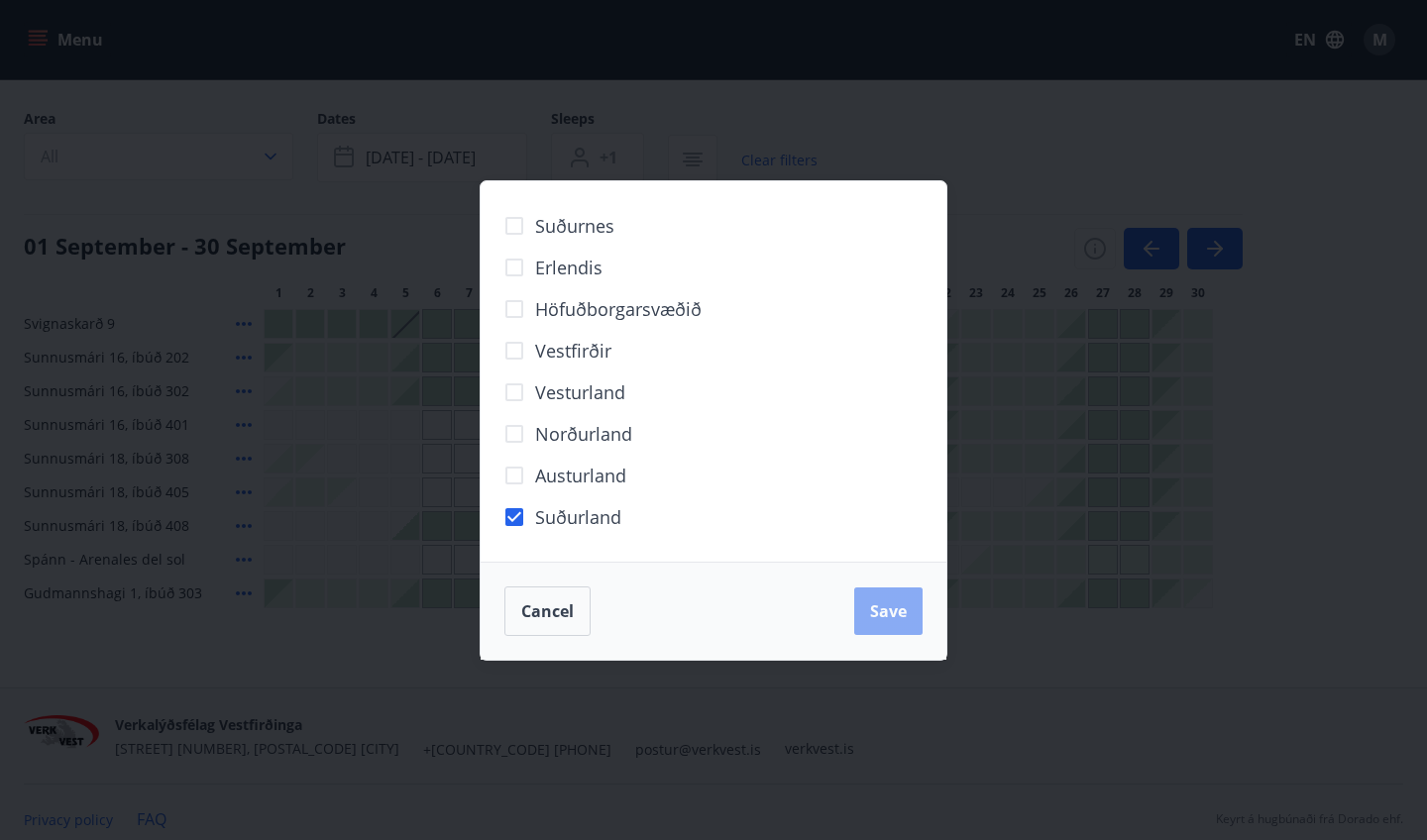 click on "Save" at bounding box center (888, 611) 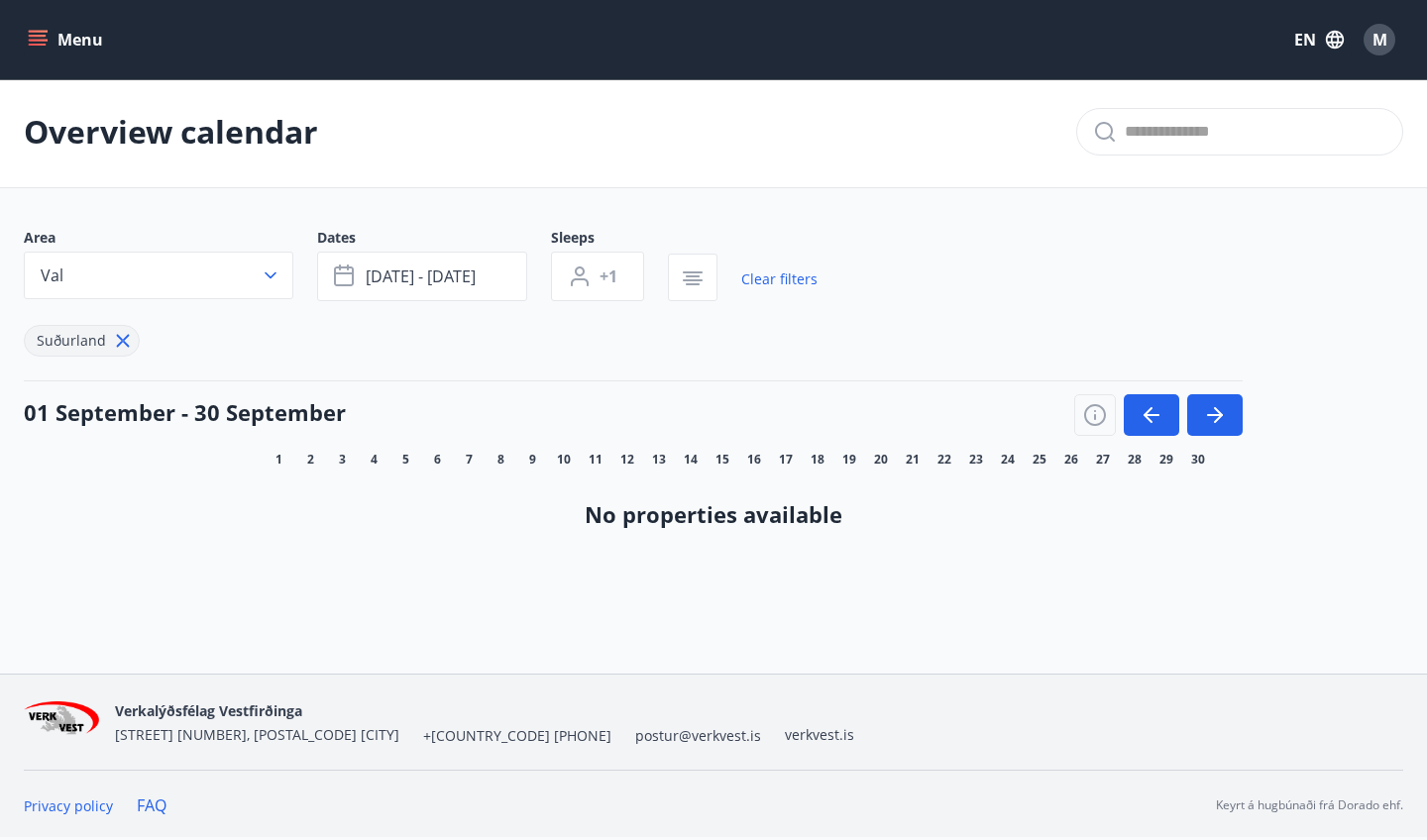 scroll, scrollTop: 3, scrollLeft: 0, axis: vertical 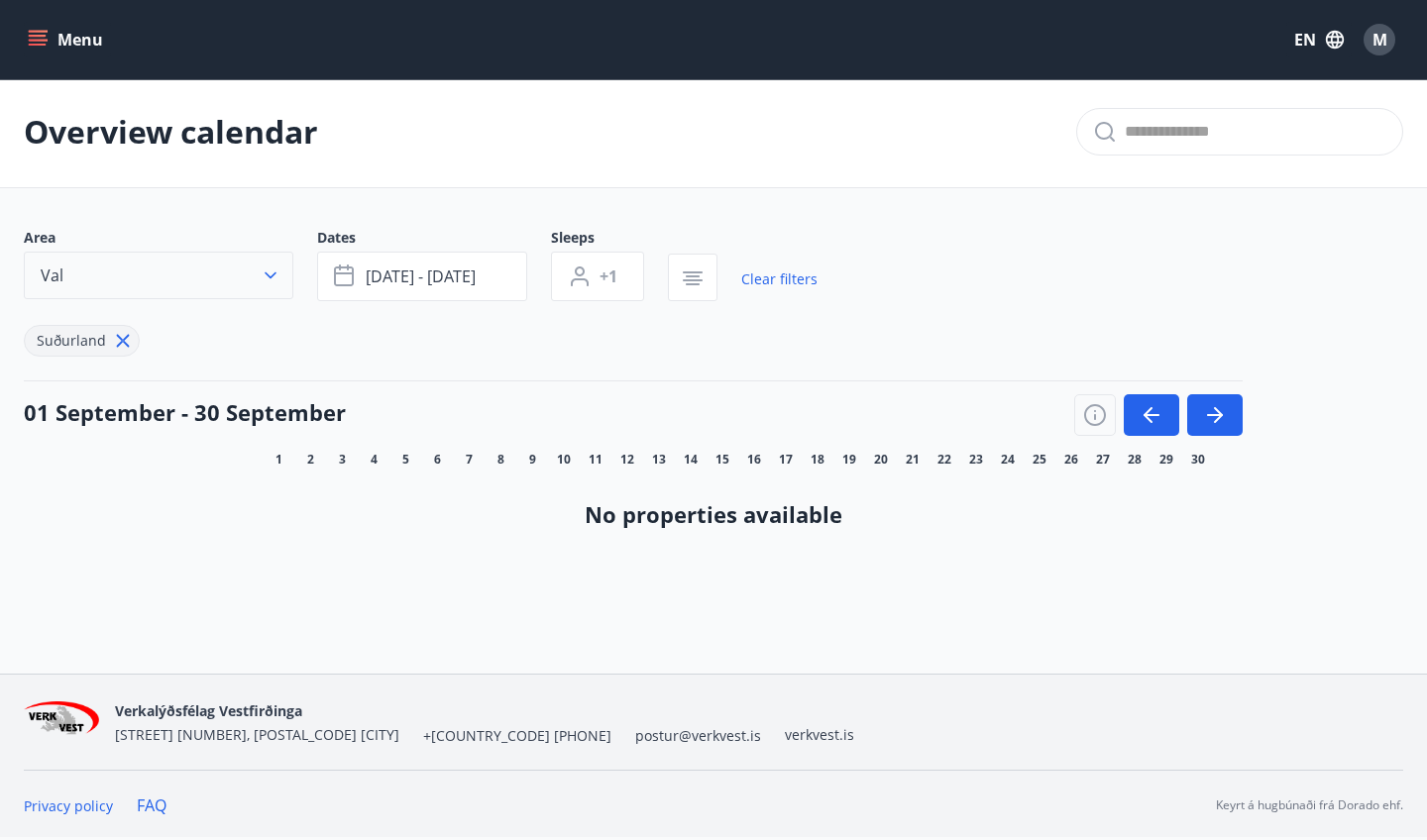 click 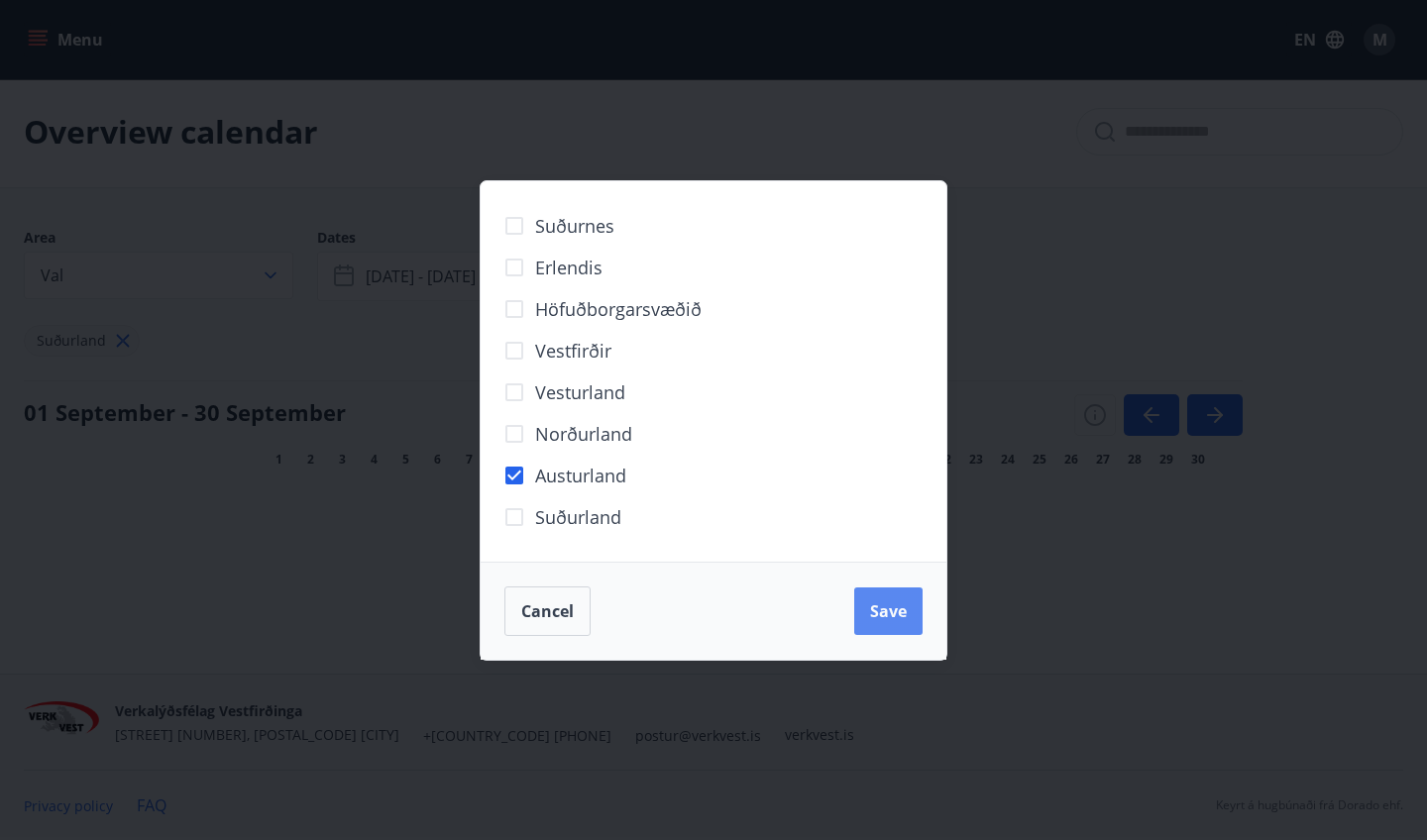 click on "Save" at bounding box center (888, 611) 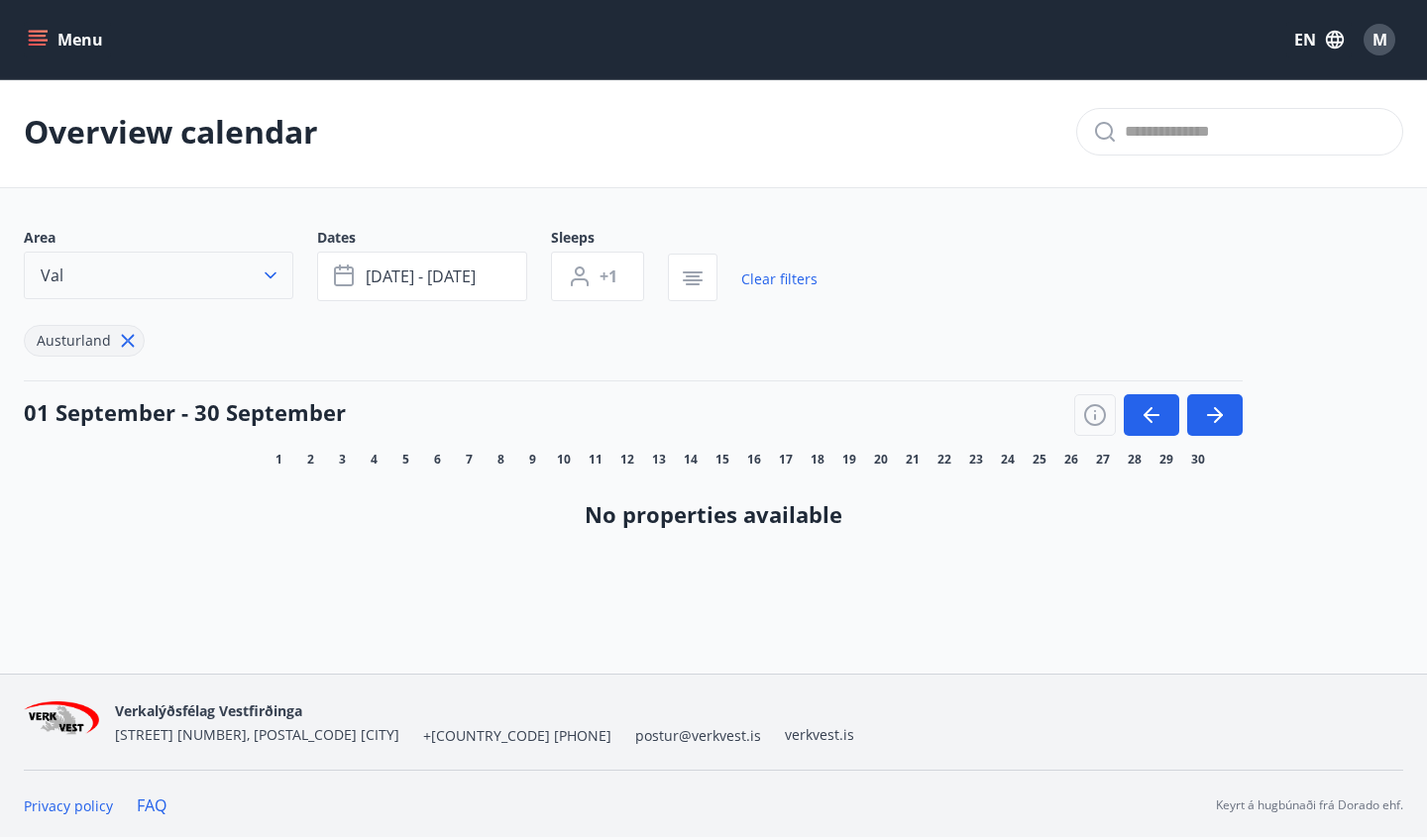 click on "Val" at bounding box center (159, 275) 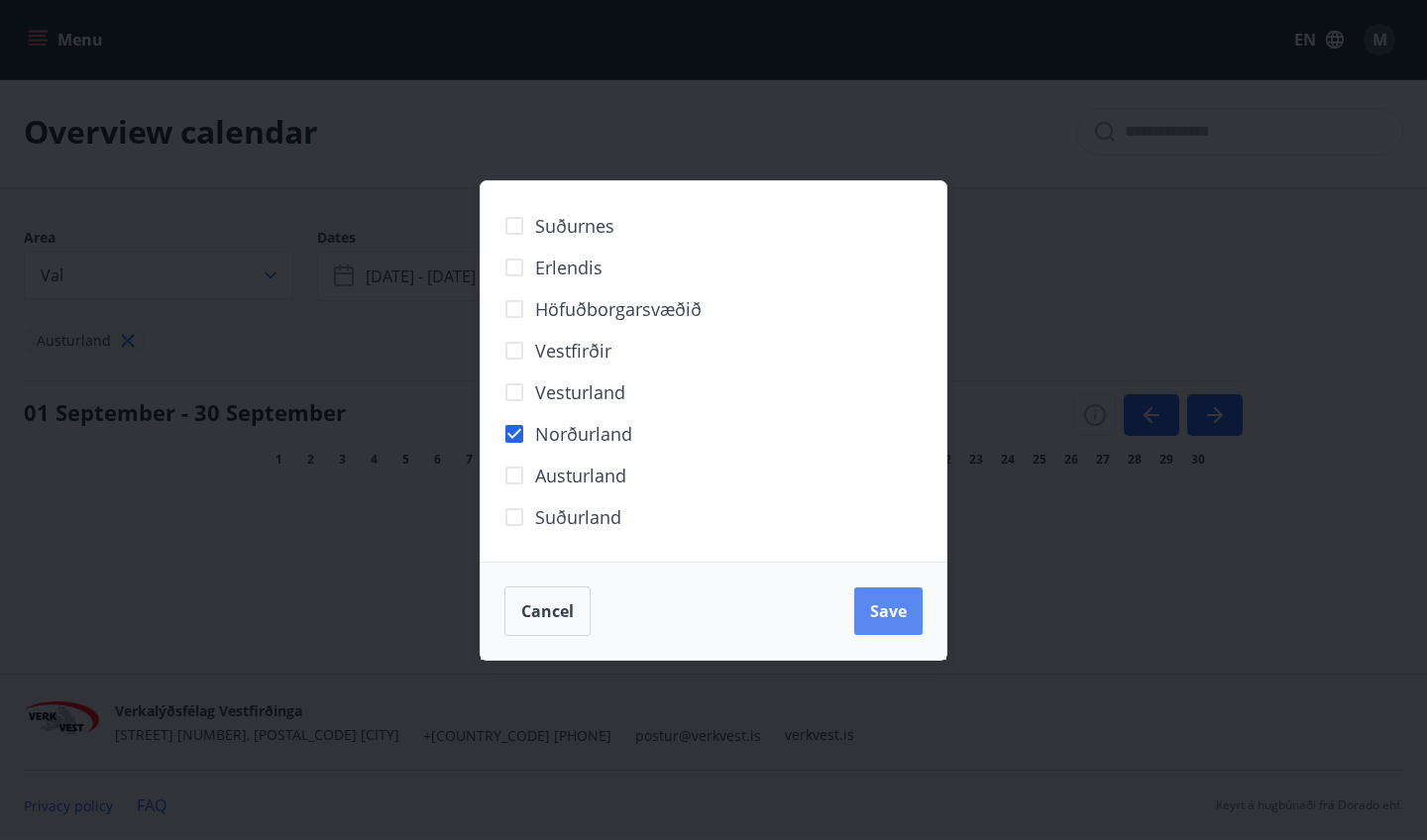 click on "Save" at bounding box center (888, 611) 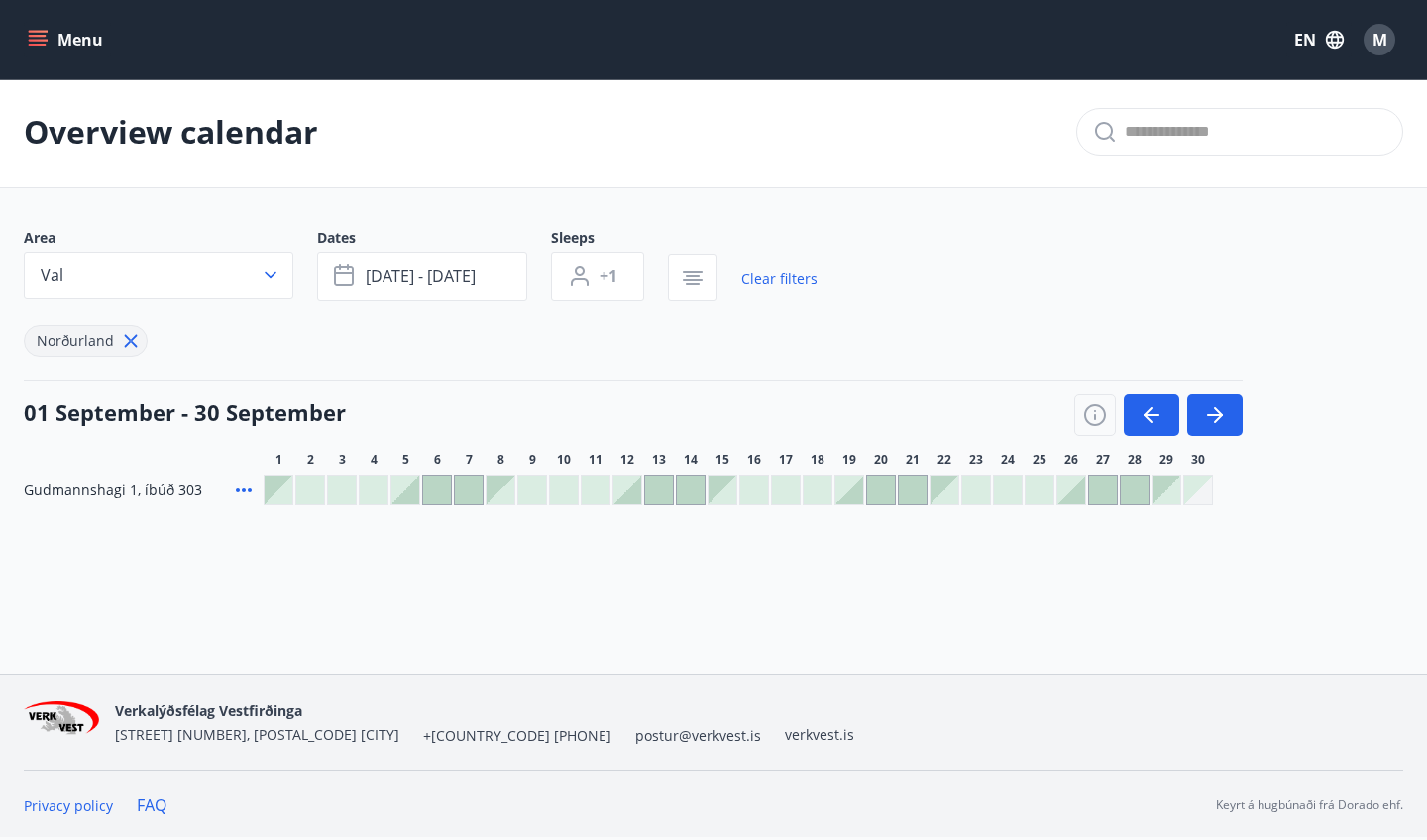 click at bounding box center (659, 490) 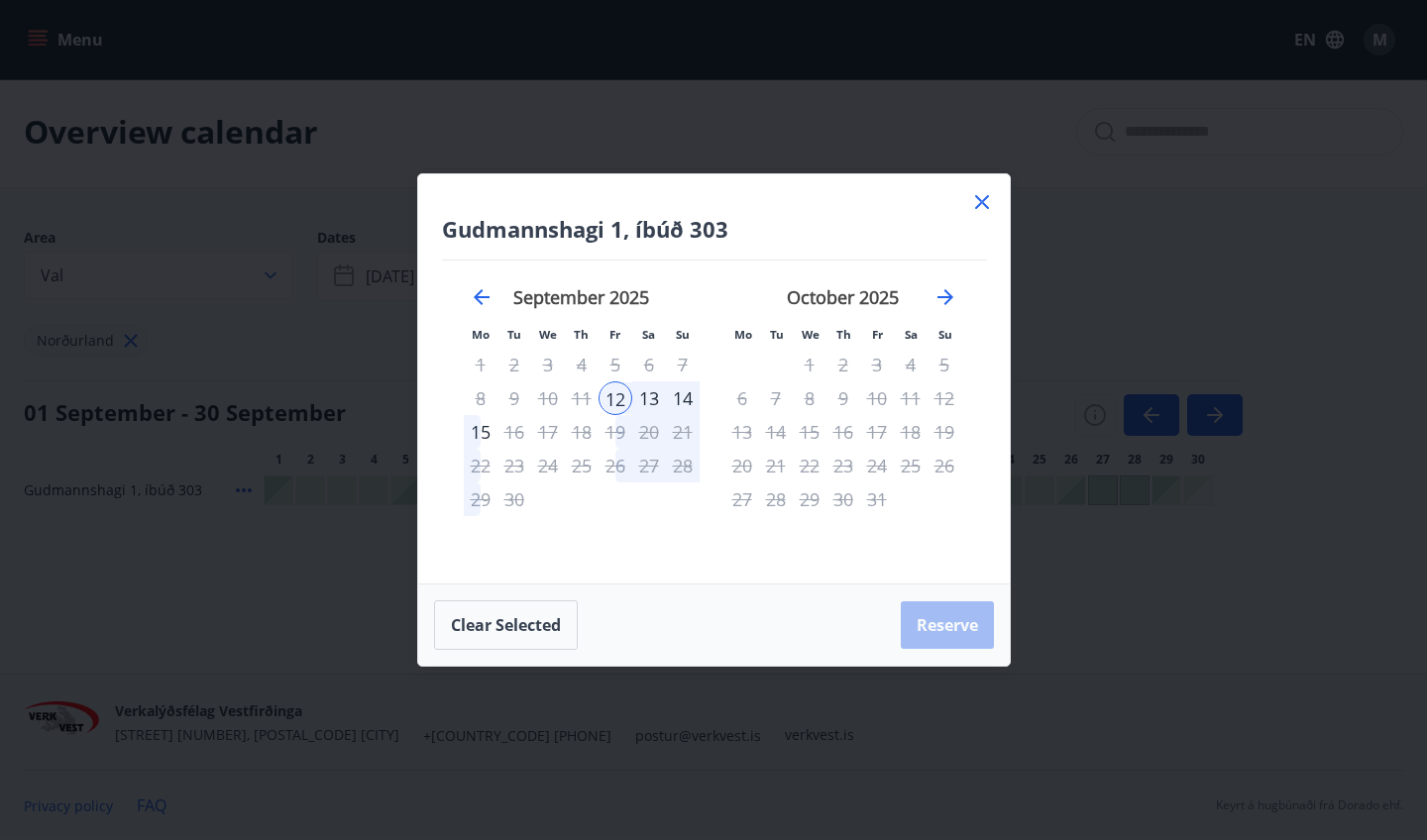 click 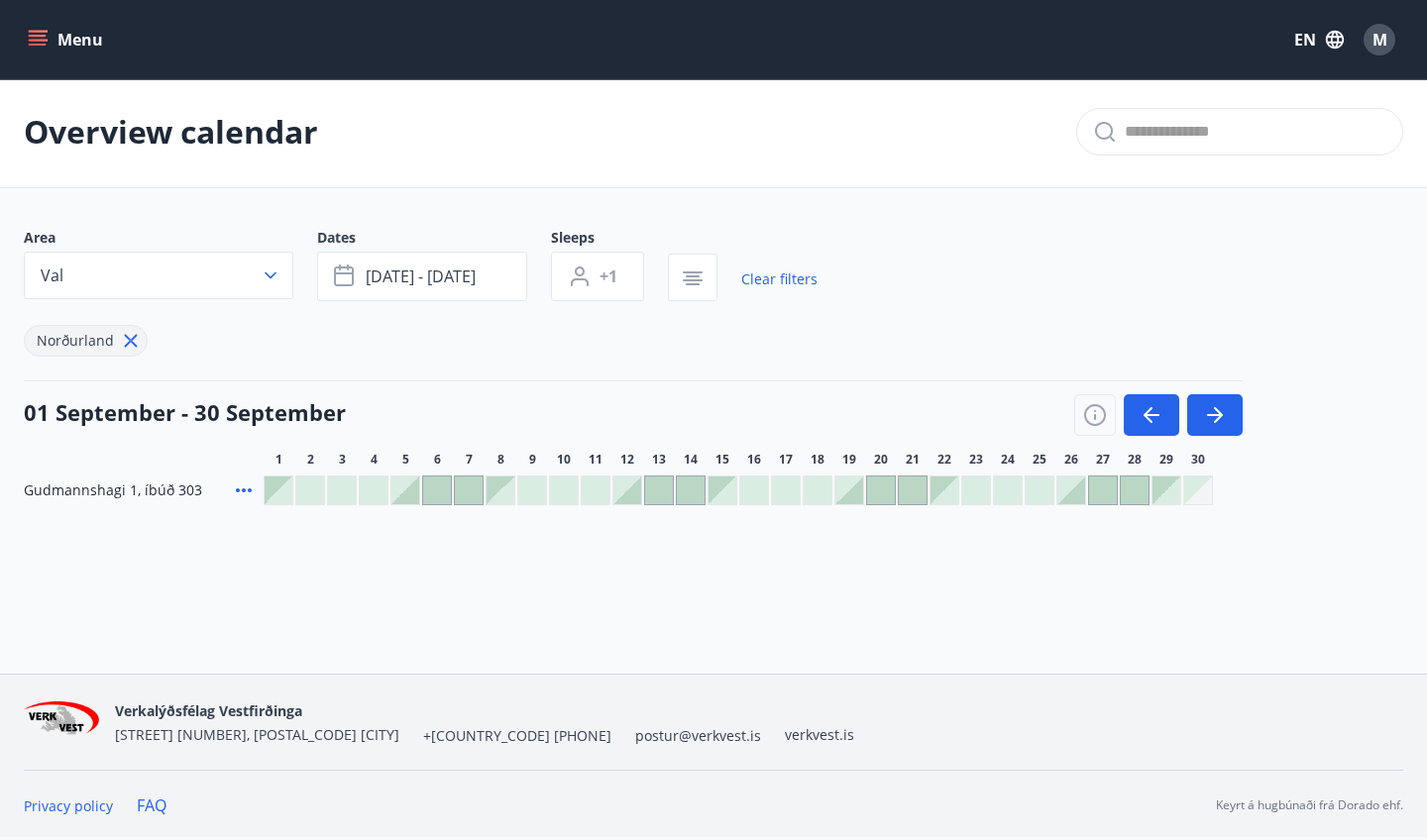 click 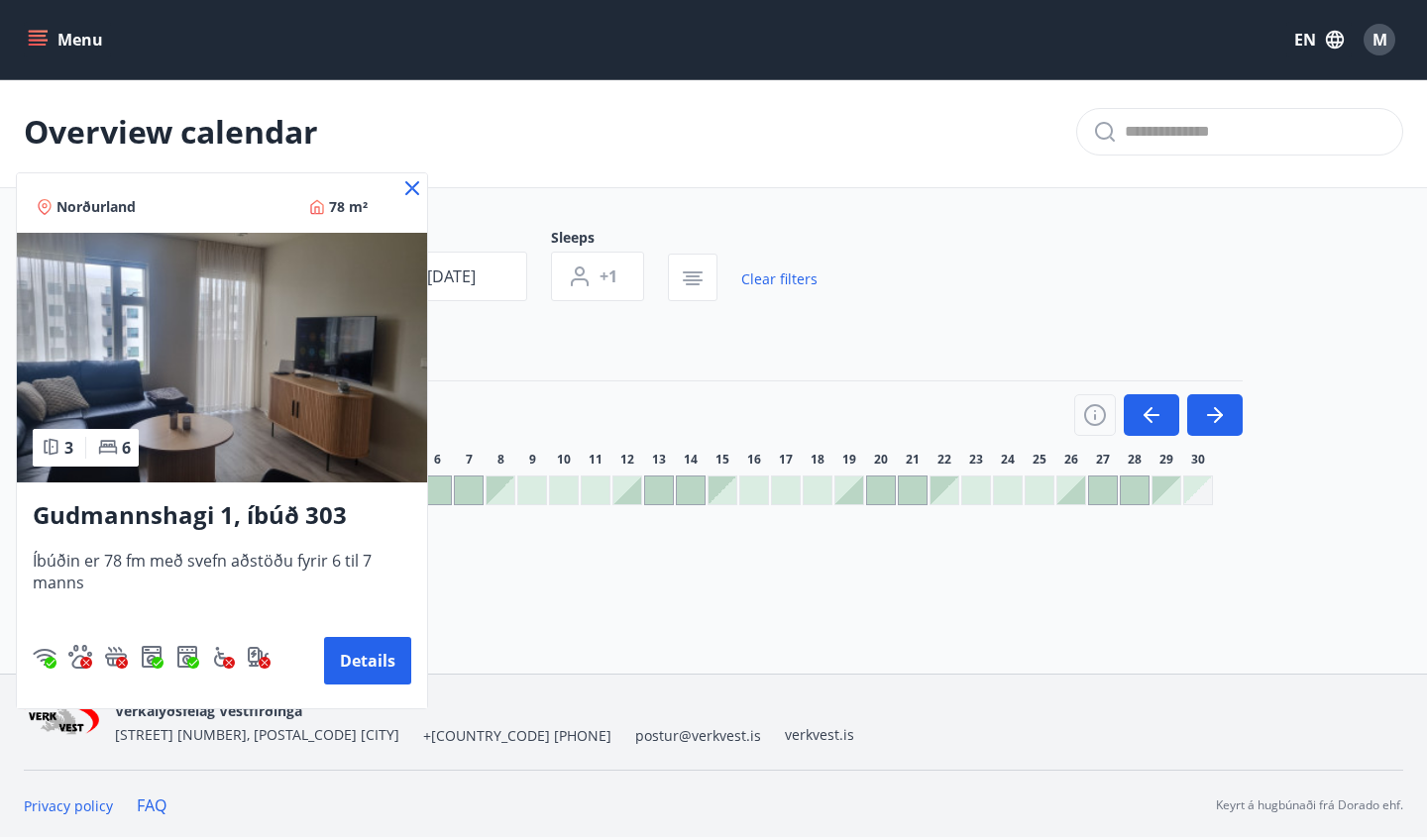 click at bounding box center (222, 358) 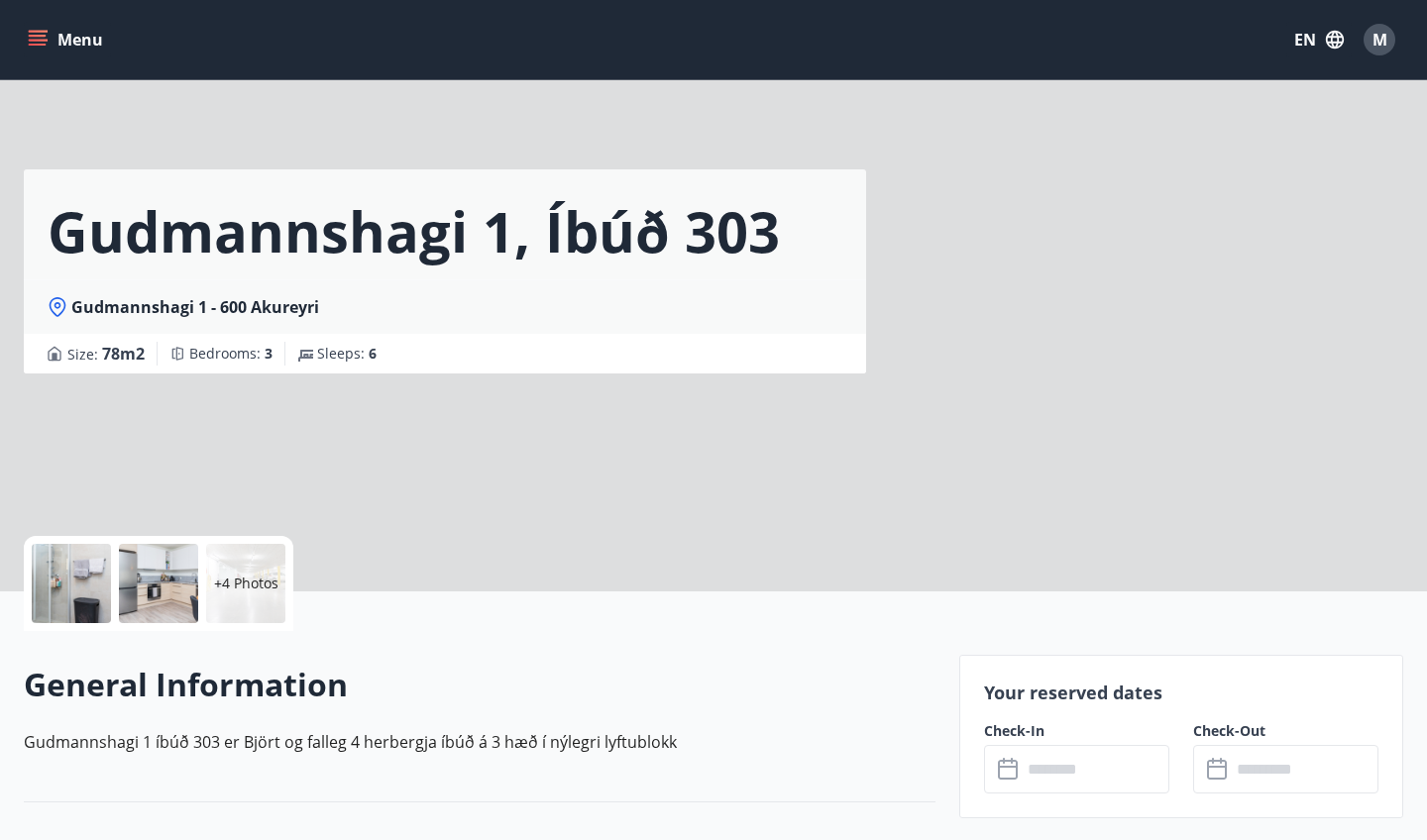 scroll, scrollTop: 0, scrollLeft: 0, axis: both 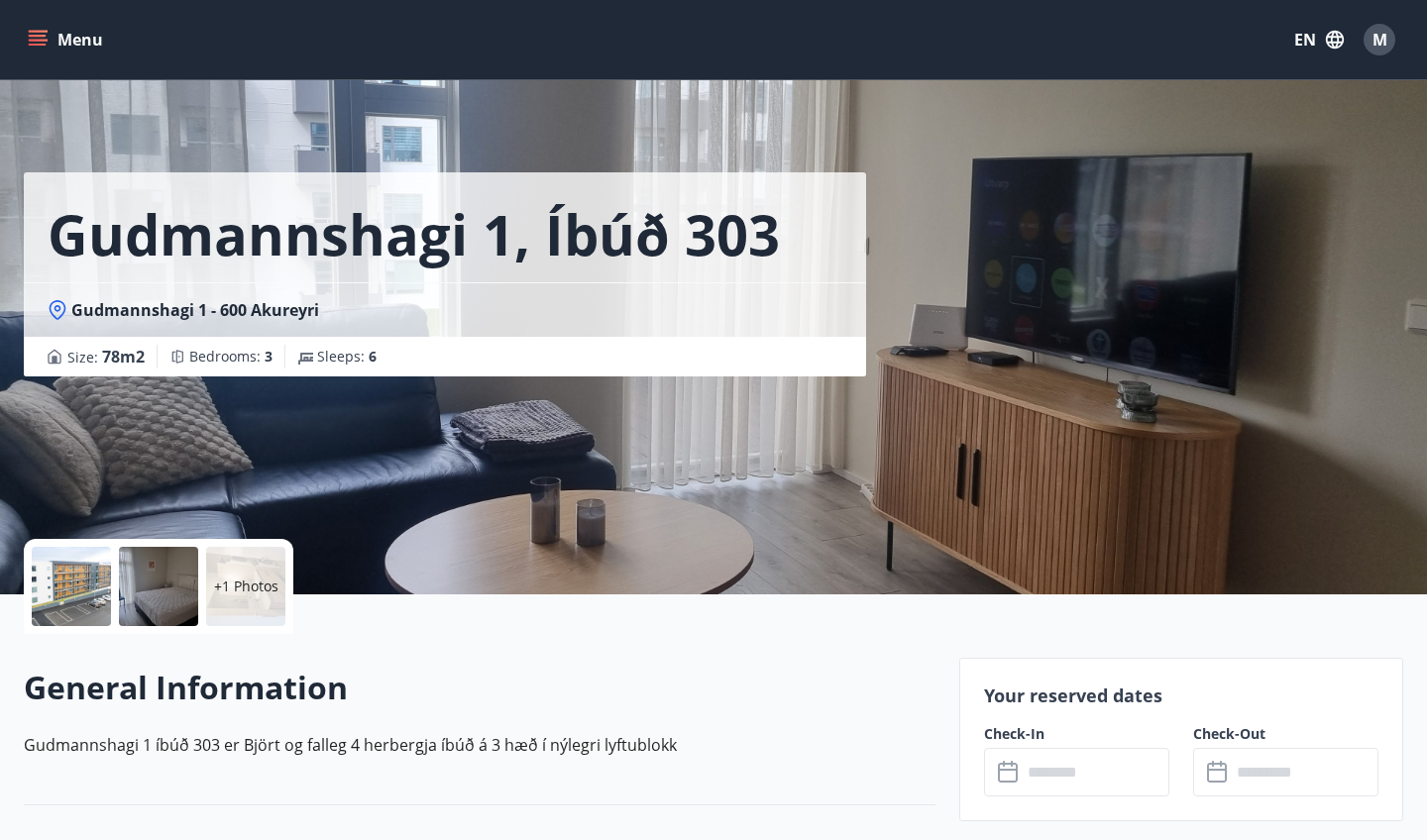click at bounding box center [159, 586] 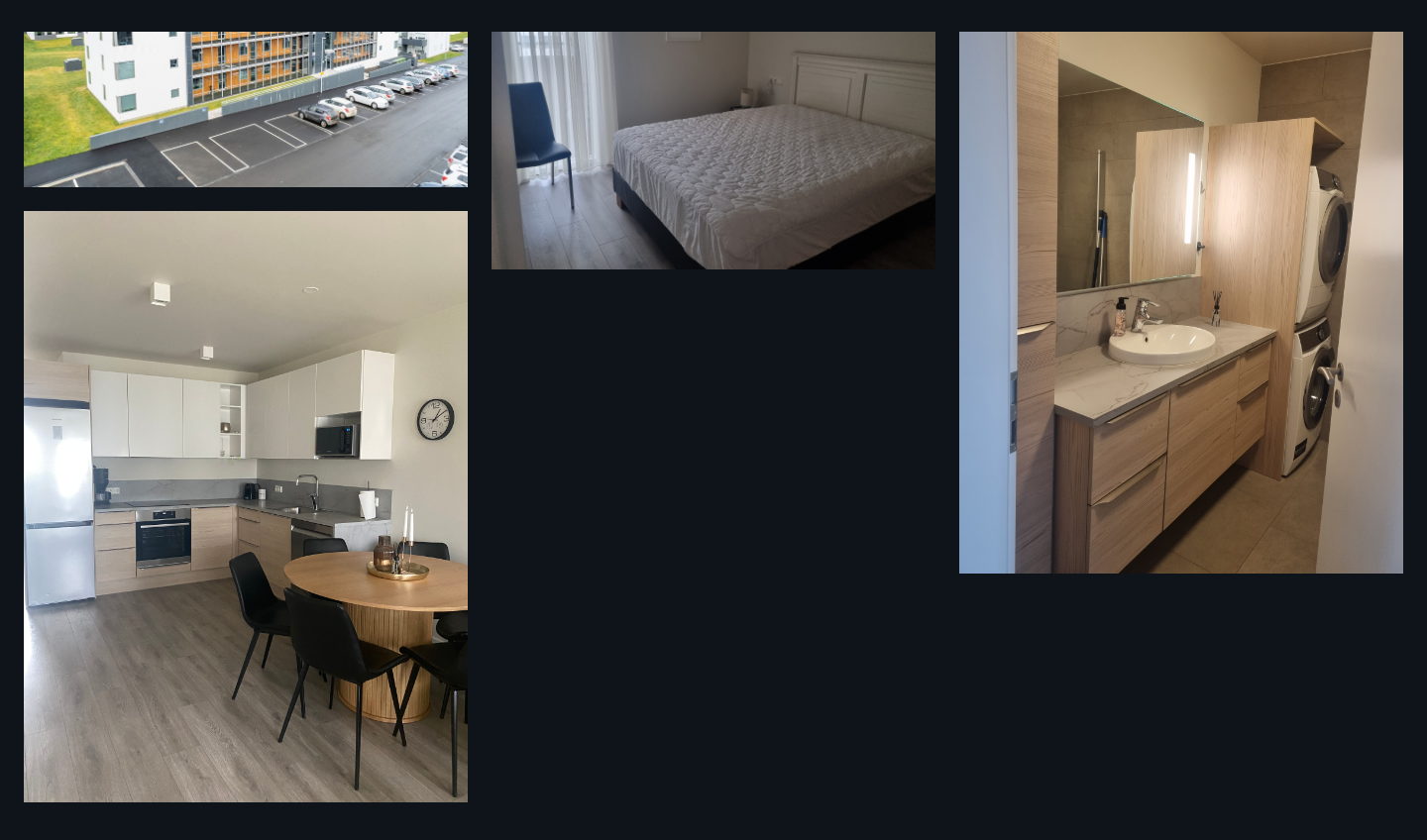 scroll, scrollTop: 446, scrollLeft: 0, axis: vertical 